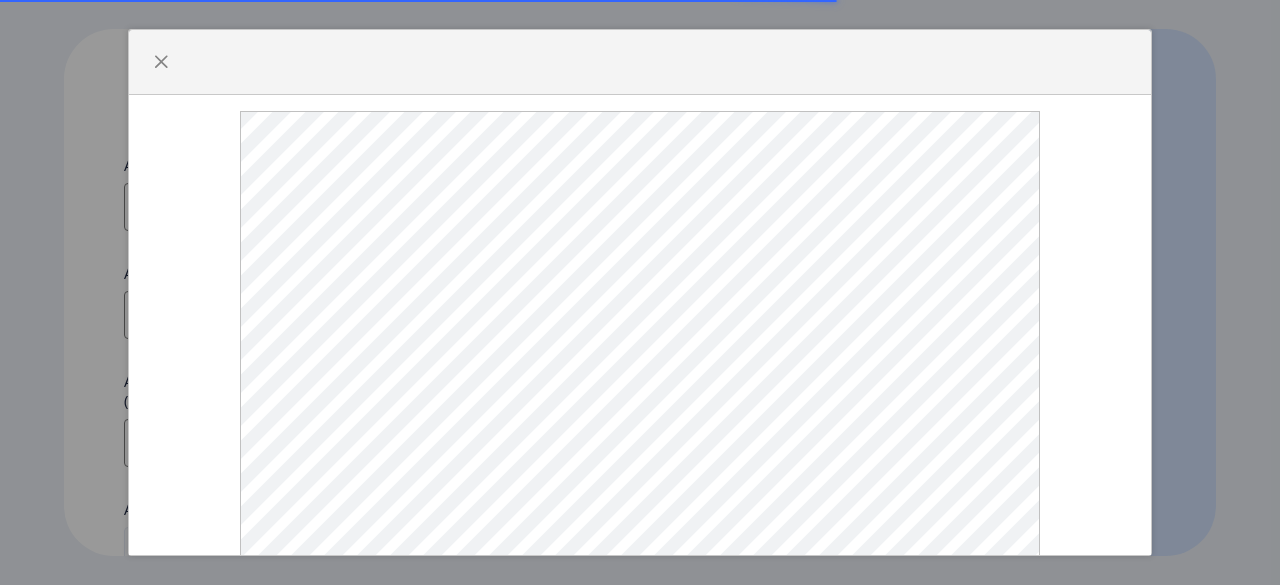 select 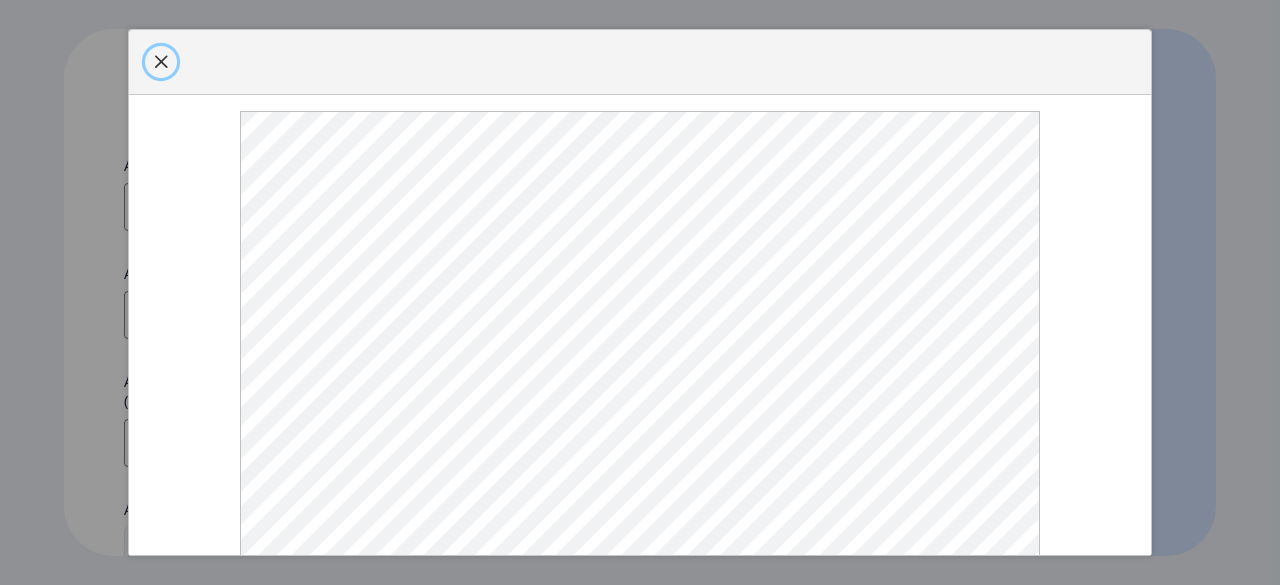 click 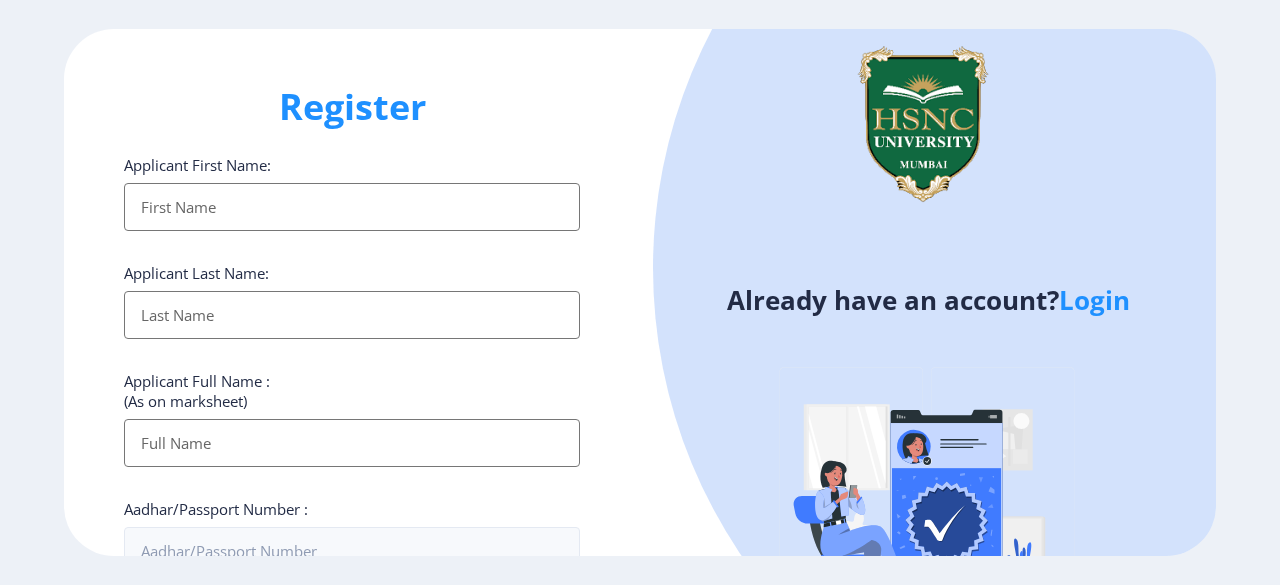 click on "Applicant First Name:" at bounding box center [352, 207] 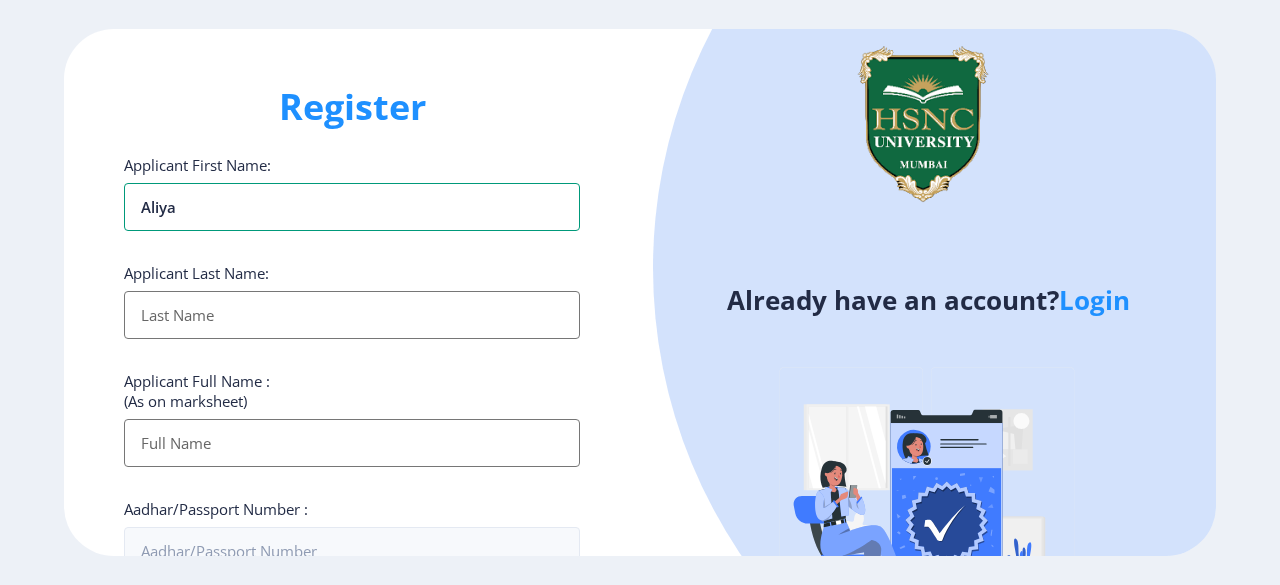 type on "Aliya" 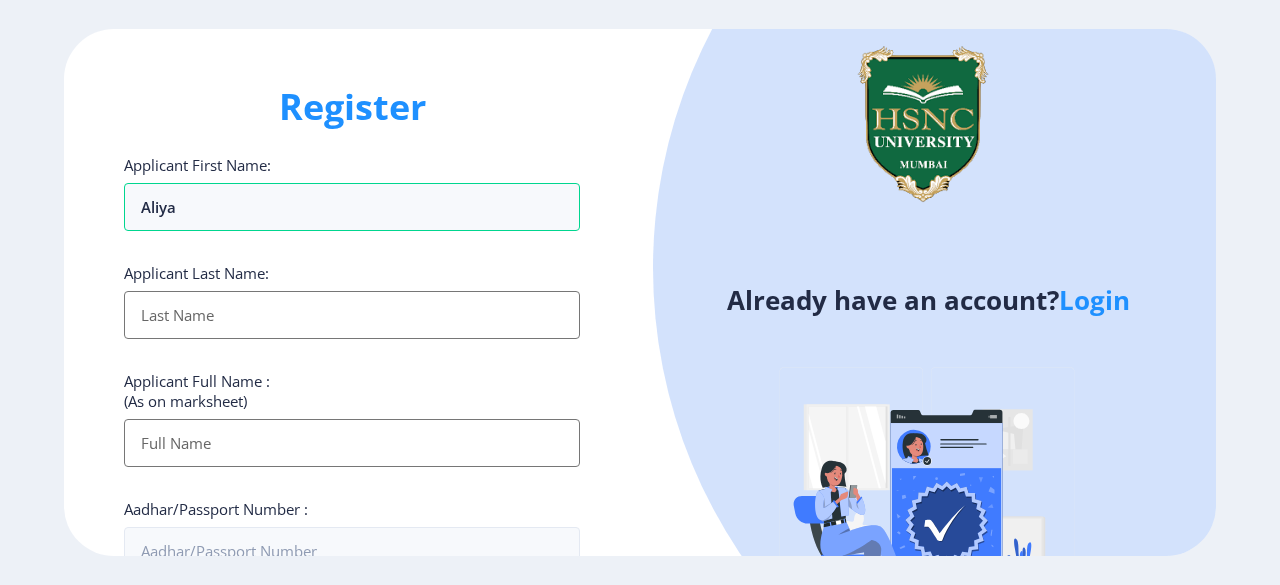 click on "Applicant First Name:" at bounding box center (352, 315) 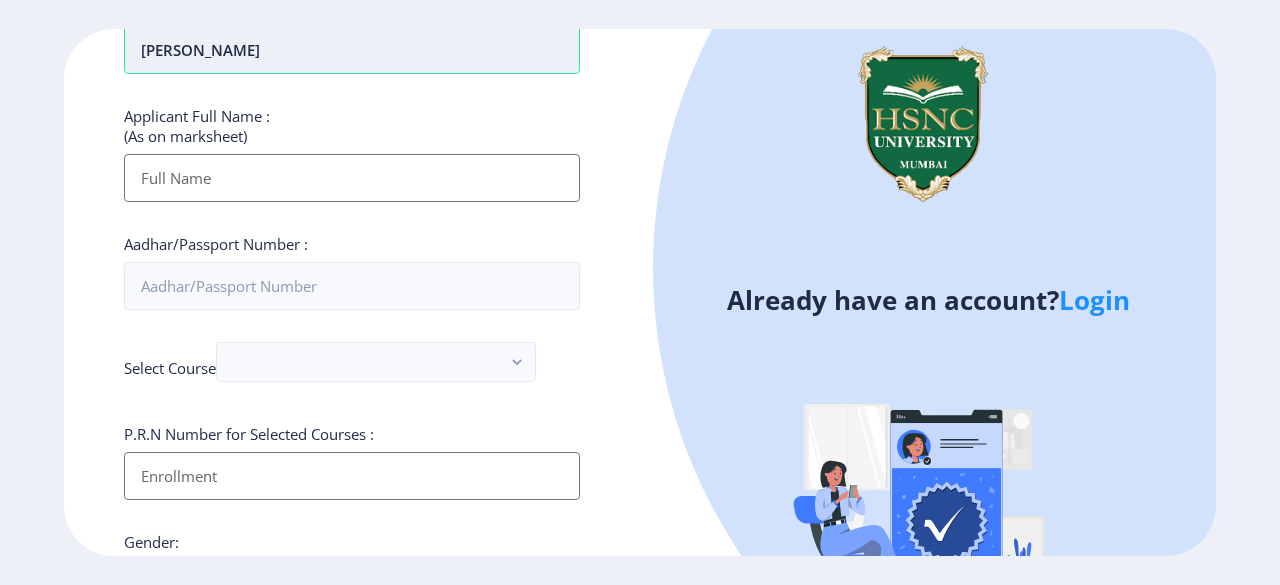 scroll, scrollTop: 268, scrollLeft: 0, axis: vertical 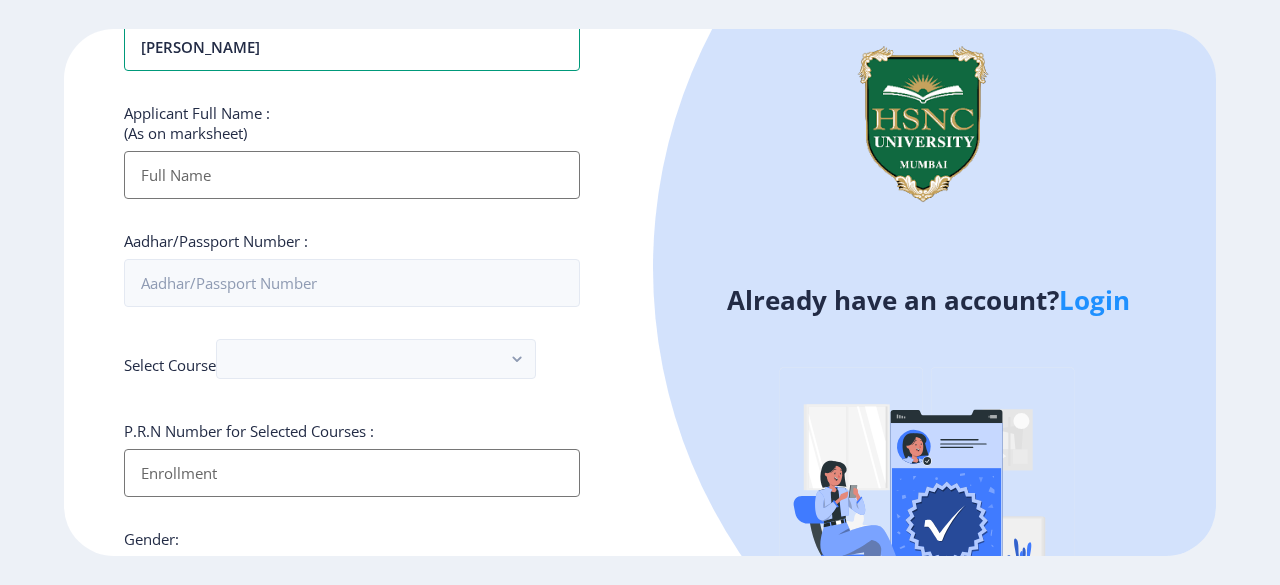 type on "Kondkar" 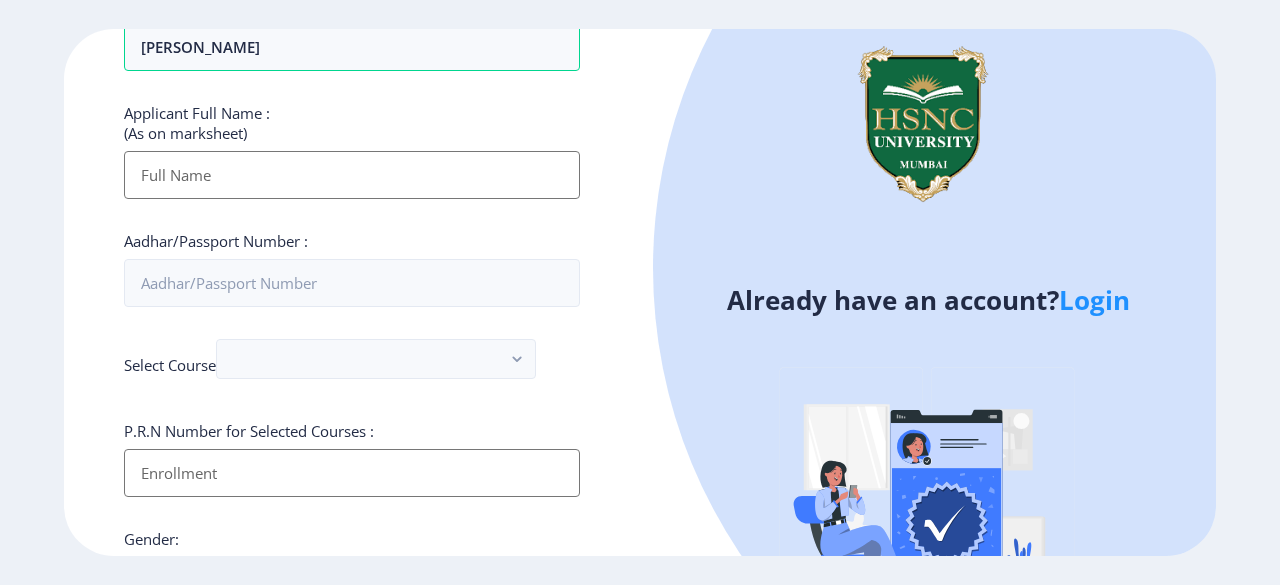 click on "Applicant First Name:" at bounding box center [352, 175] 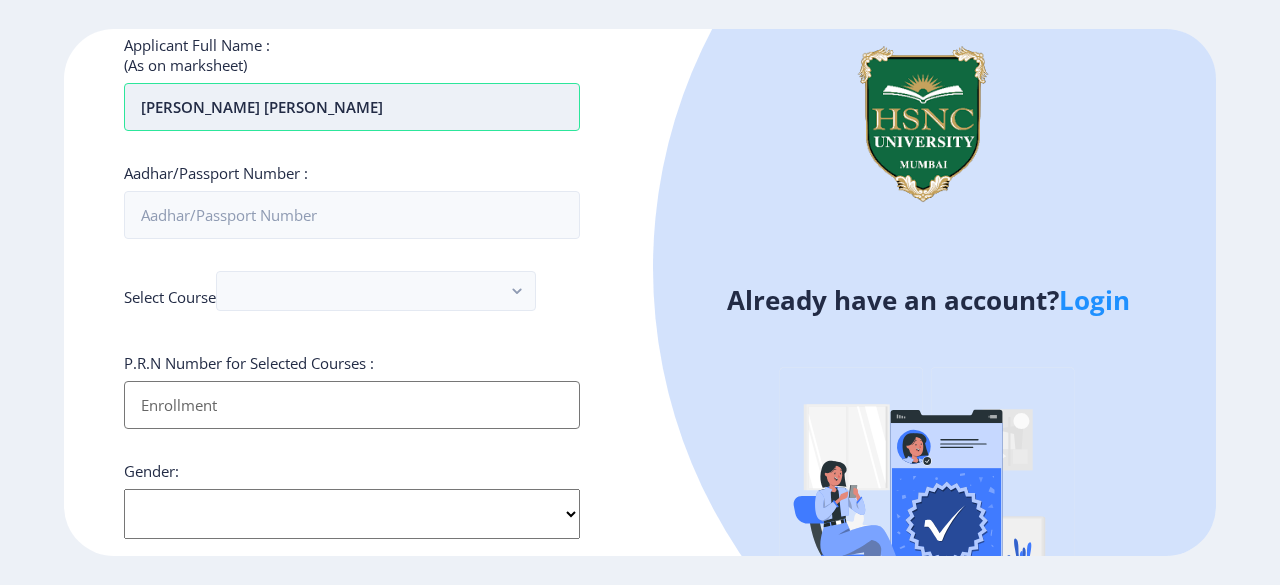 scroll, scrollTop: 337, scrollLeft: 0, axis: vertical 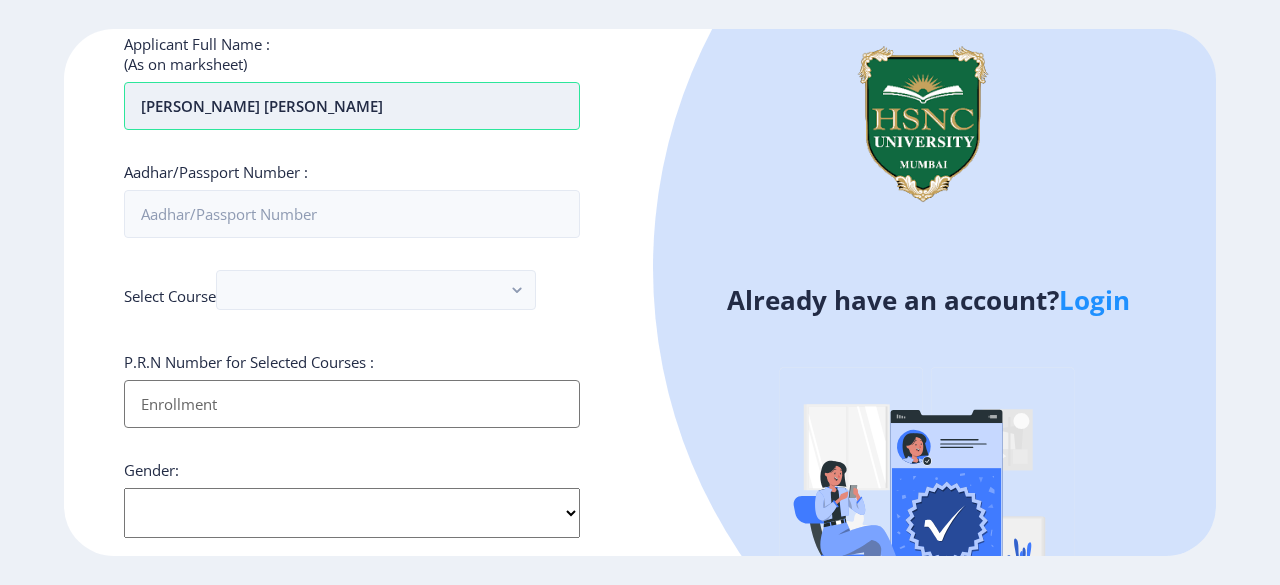 type on "kondkar Aliya Imtiyaz Habiba" 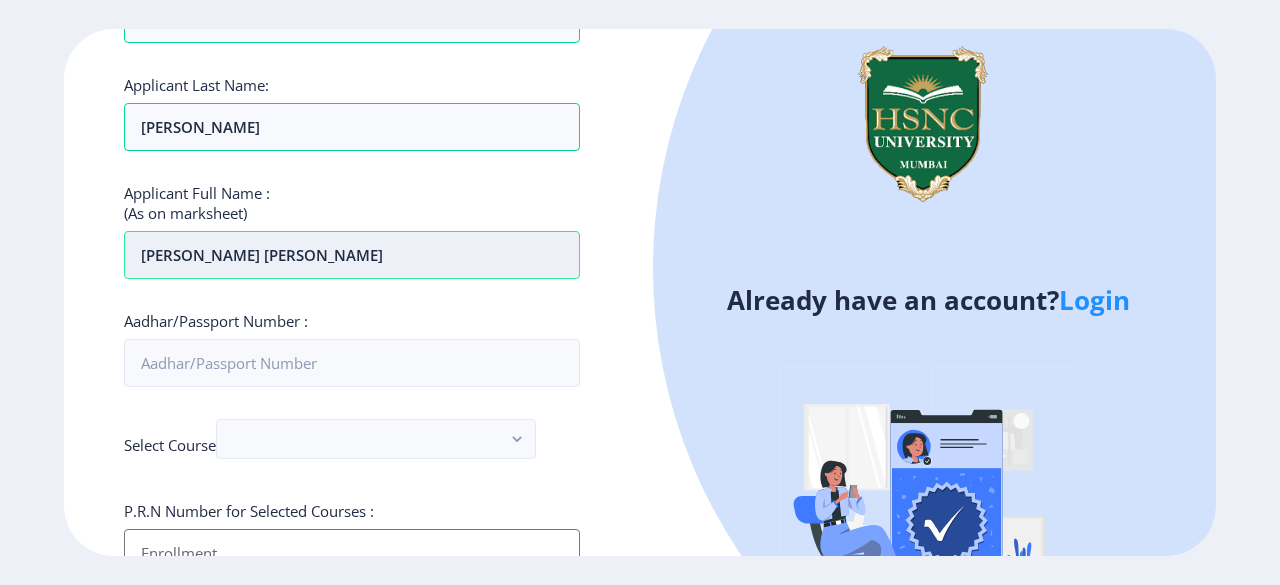 scroll, scrollTop: 181, scrollLeft: 0, axis: vertical 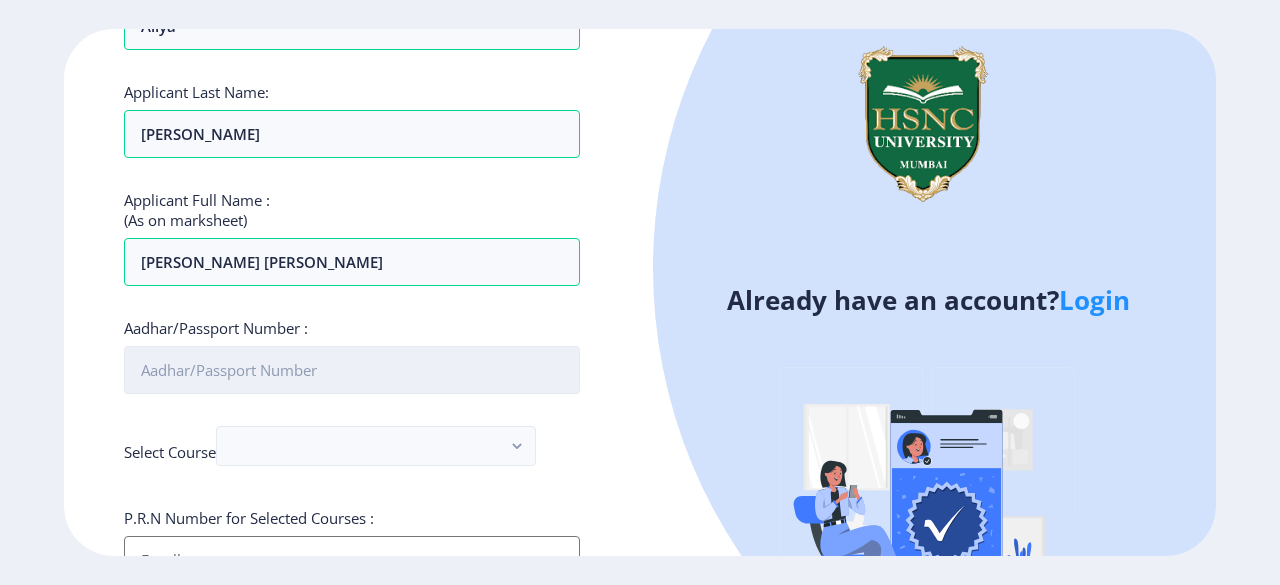 click on "Aadhar/Passport Number :" at bounding box center [352, 370] 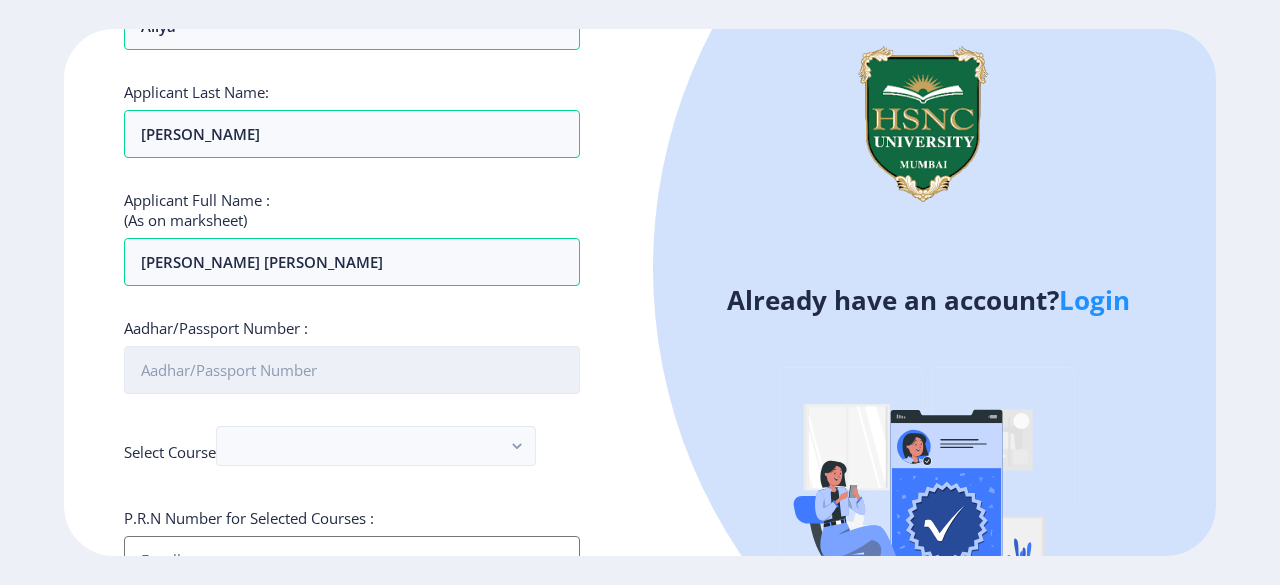 click on "Aadhar/Passport Number :" at bounding box center (352, 370) 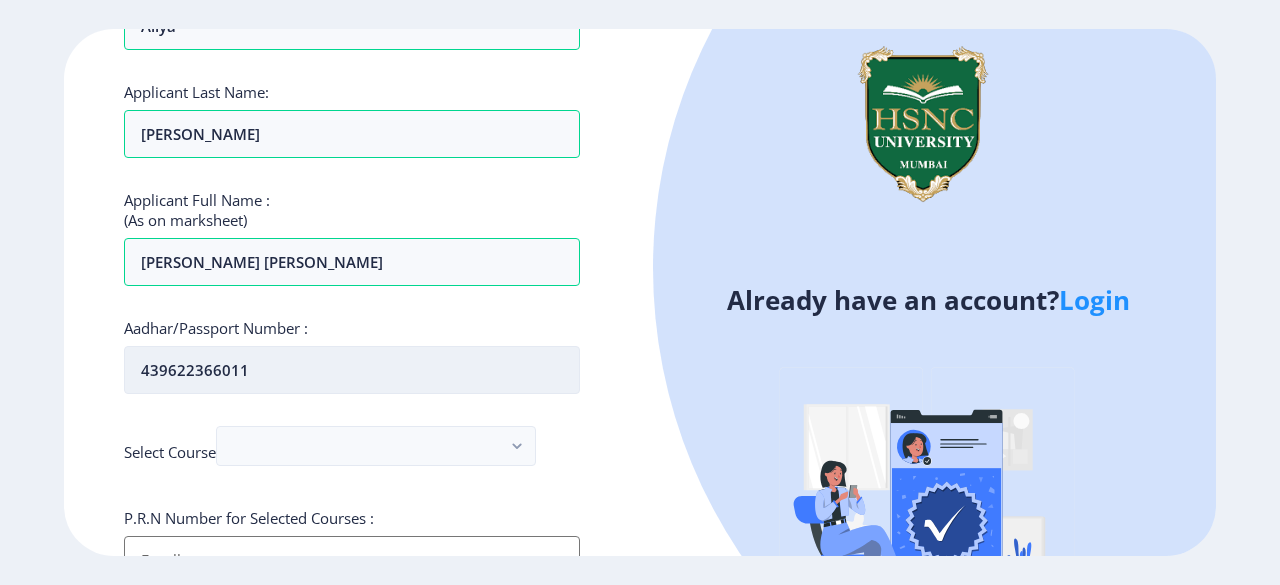 click on "439622366011" at bounding box center [352, 370] 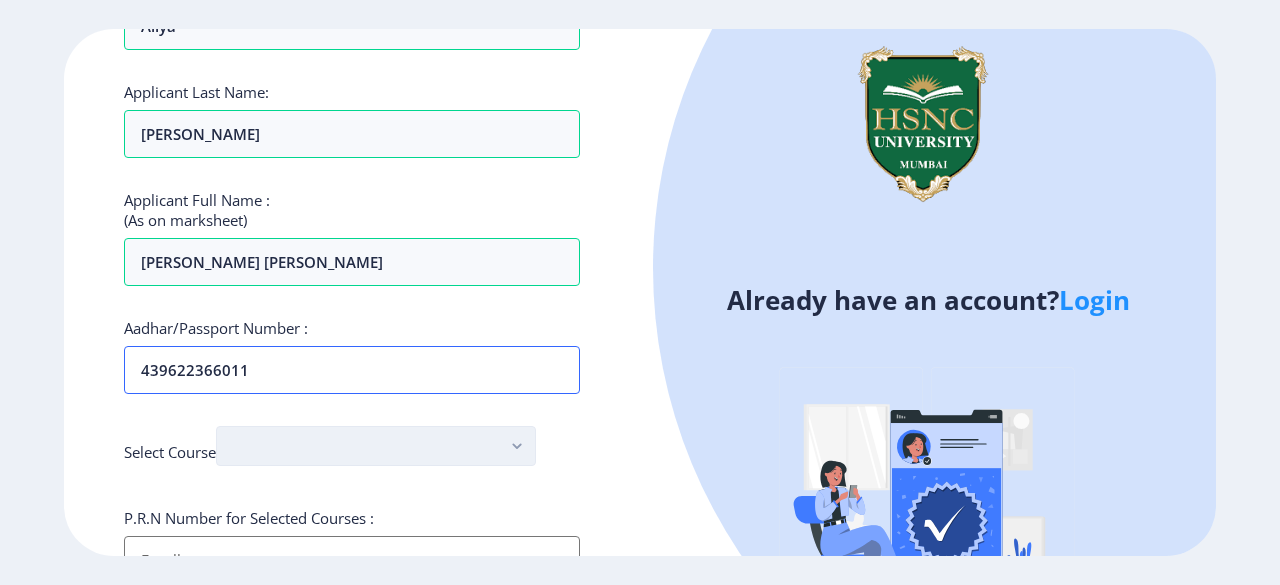 type on "439622366011" 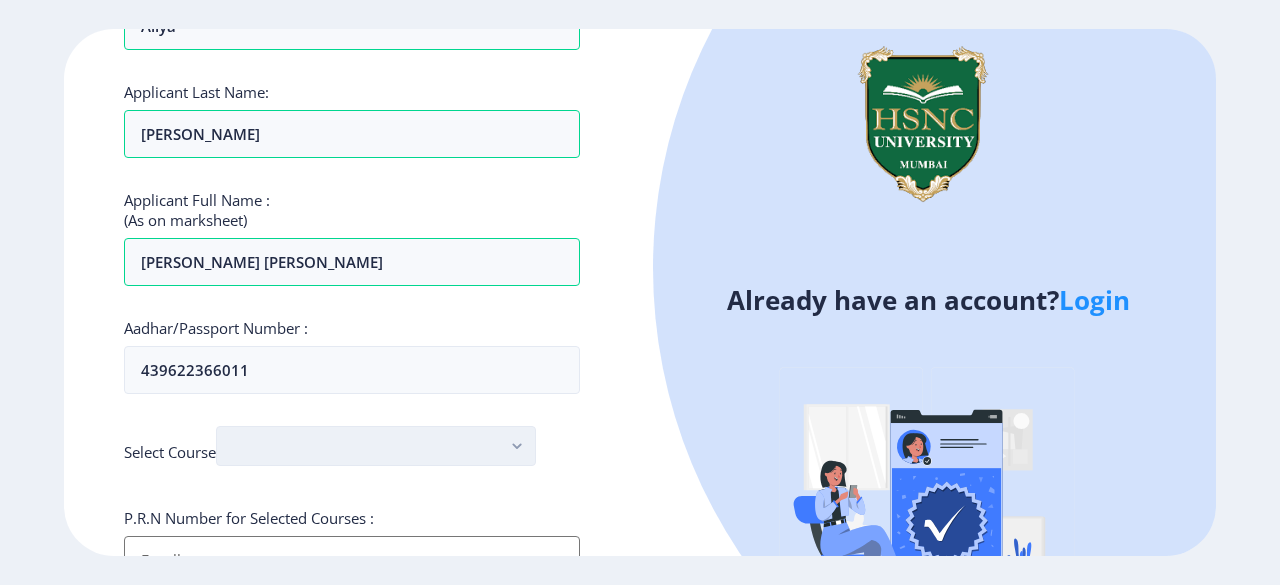 click 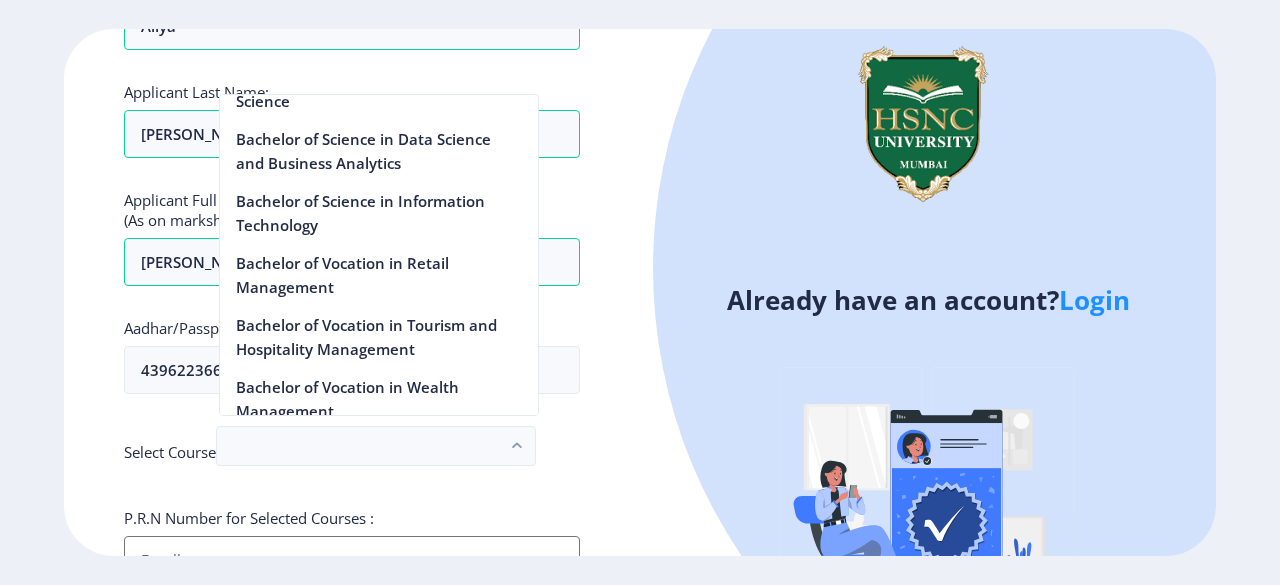 scroll, scrollTop: 1658, scrollLeft: 0, axis: vertical 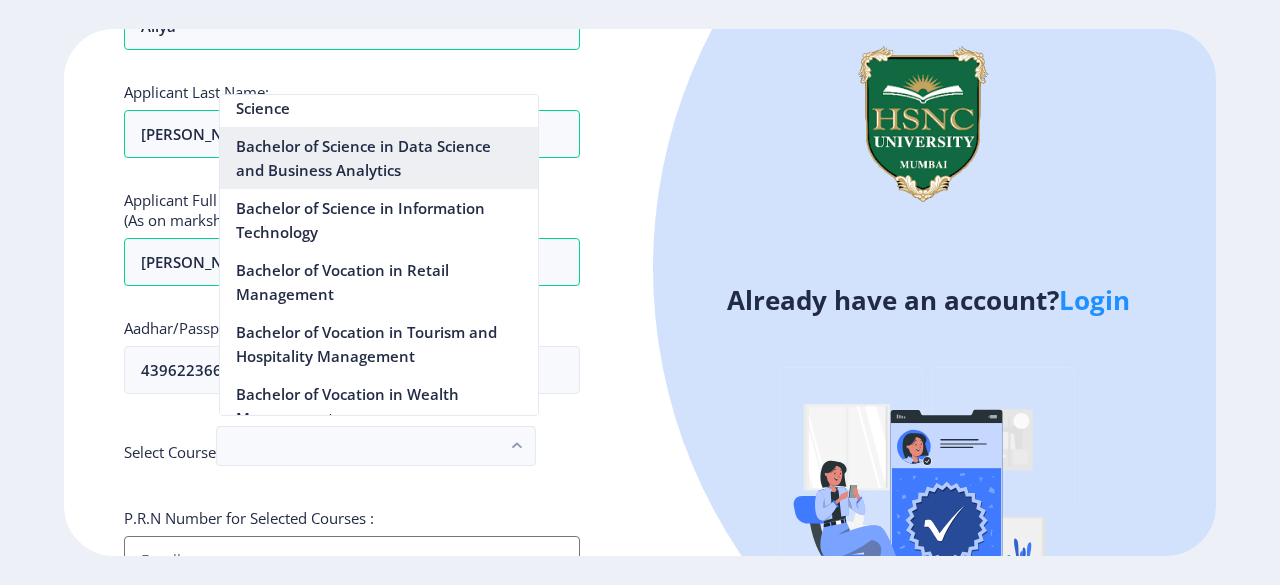 click on "Bachelor of Science in Data Science and Business Analytics" at bounding box center (379, 158) 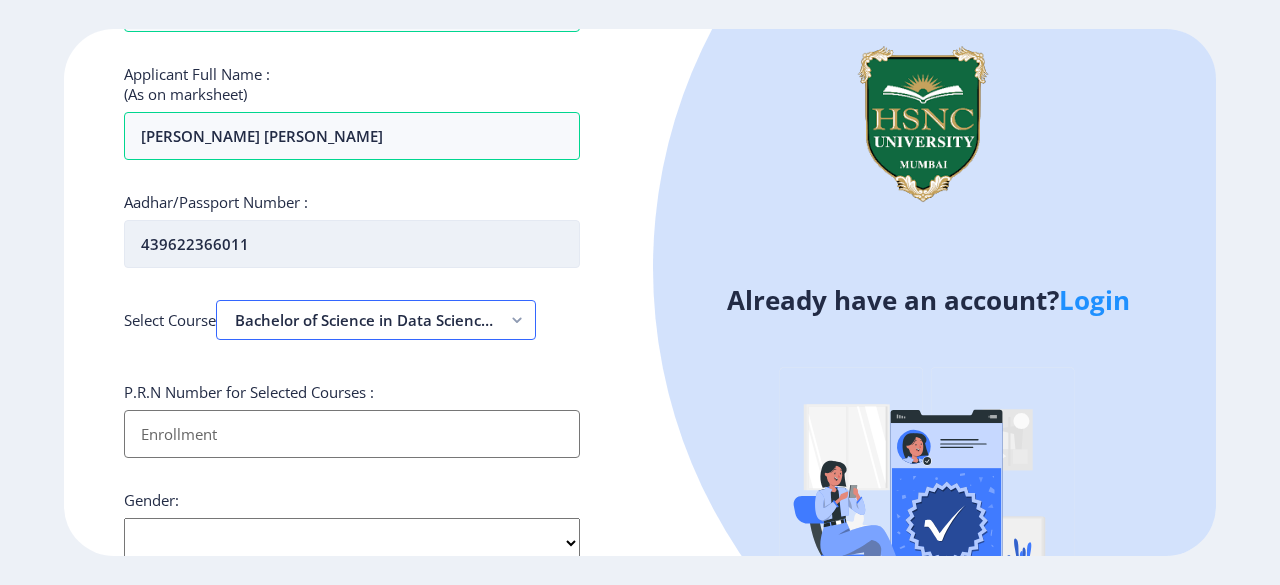 scroll, scrollTop: 309, scrollLeft: 0, axis: vertical 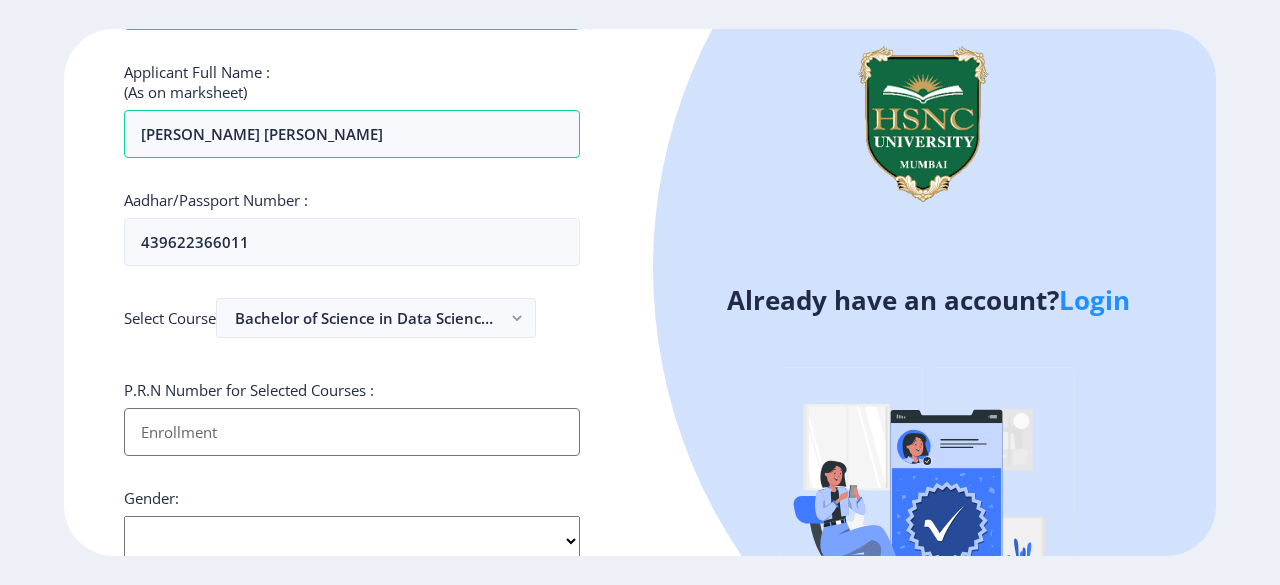 click on "Applicant First Name:" at bounding box center (352, 432) 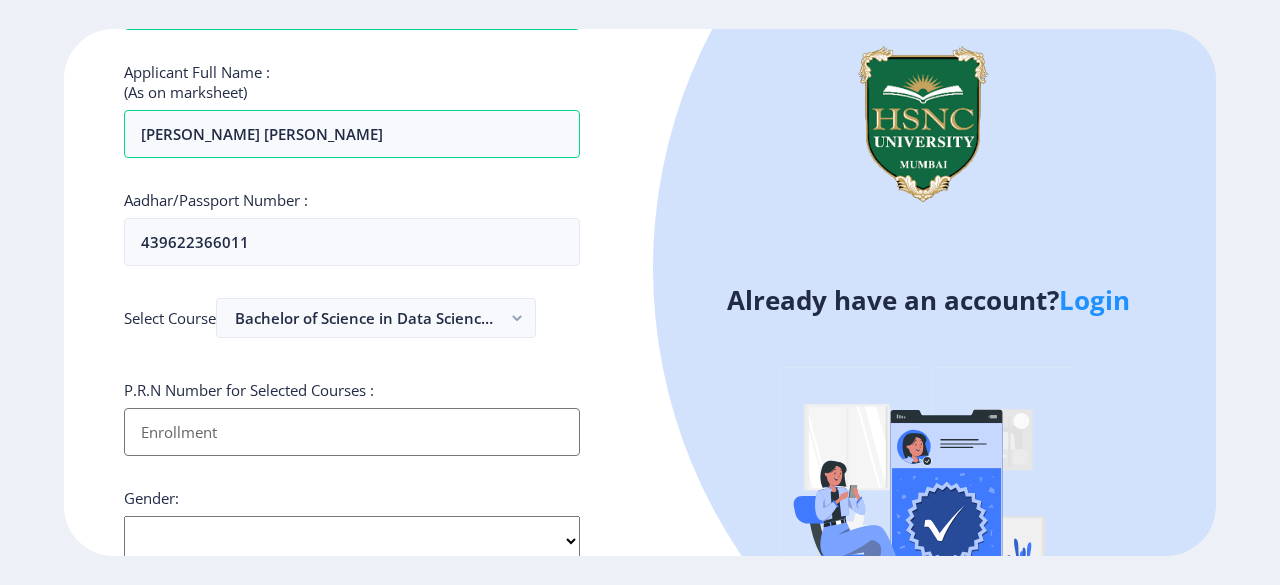 paste on "2022230410470009" 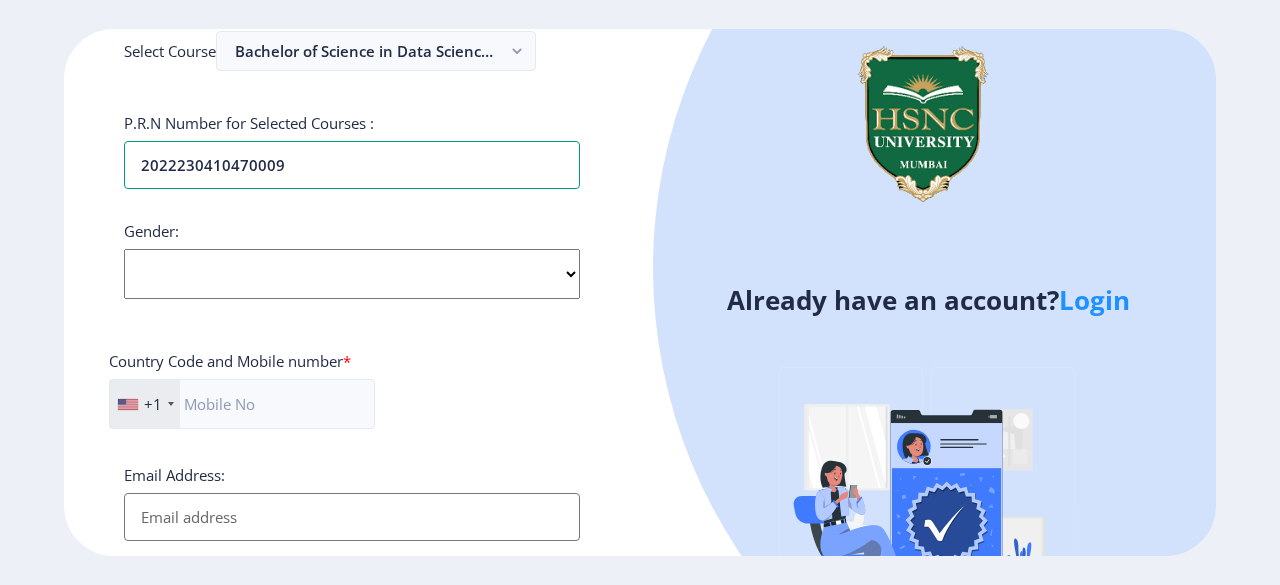 scroll, scrollTop: 579, scrollLeft: 0, axis: vertical 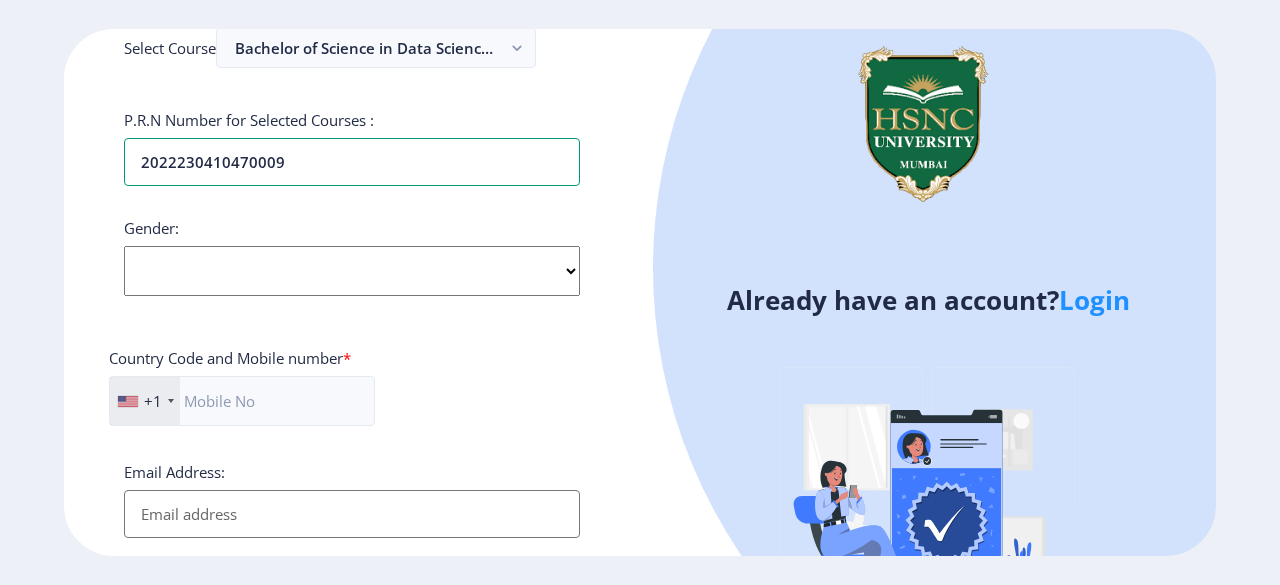 type on "2022230410470009" 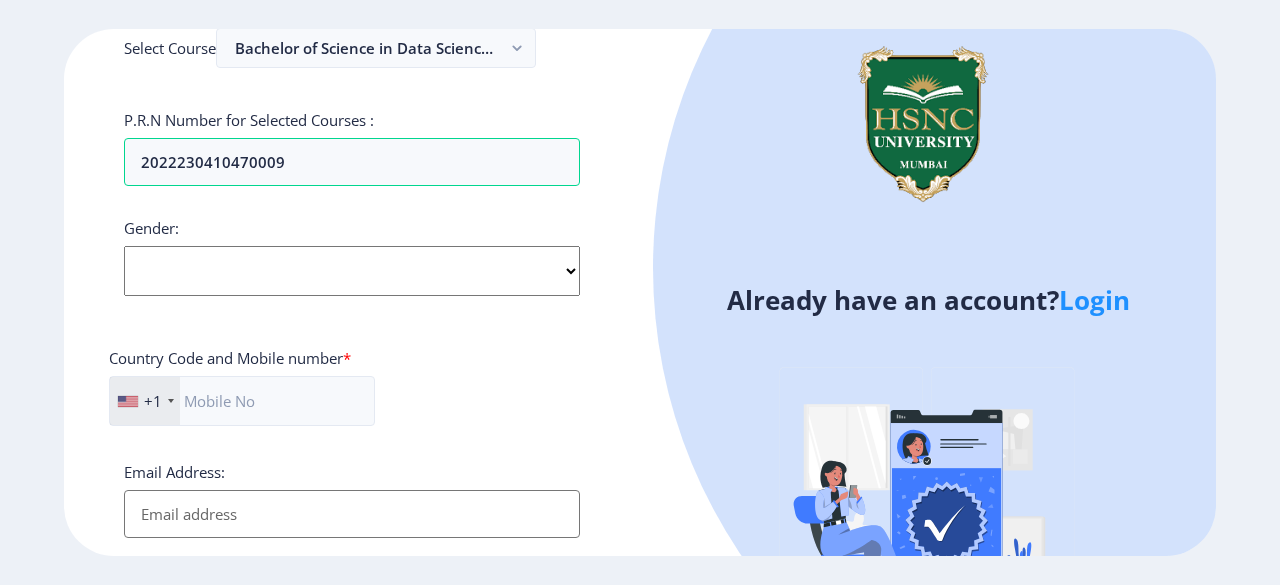 click on "Select Gender Male Female Other" 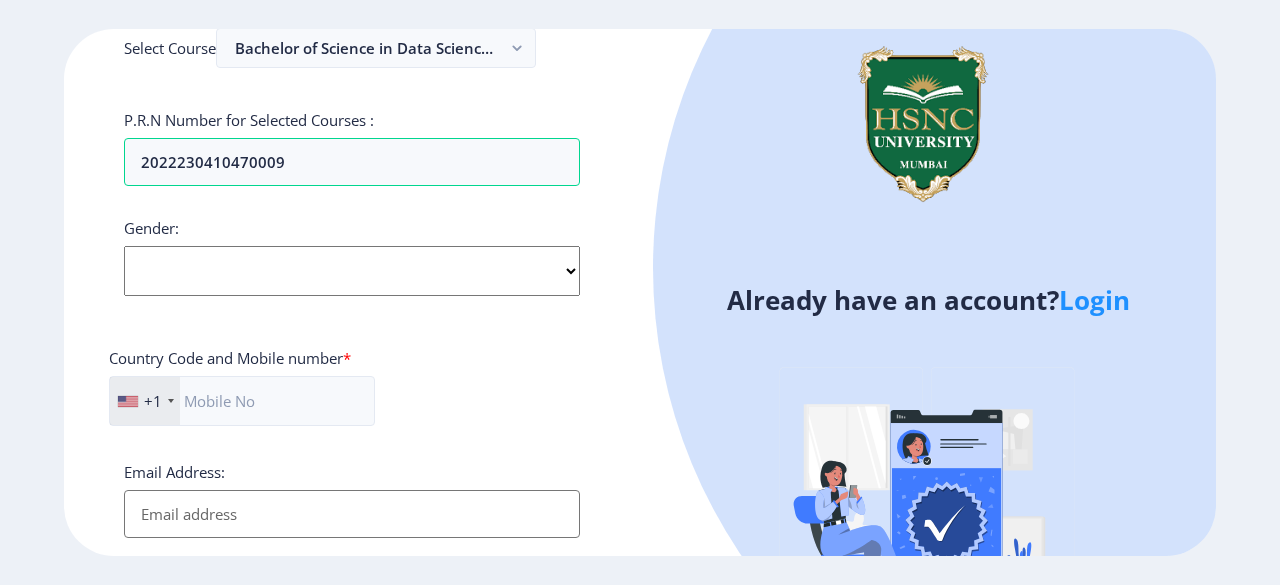 select on "[DEMOGRAPHIC_DATA]" 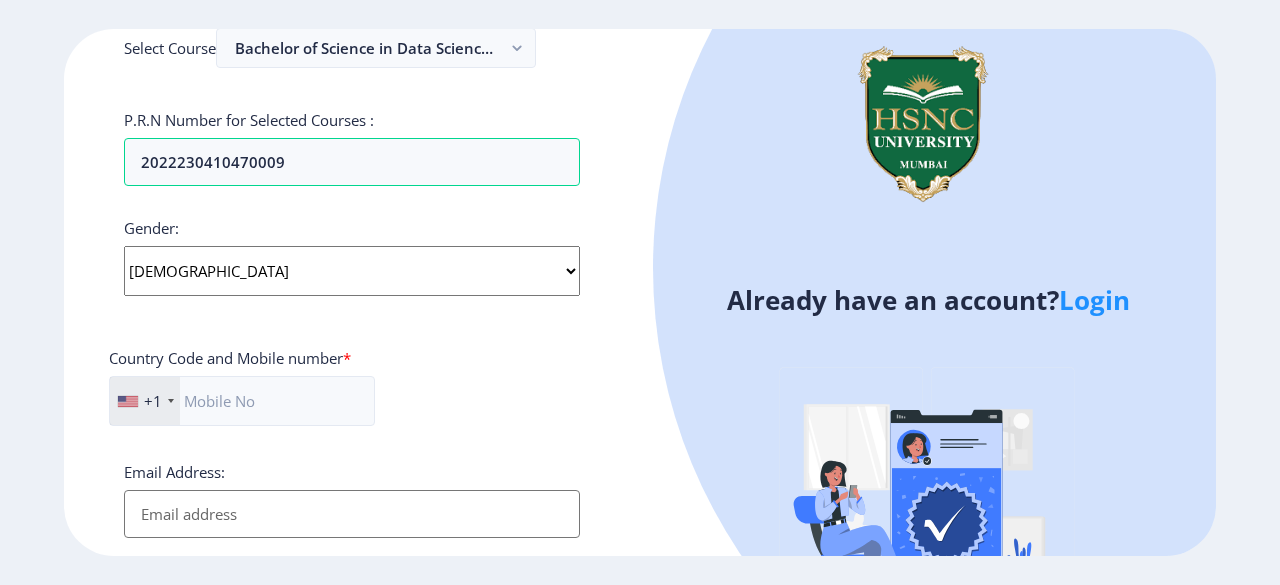 click on "Select Gender Male Female Other" 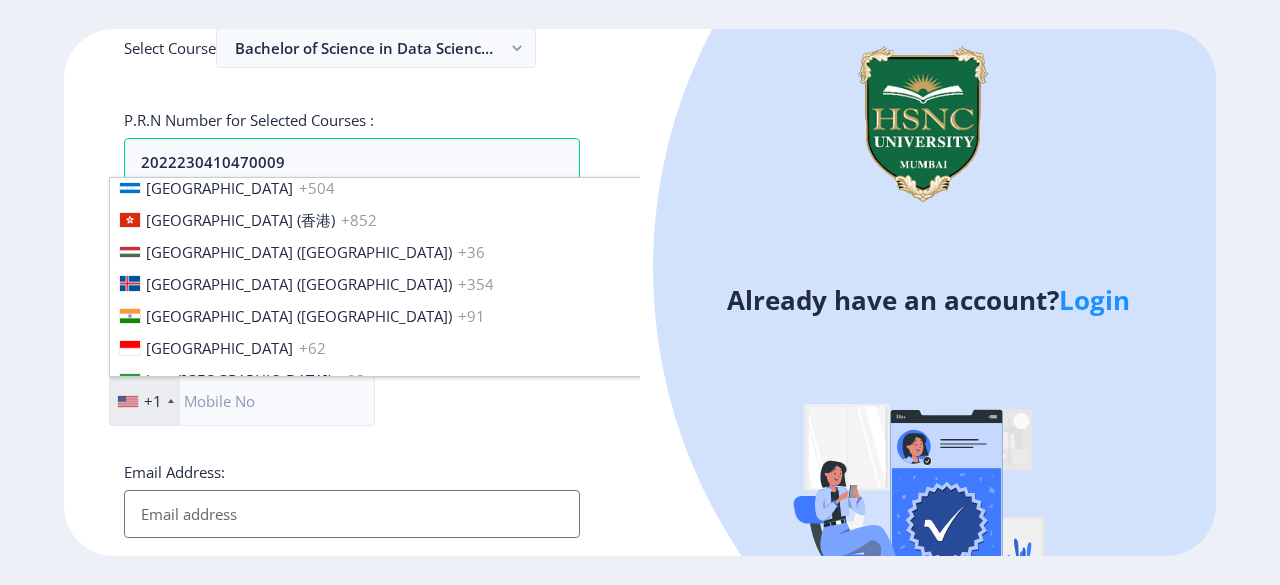 scroll, scrollTop: 3086, scrollLeft: 0, axis: vertical 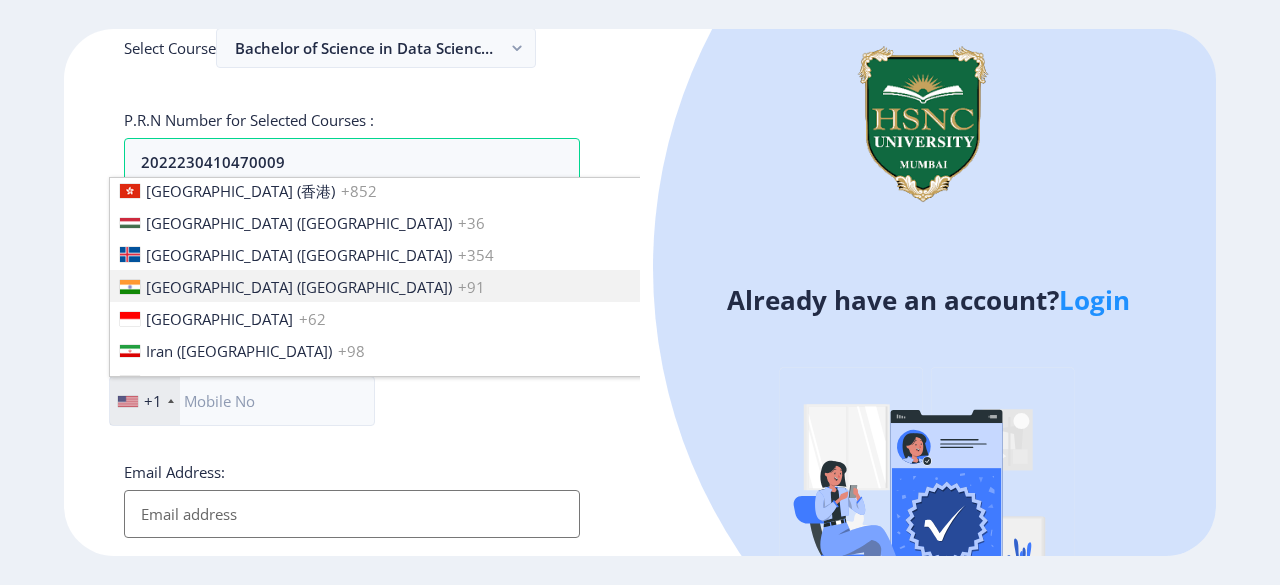 click on "+91" at bounding box center [471, 287] 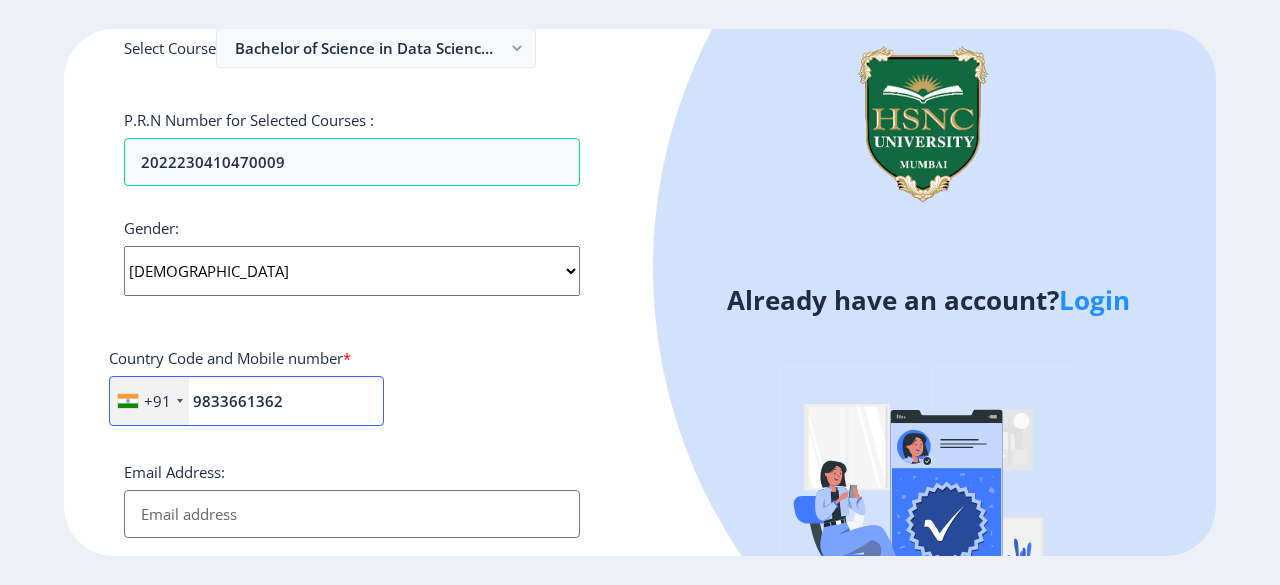 scroll, scrollTop: 673, scrollLeft: 0, axis: vertical 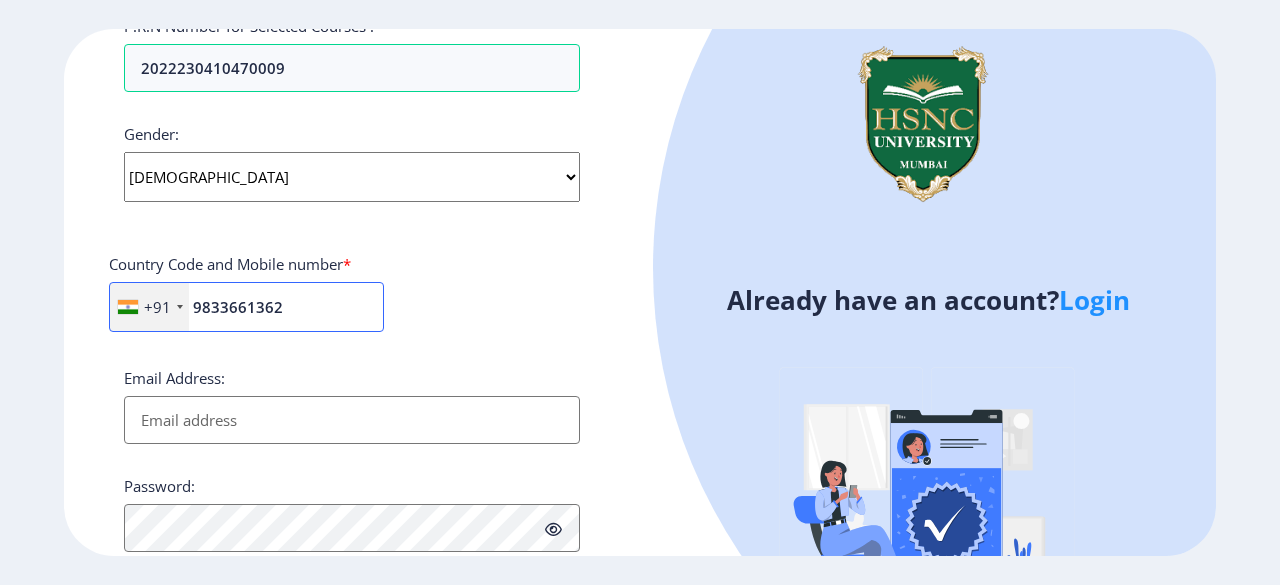 type on "9833661362" 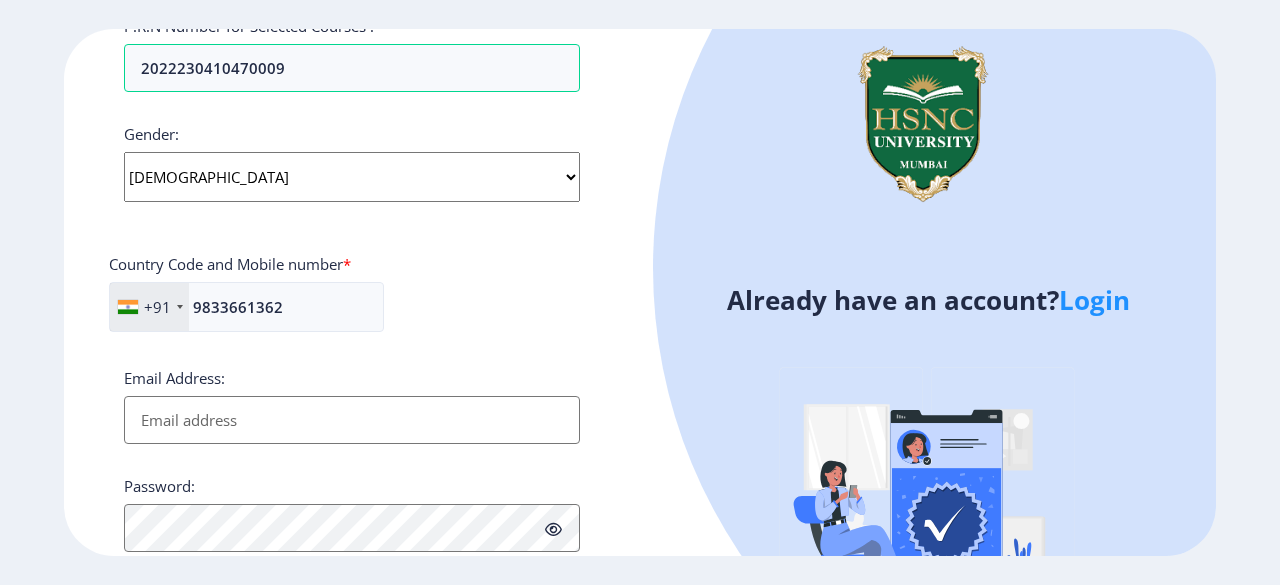 click on "Email Address:" at bounding box center (352, 420) 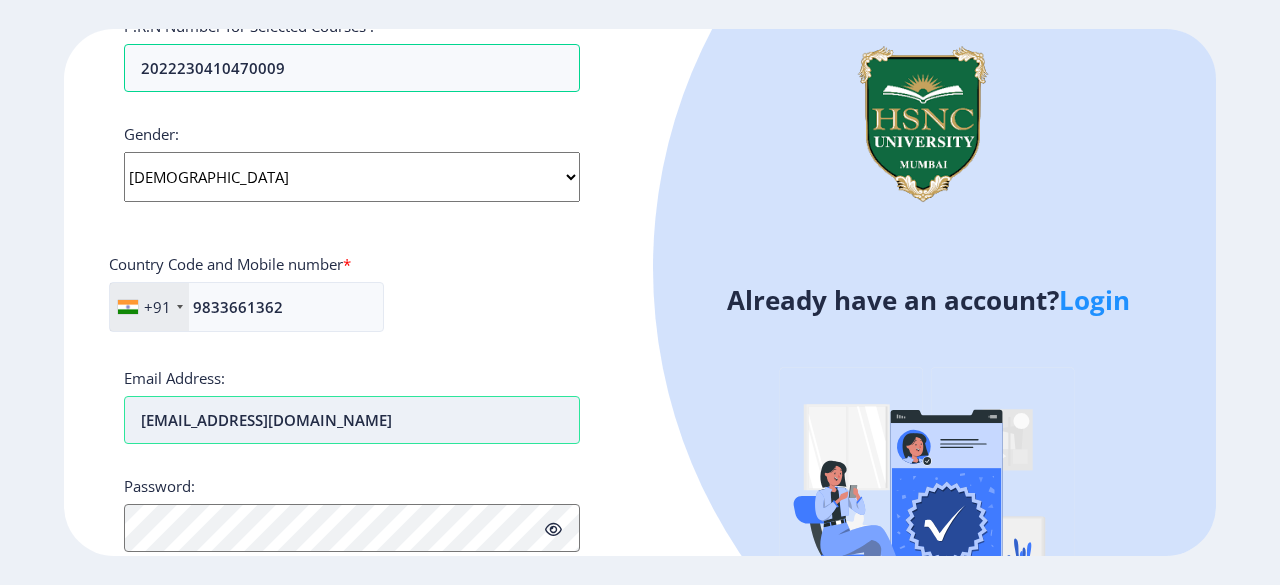 scroll, scrollTop: 835, scrollLeft: 0, axis: vertical 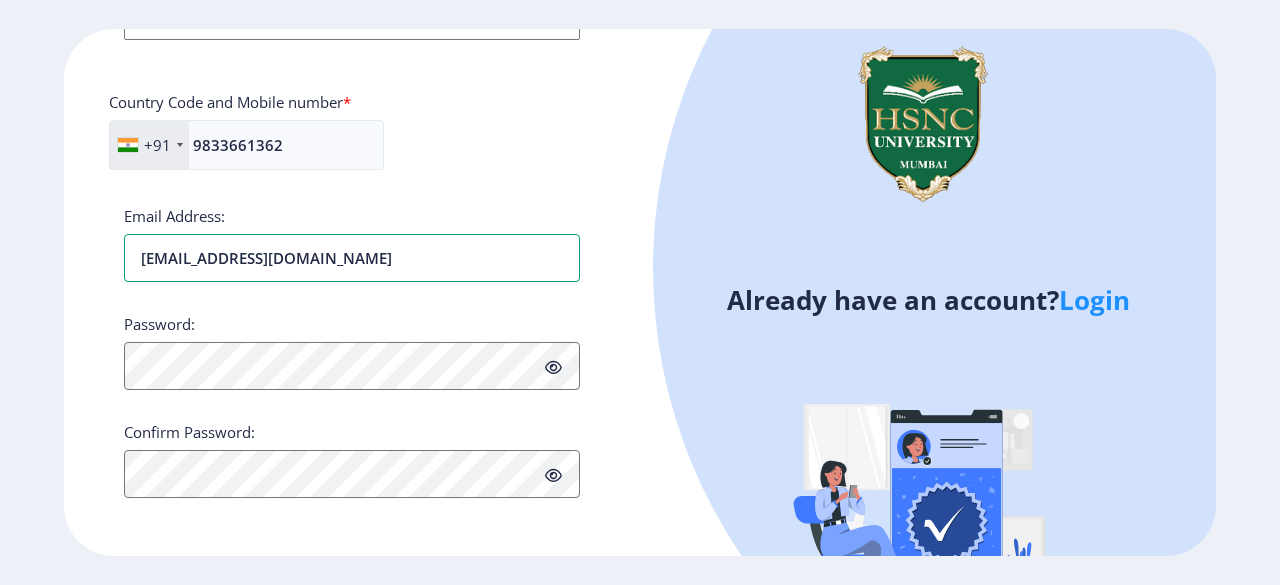 type on "aliyak0901@gmail.com" 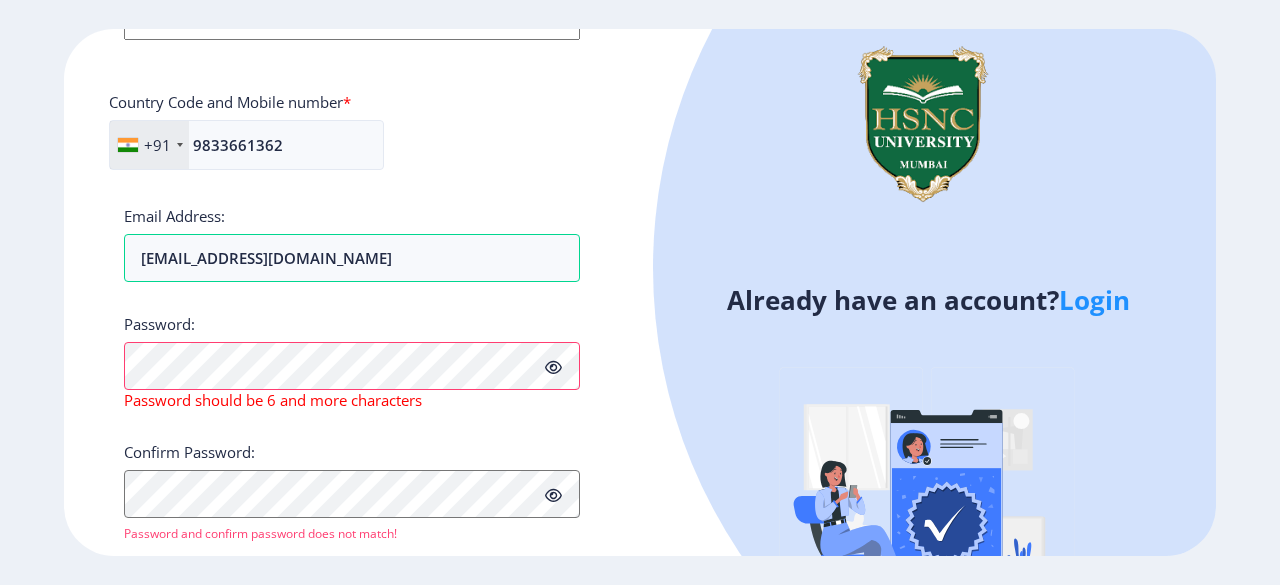 click 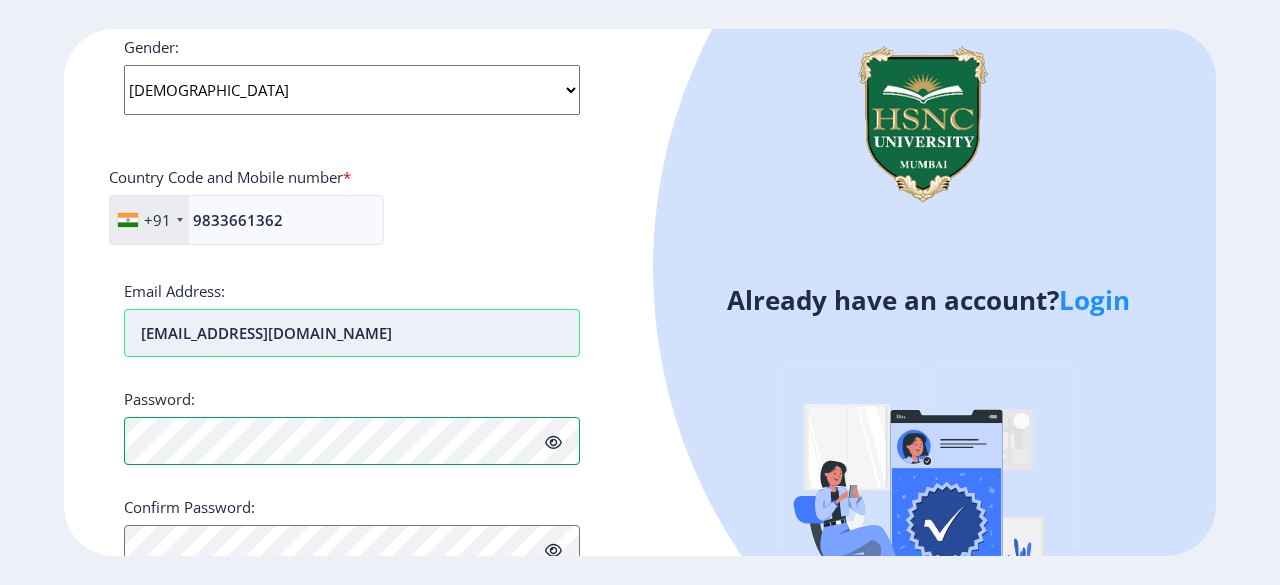 scroll, scrollTop: 859, scrollLeft: 0, axis: vertical 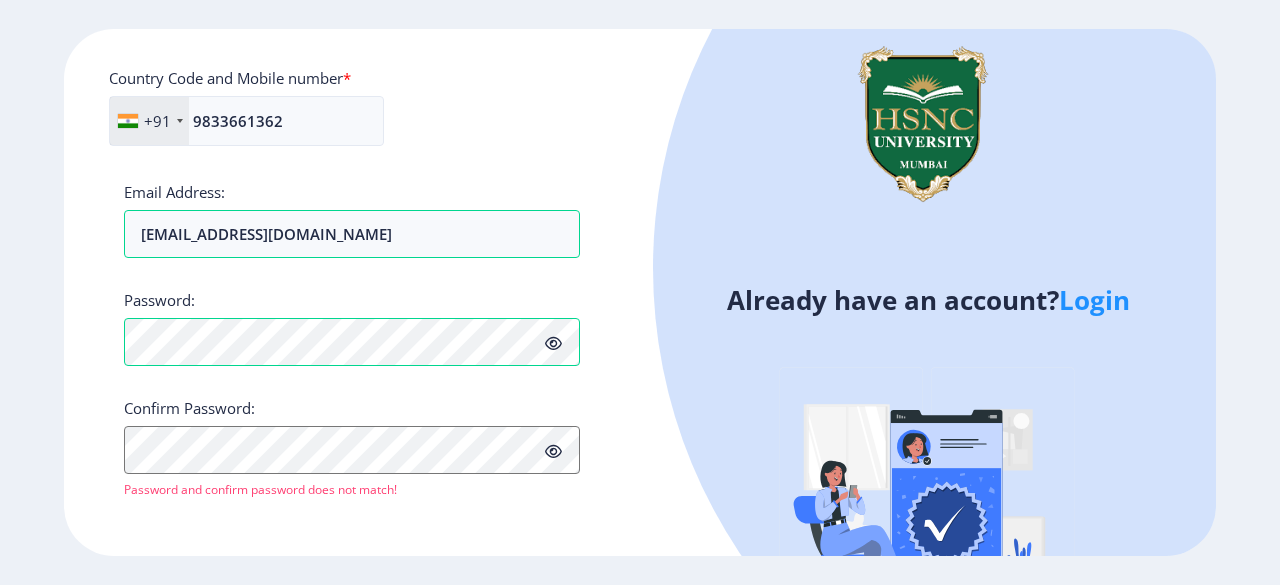 click on "Login" 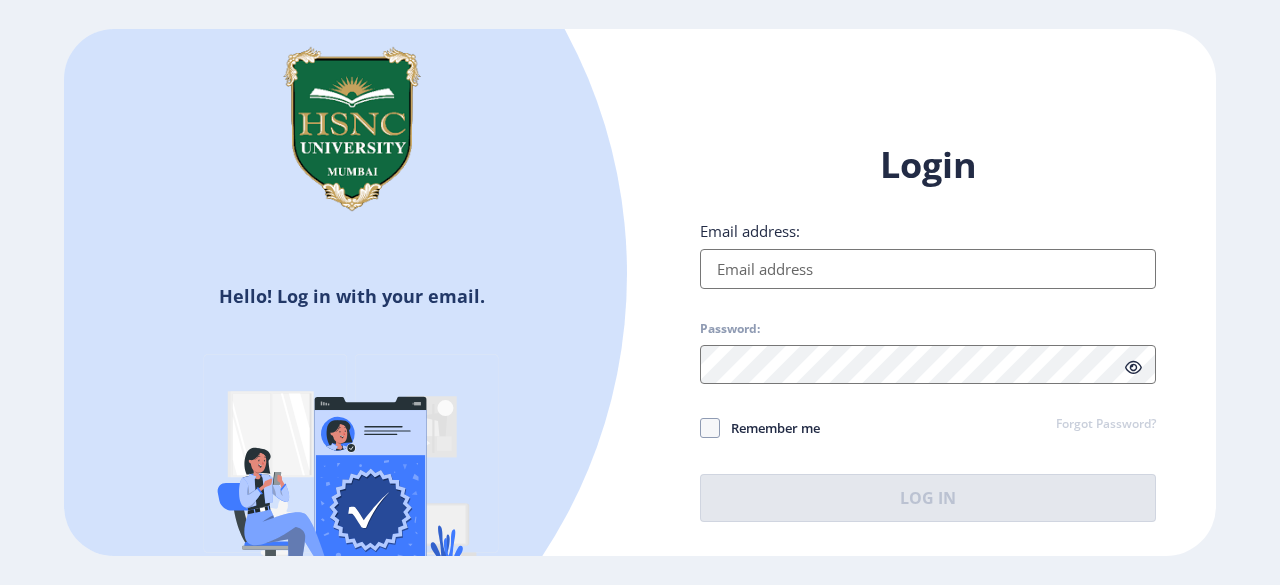 click on "Email address:" at bounding box center [928, 269] 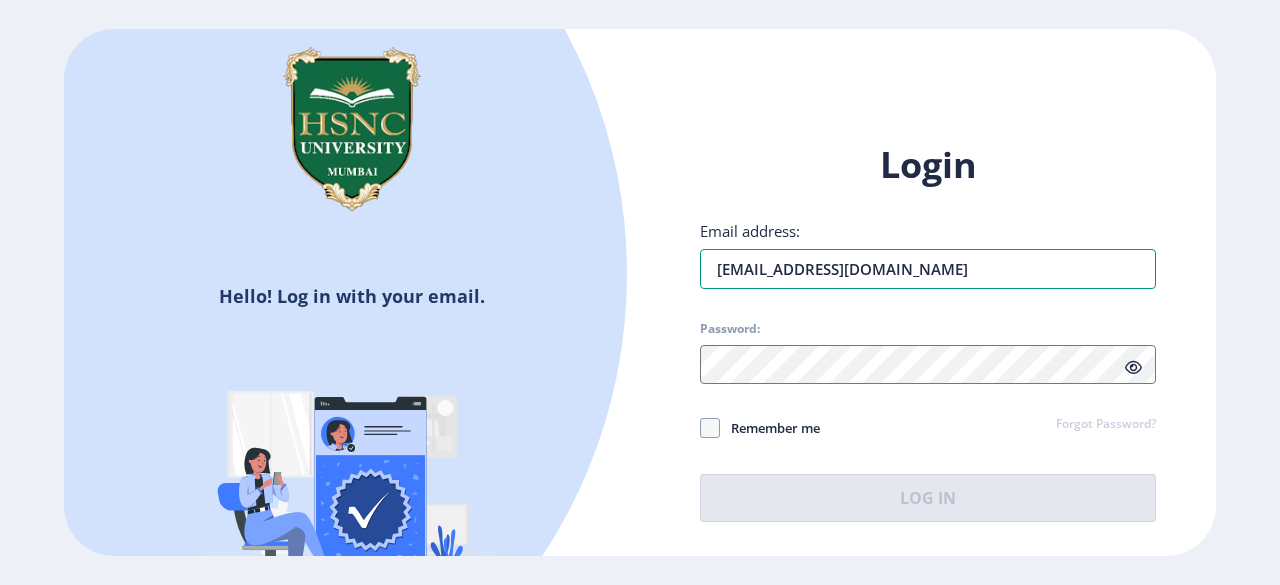 type on "aliyak0901@gmail.com" 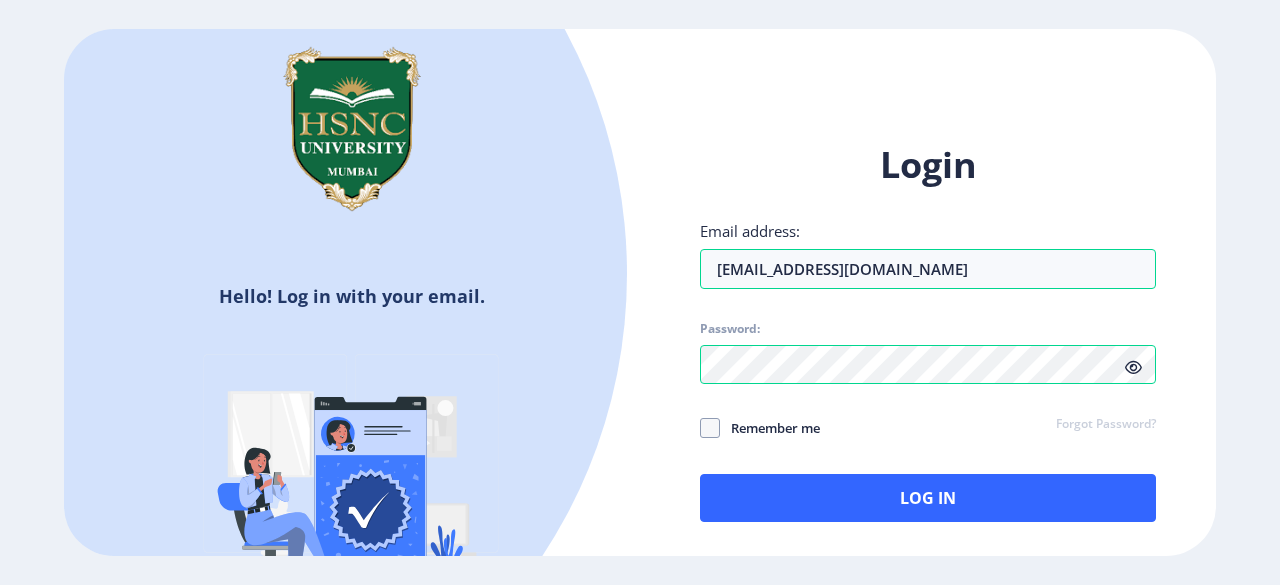 click 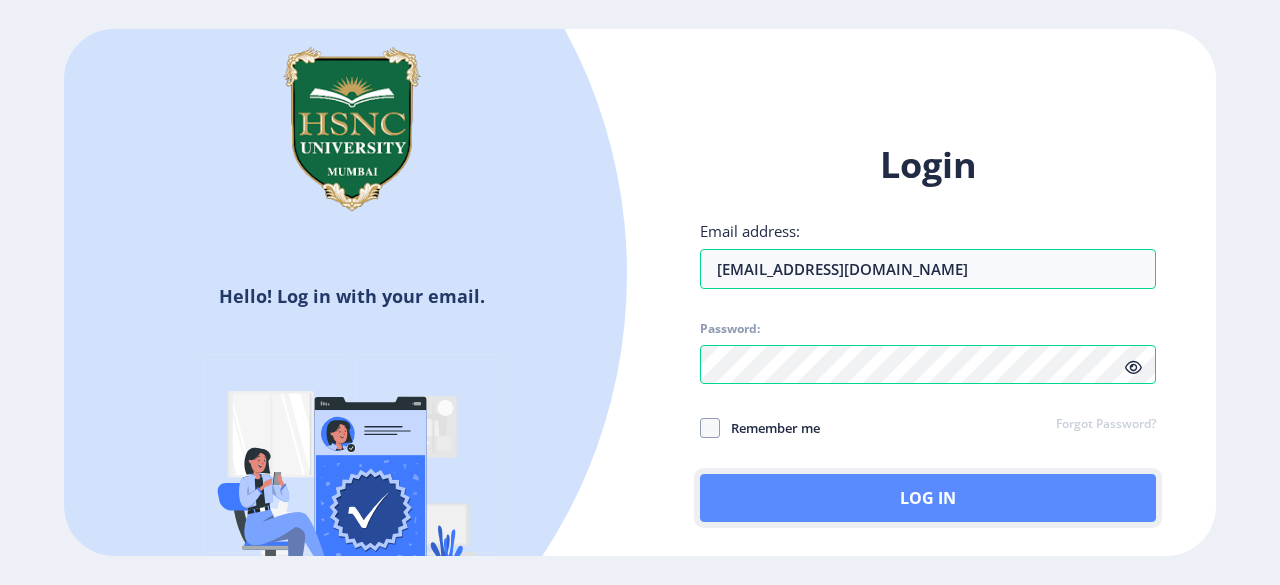 click on "Log In" 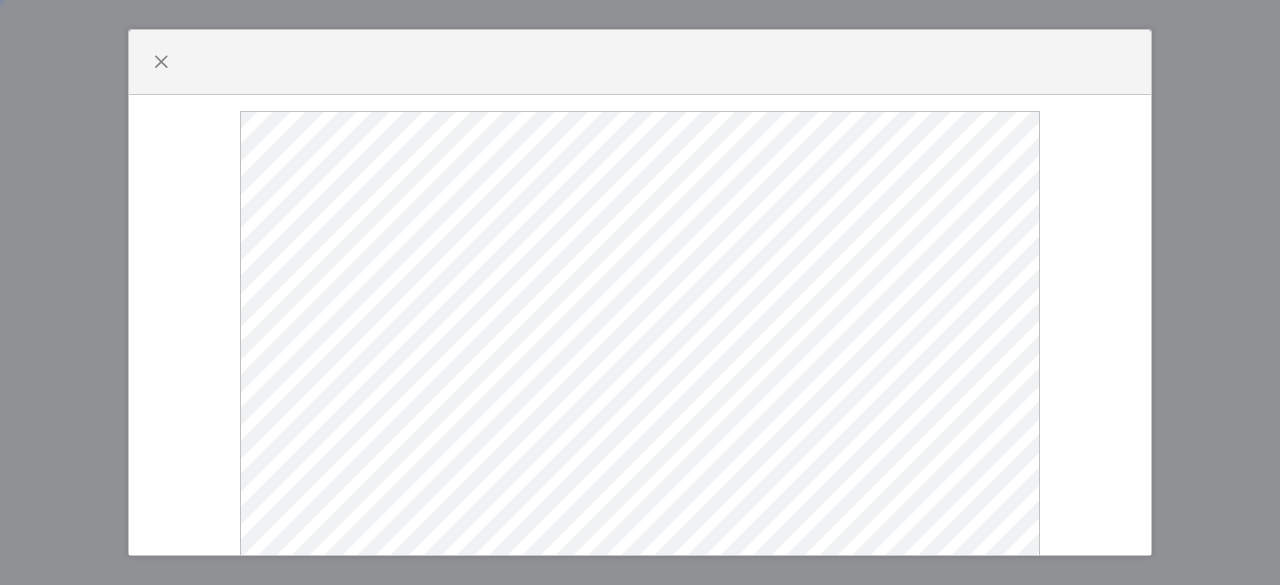 select 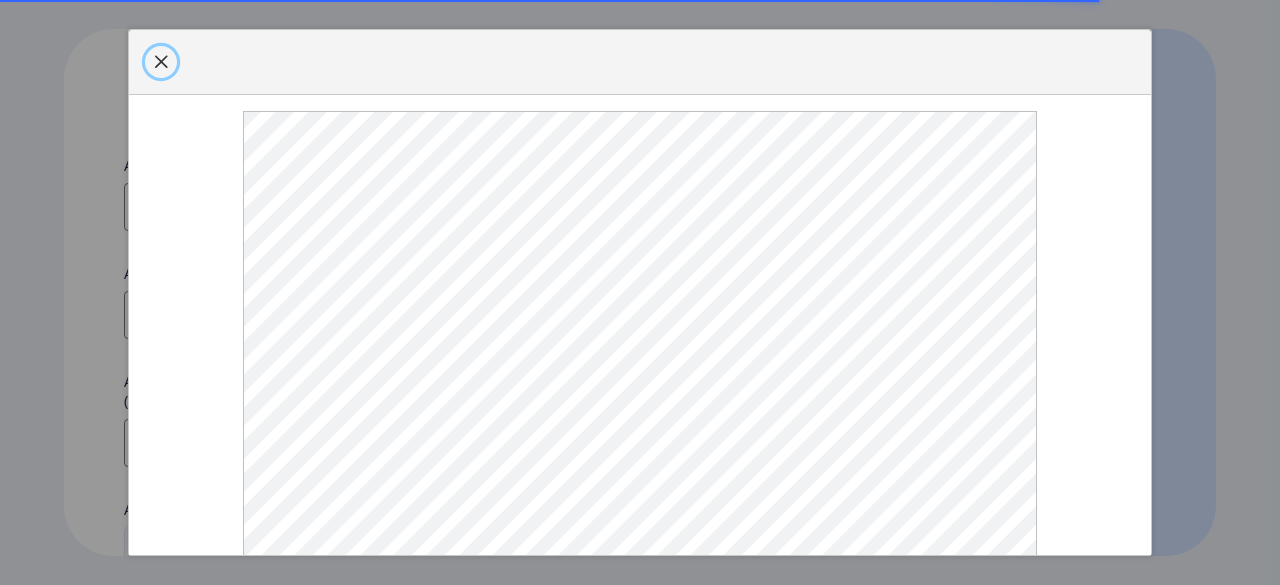 click 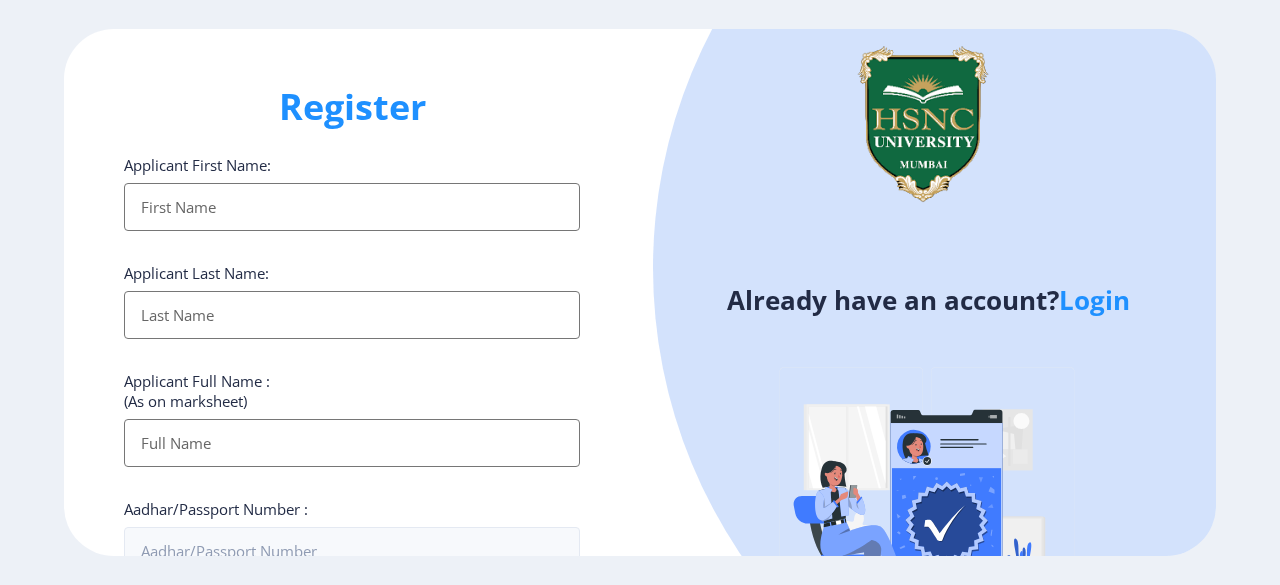 click on "Applicant First Name:" at bounding box center (352, 207) 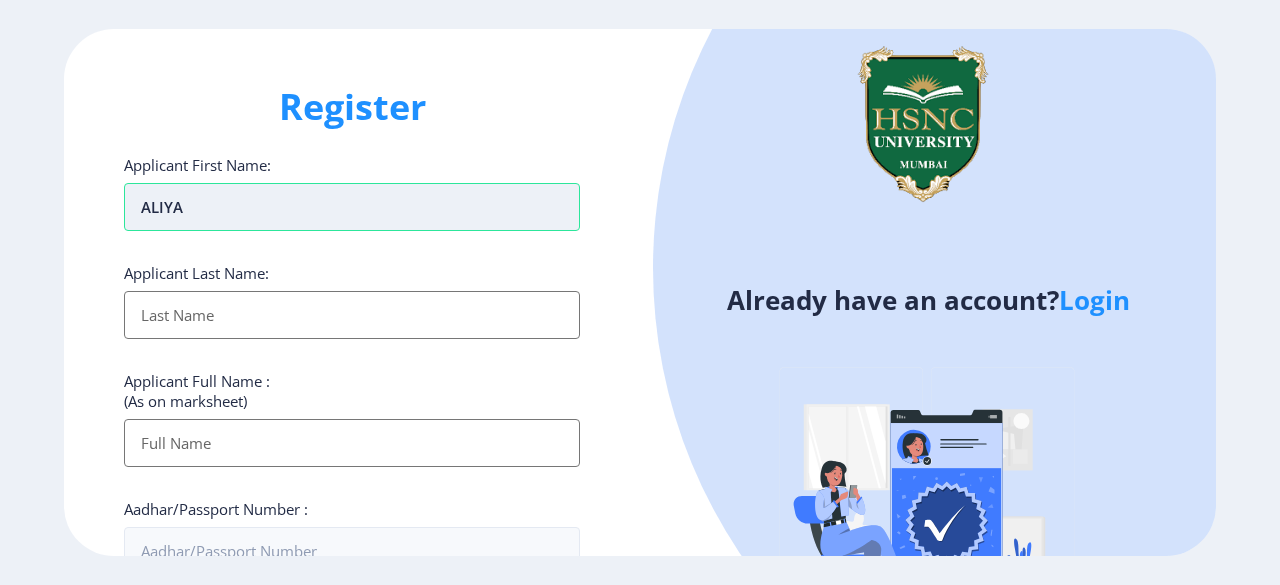 type on "ALIYA" 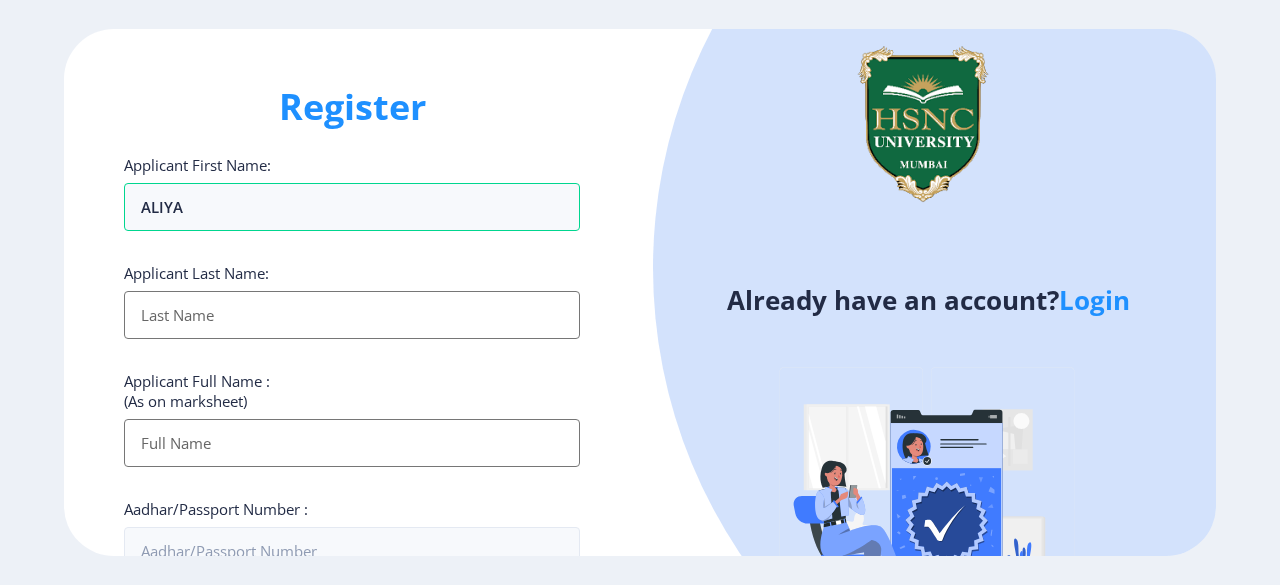 click on "Applicant First Name:" at bounding box center (352, 315) 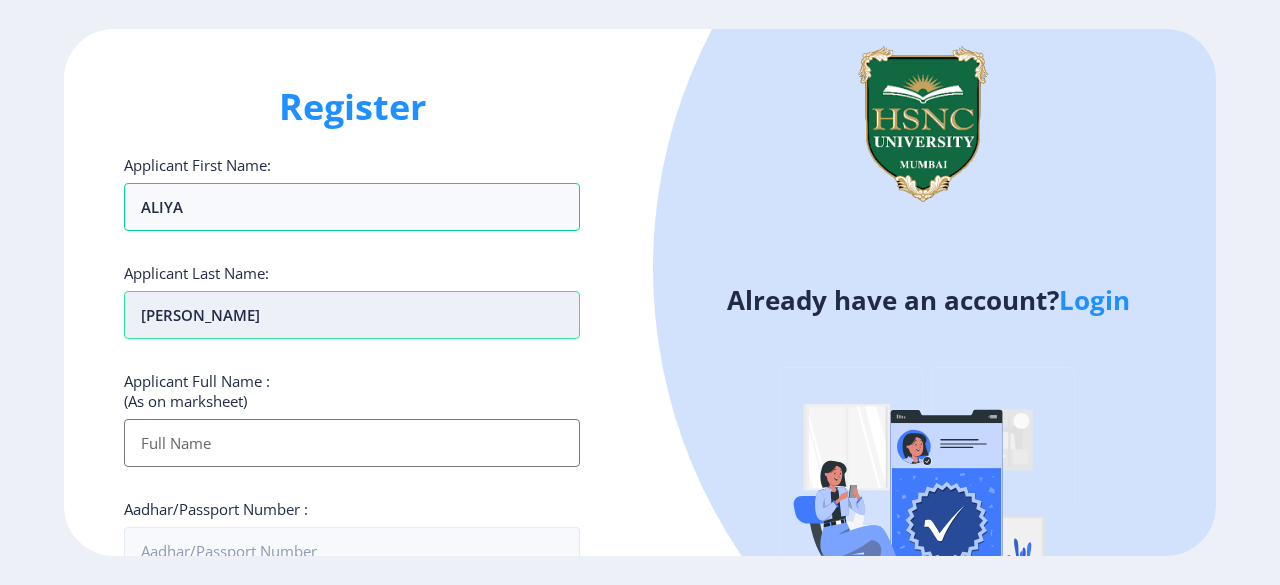 type on "KONDKAR" 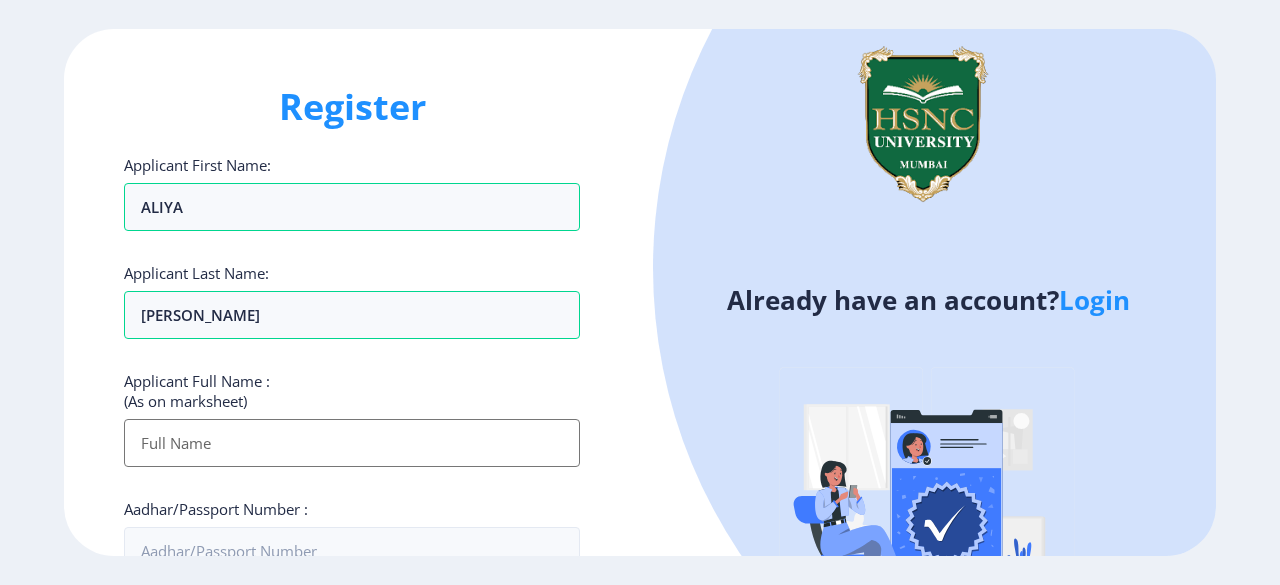 click on "Applicant First Name:" at bounding box center [352, 443] 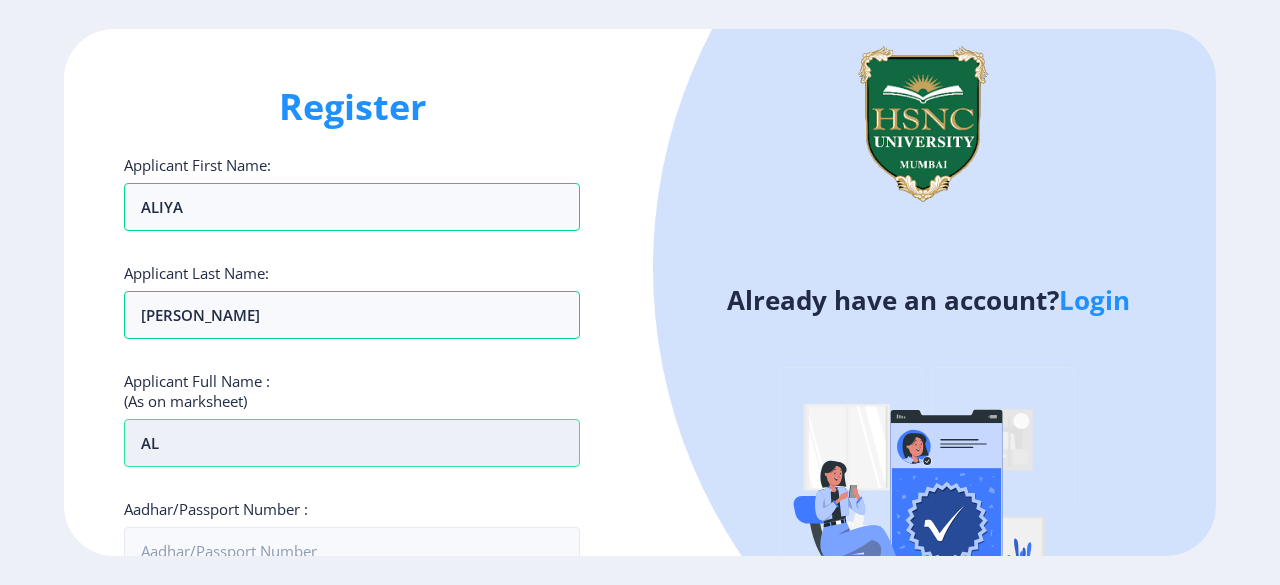 type on "A" 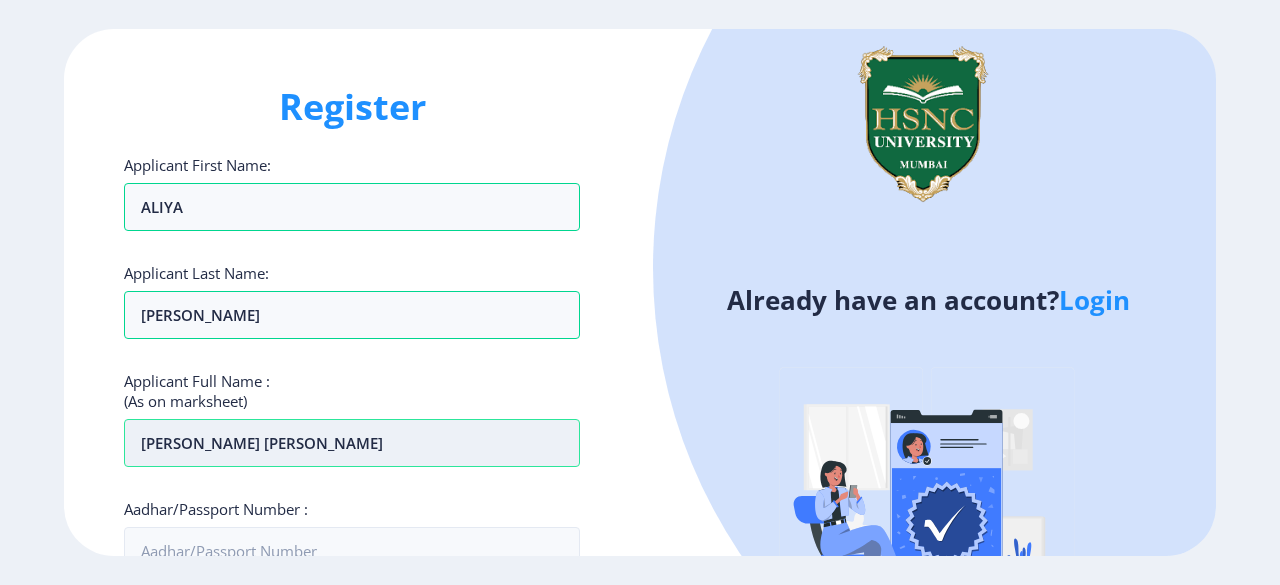 scroll, scrollTop: 280, scrollLeft: 0, axis: vertical 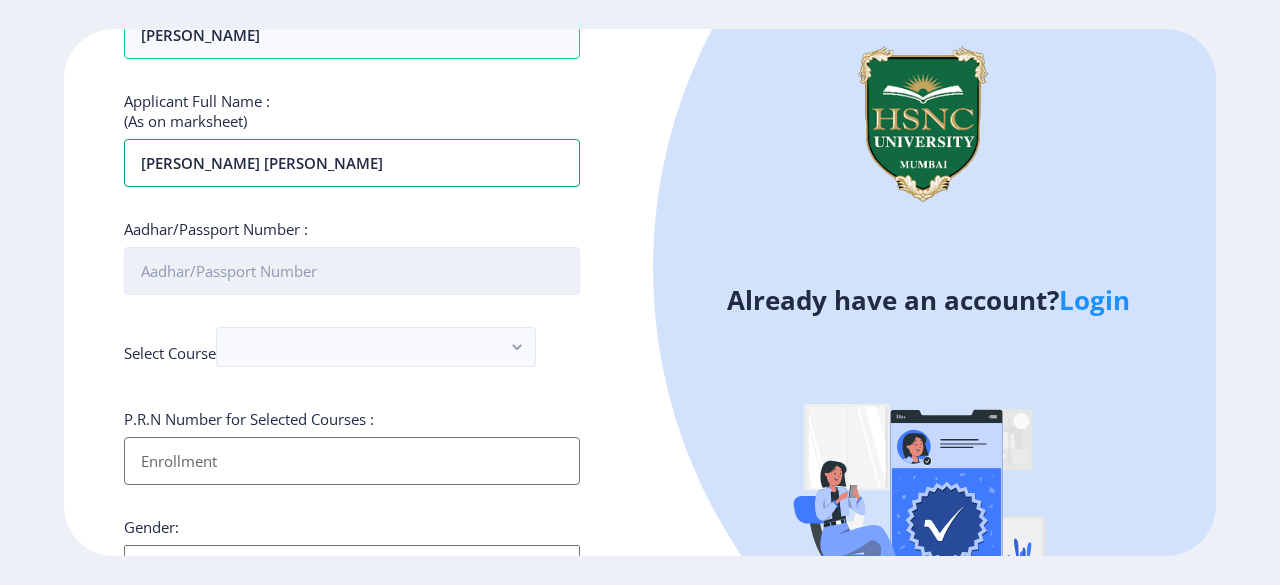 type on "KONDKAR ALIYA IMTIYAZ hABIBA" 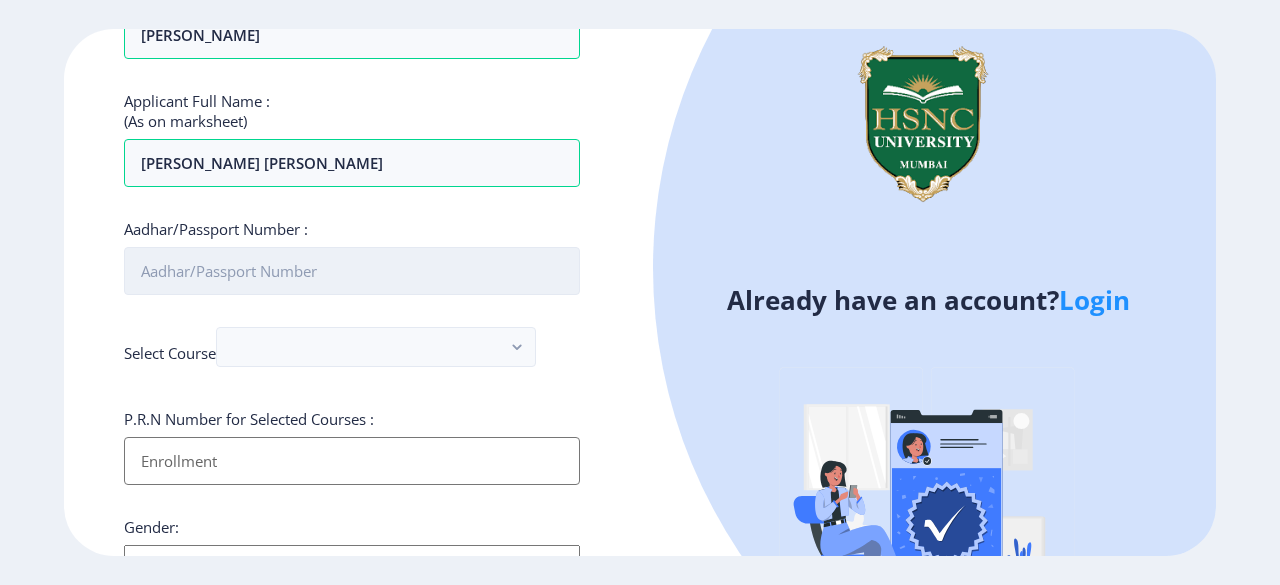 click on "Aadhar/Passport Number :" at bounding box center [352, 271] 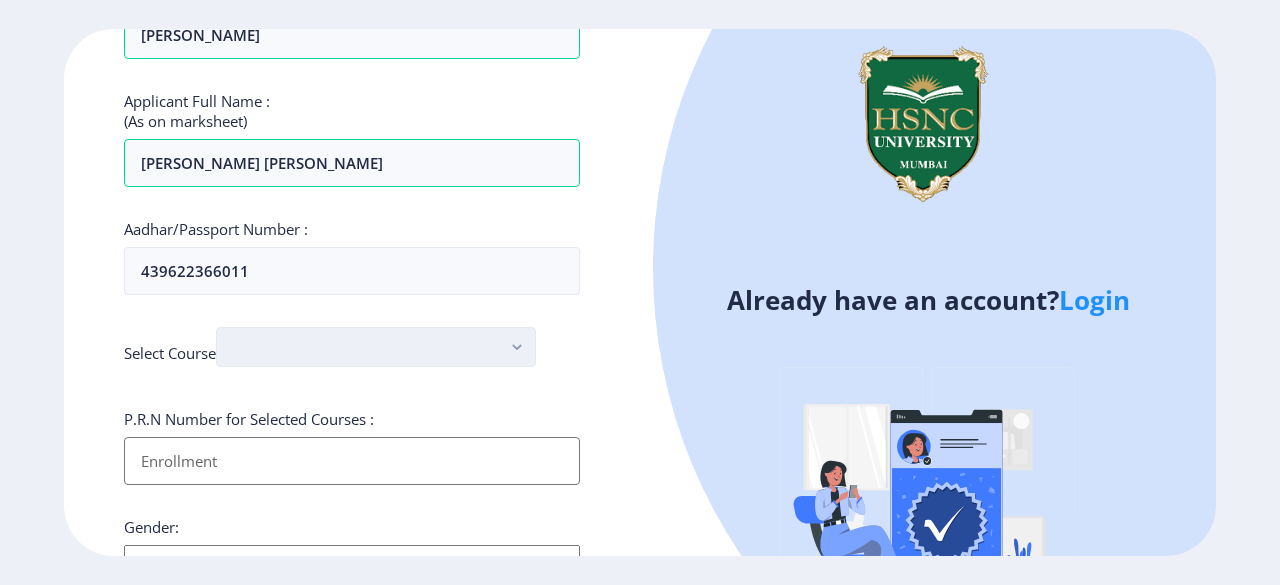 click 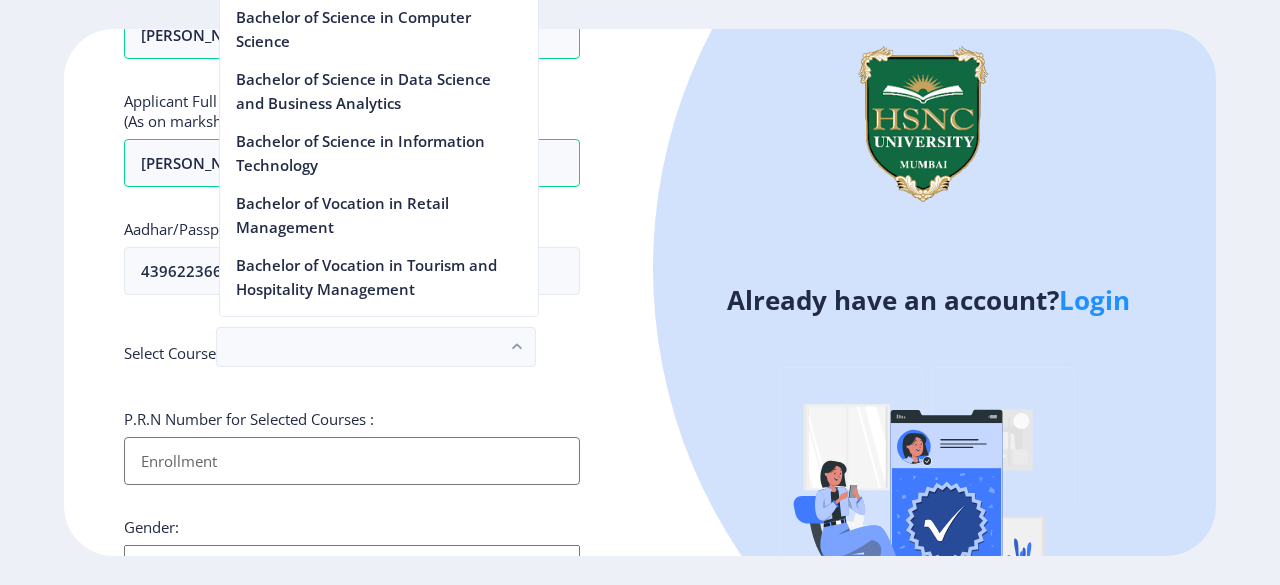 scroll, scrollTop: 1588, scrollLeft: 0, axis: vertical 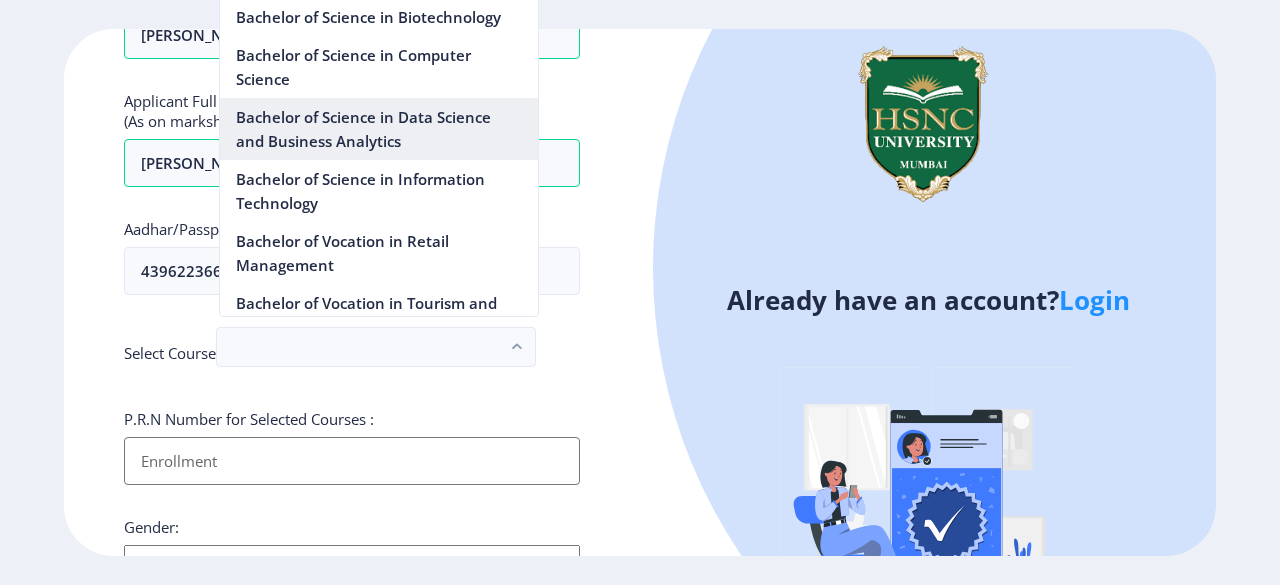 click on "Bachelor of Science in Data Science and Business Analytics" at bounding box center (379, 129) 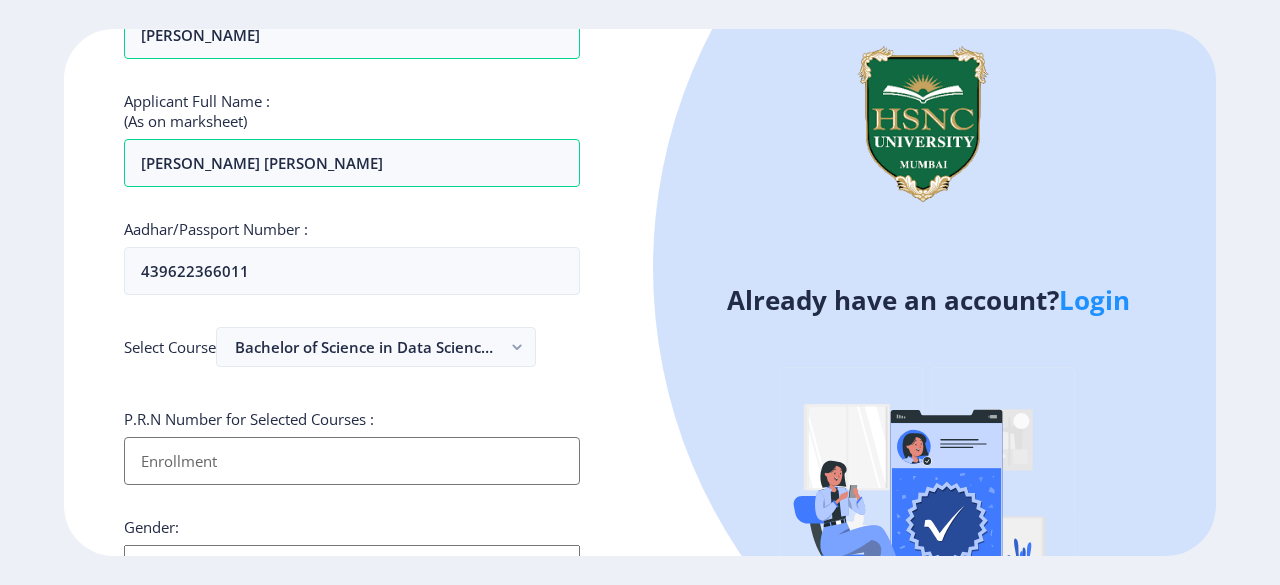 click on "Applicant First Name:" at bounding box center (352, 461) 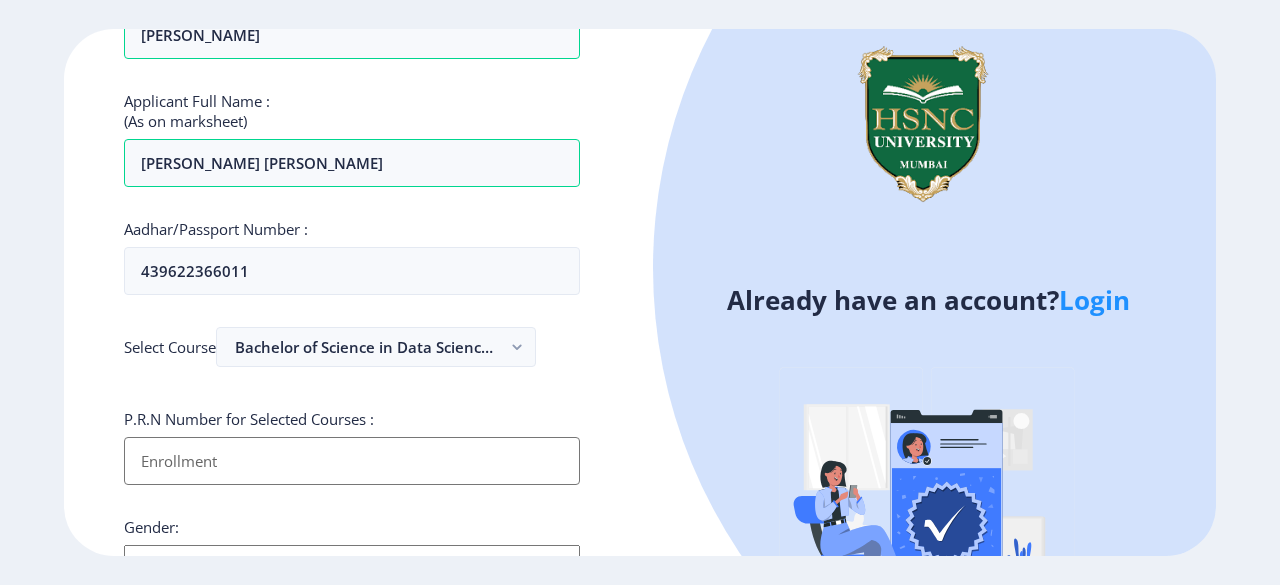 type on "2" 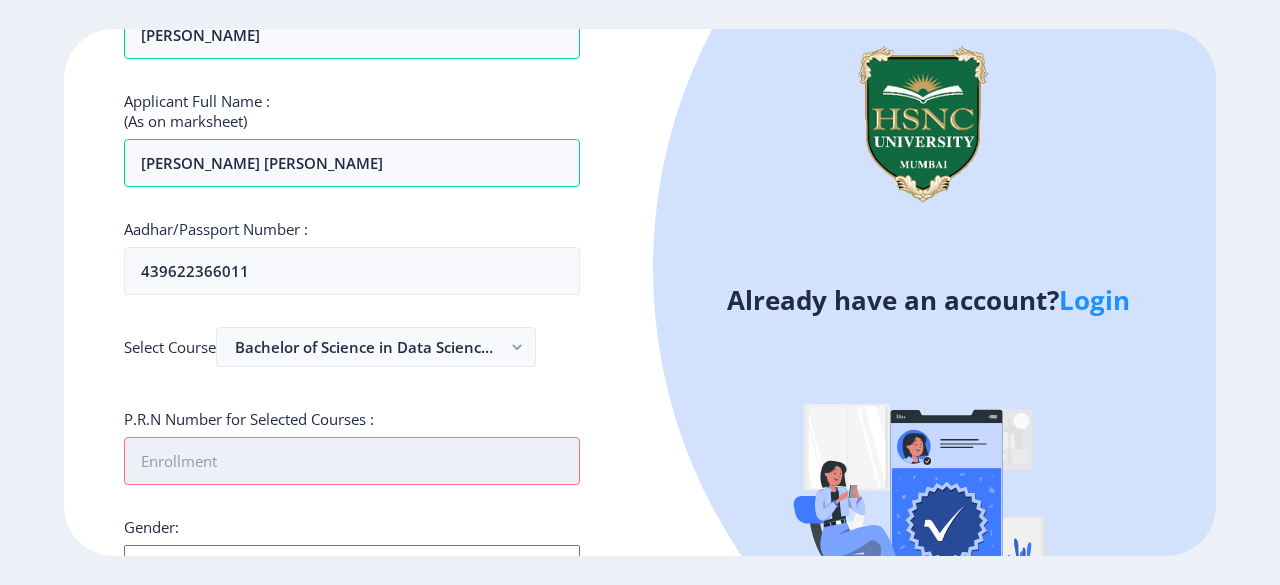paste on "2022230410470009" 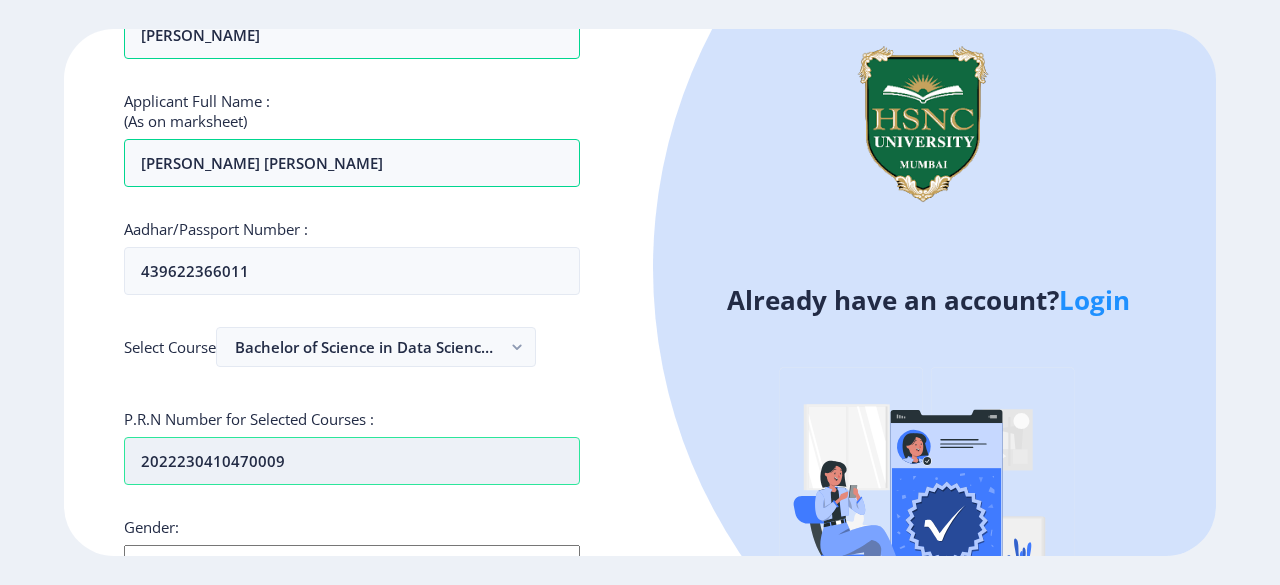 scroll, scrollTop: 375, scrollLeft: 0, axis: vertical 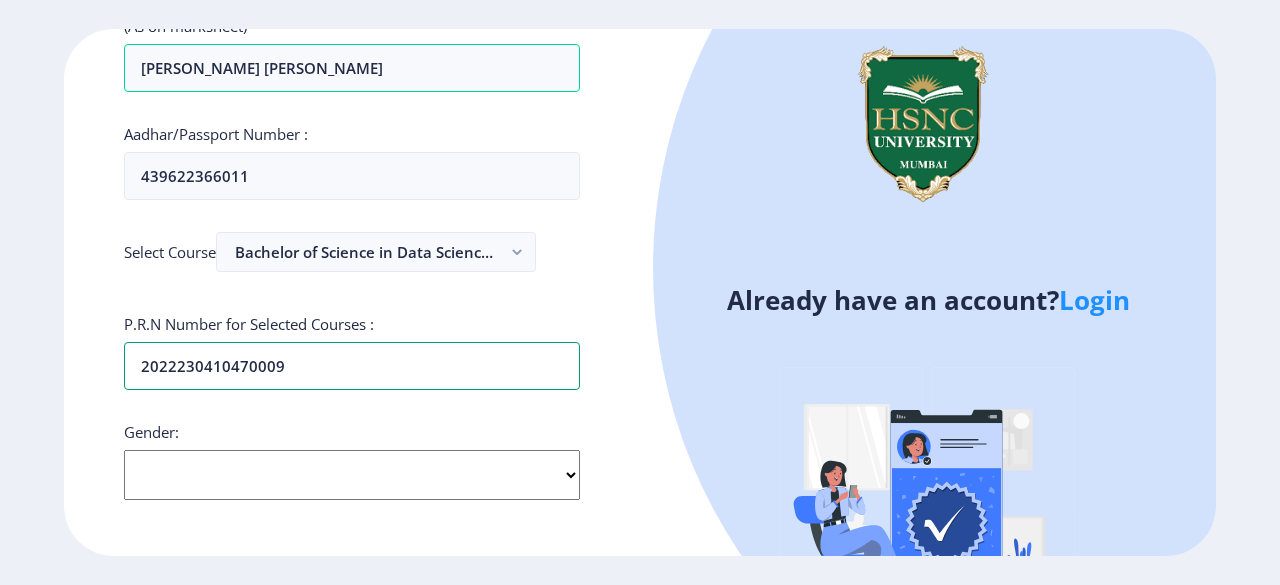 type on "2022230410470009" 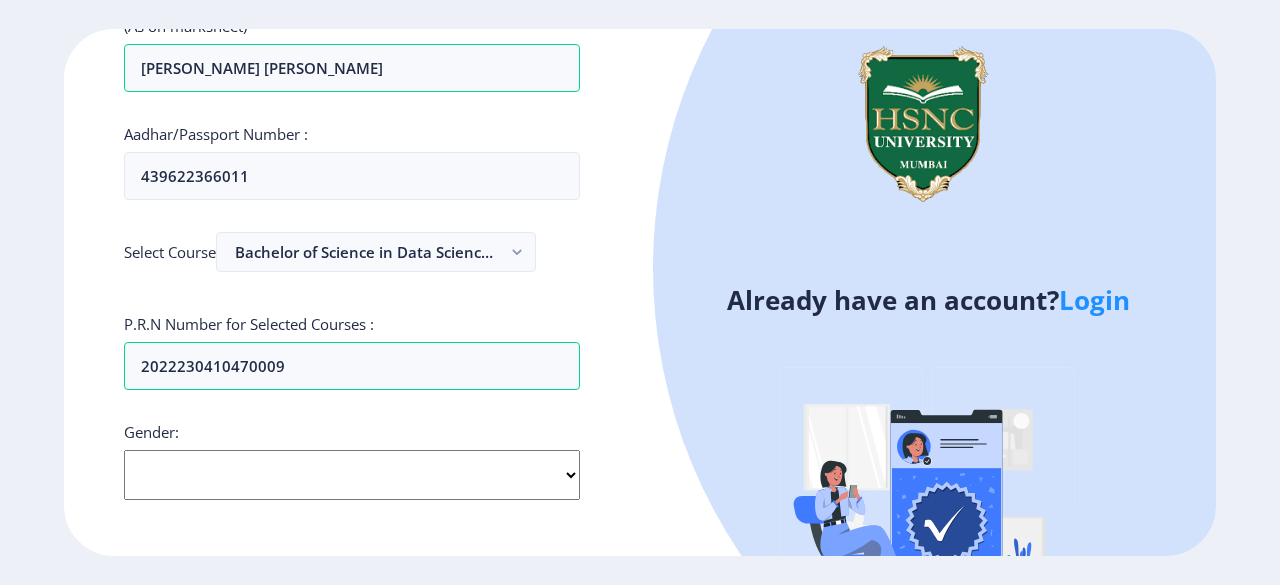 click on "Select Gender Male Female Other" 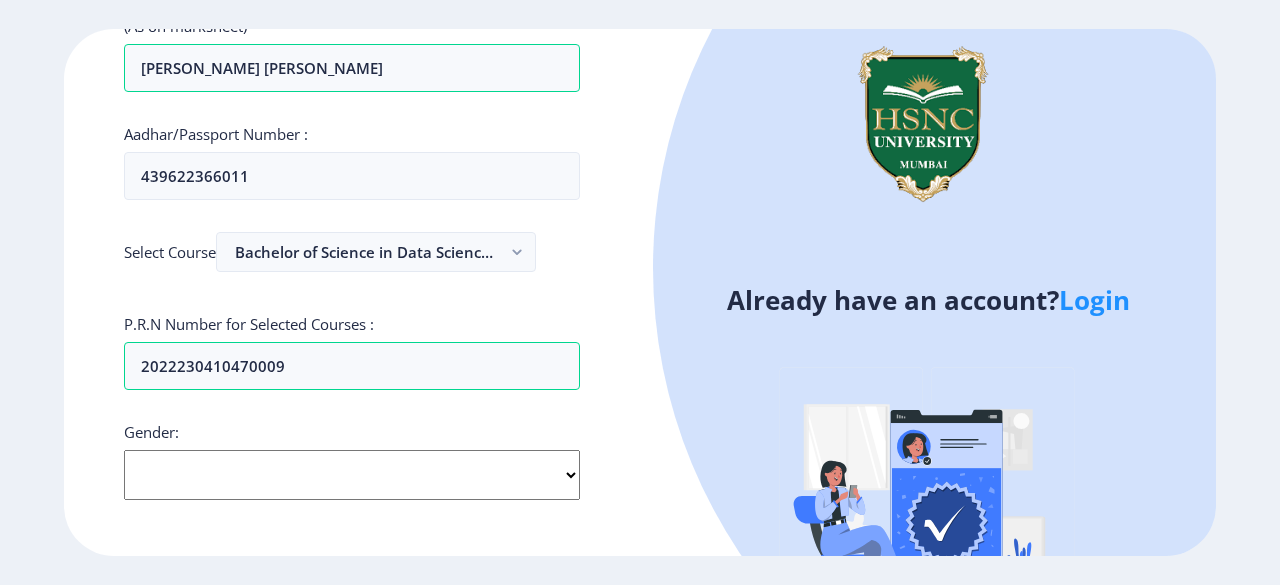 select on "[DEMOGRAPHIC_DATA]" 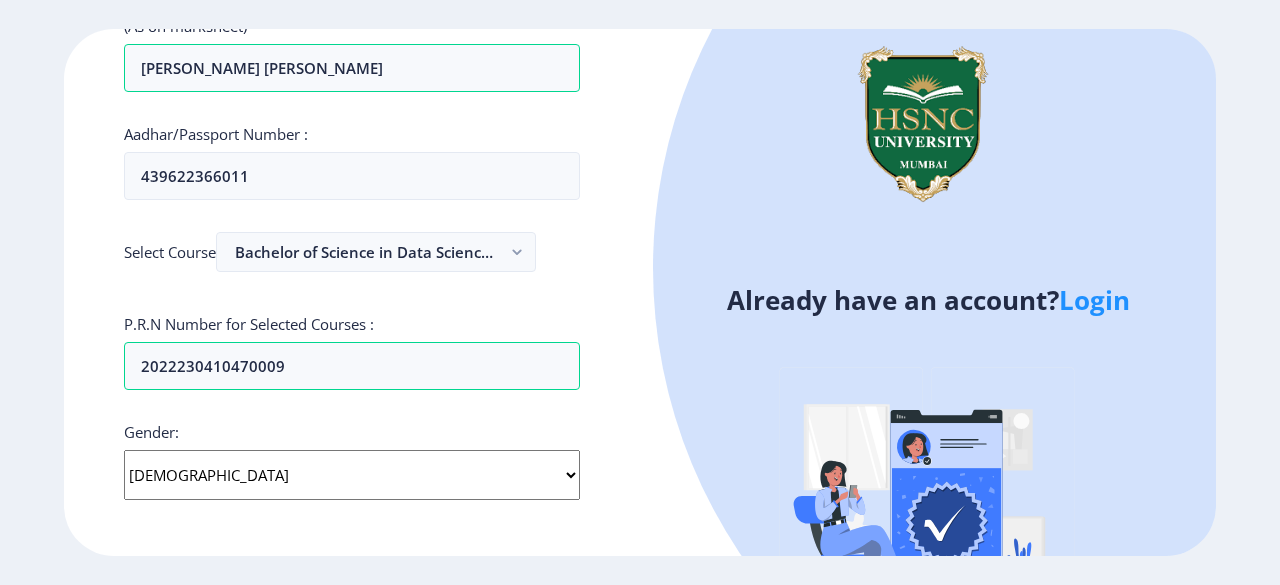 click on "Select Gender Male Female Other" 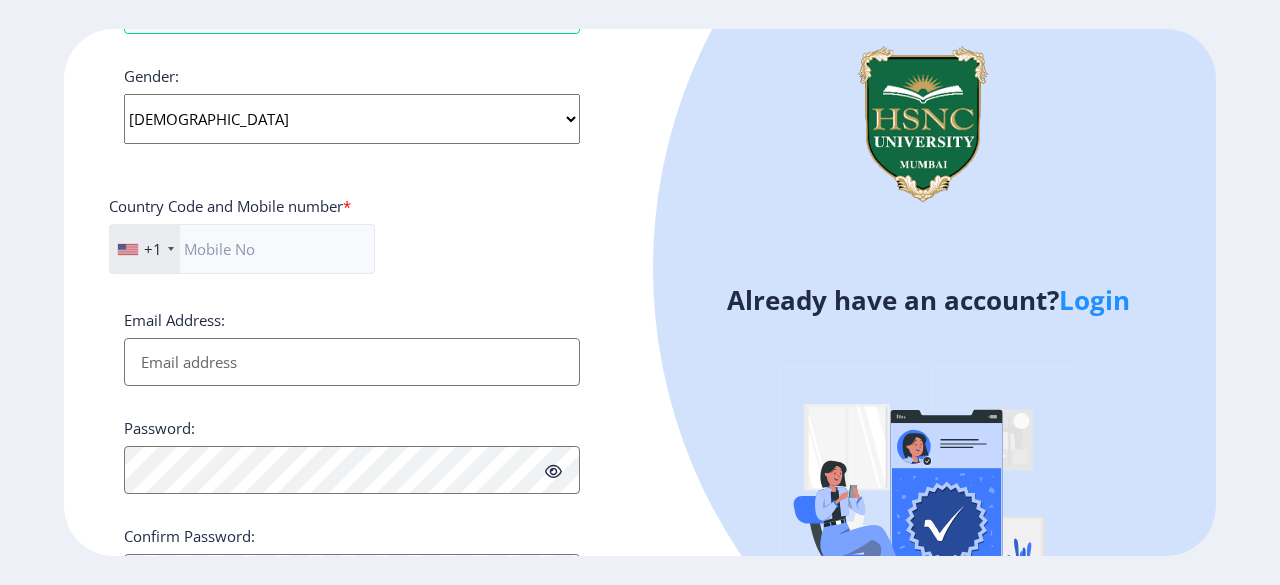 scroll, scrollTop: 732, scrollLeft: 0, axis: vertical 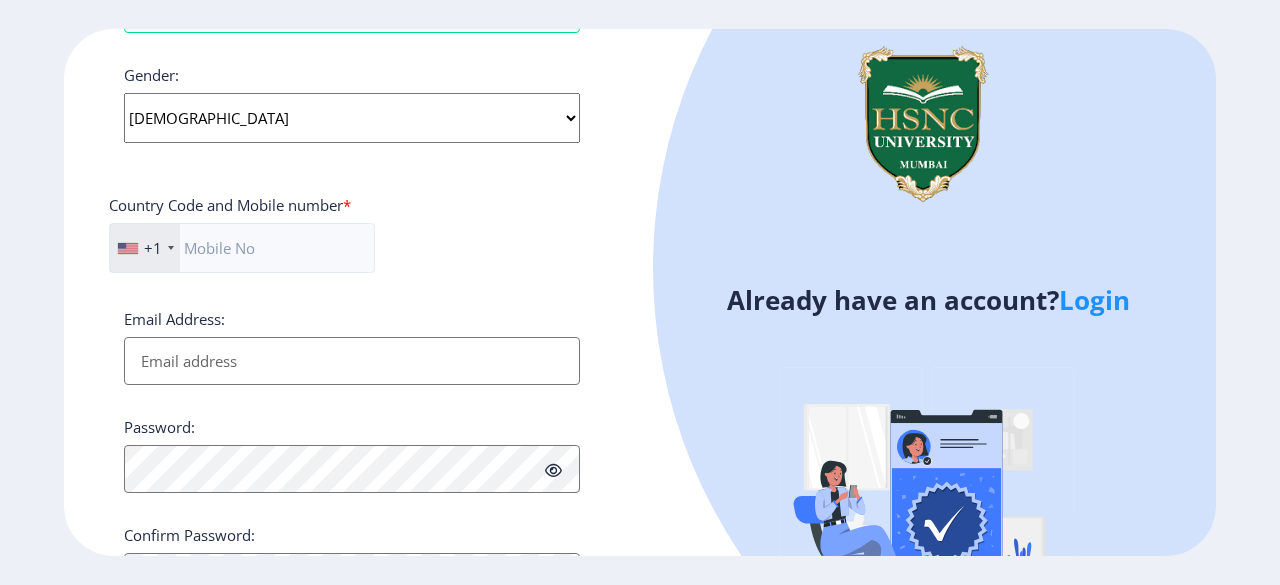 click on "Email Address:" at bounding box center (352, 361) 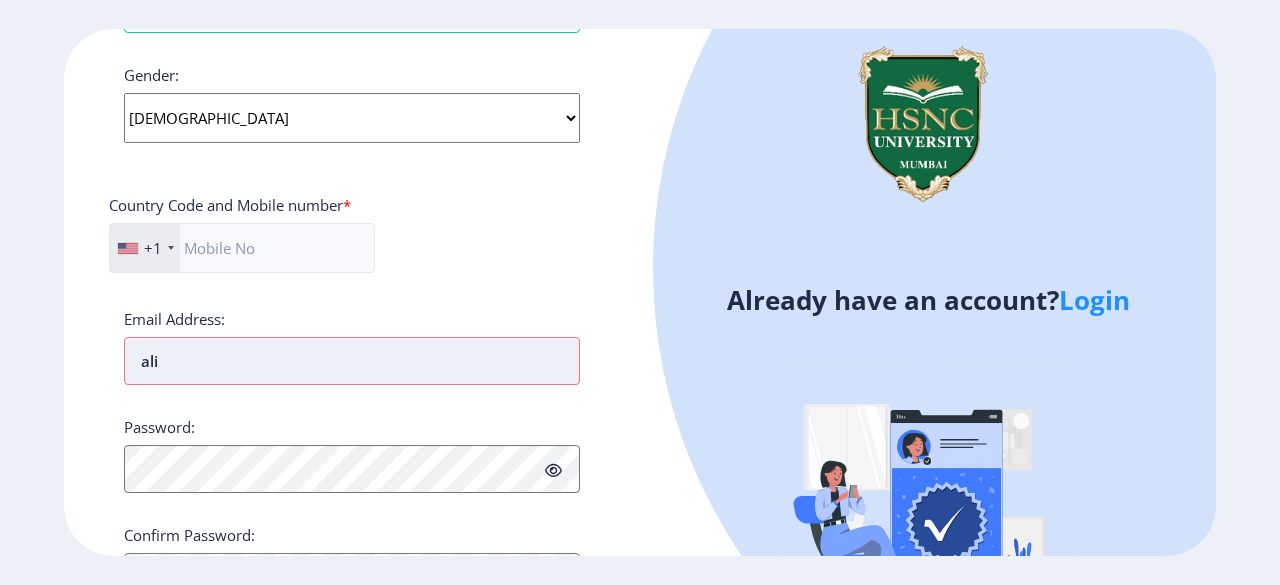 type on "aliyak0901@gmail.com" 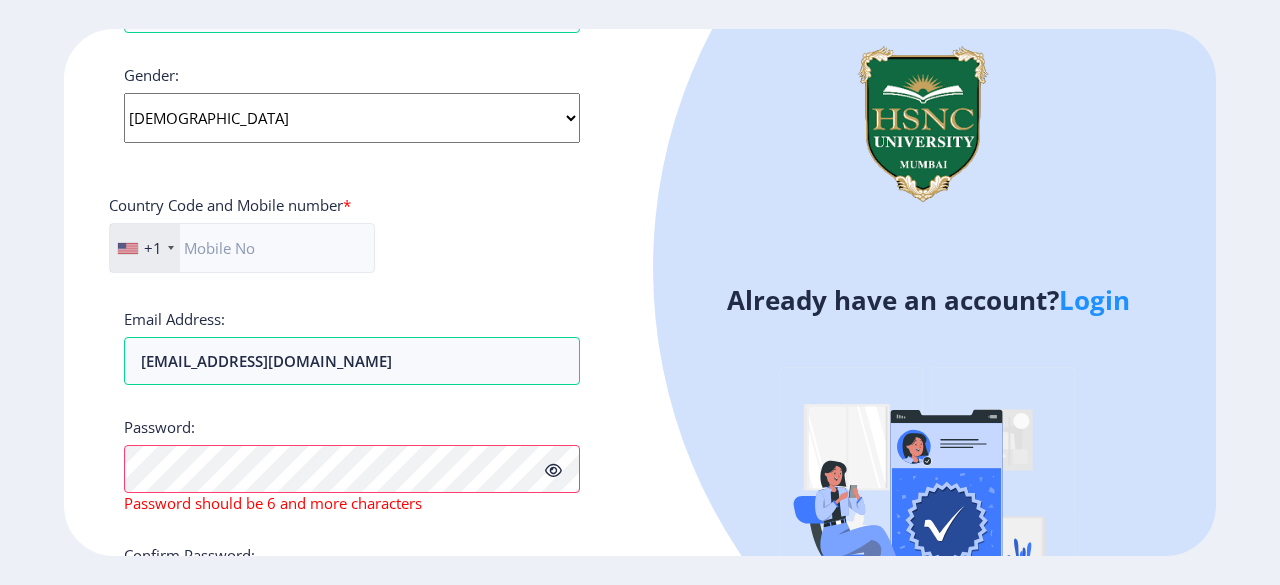 click 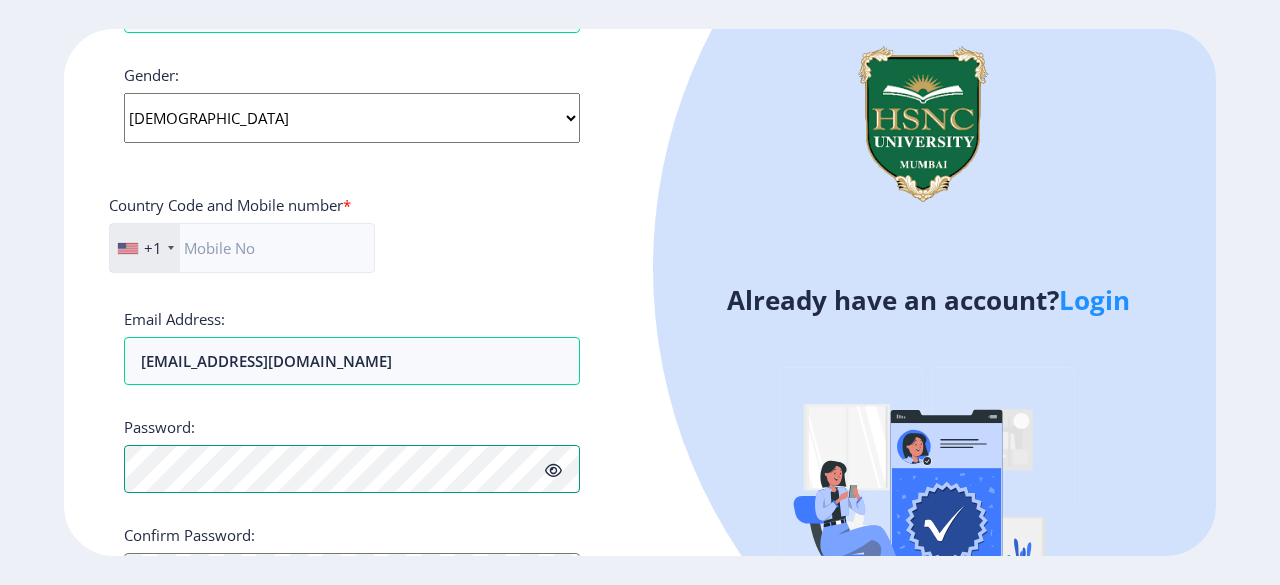 scroll, scrollTop: 859, scrollLeft: 0, axis: vertical 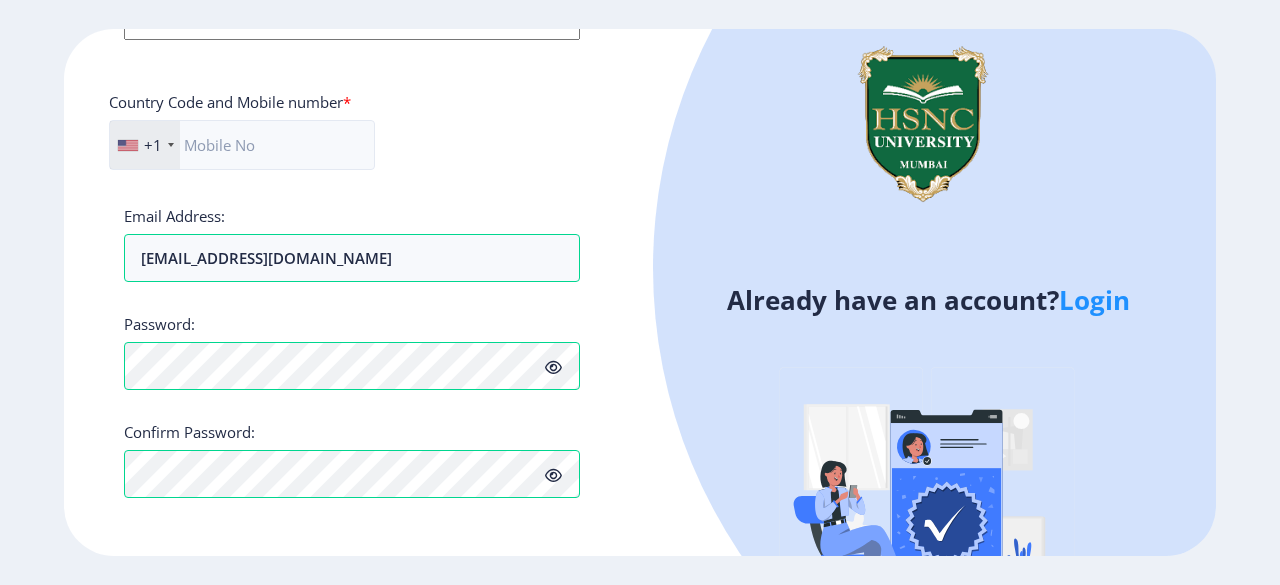 click on "+1" 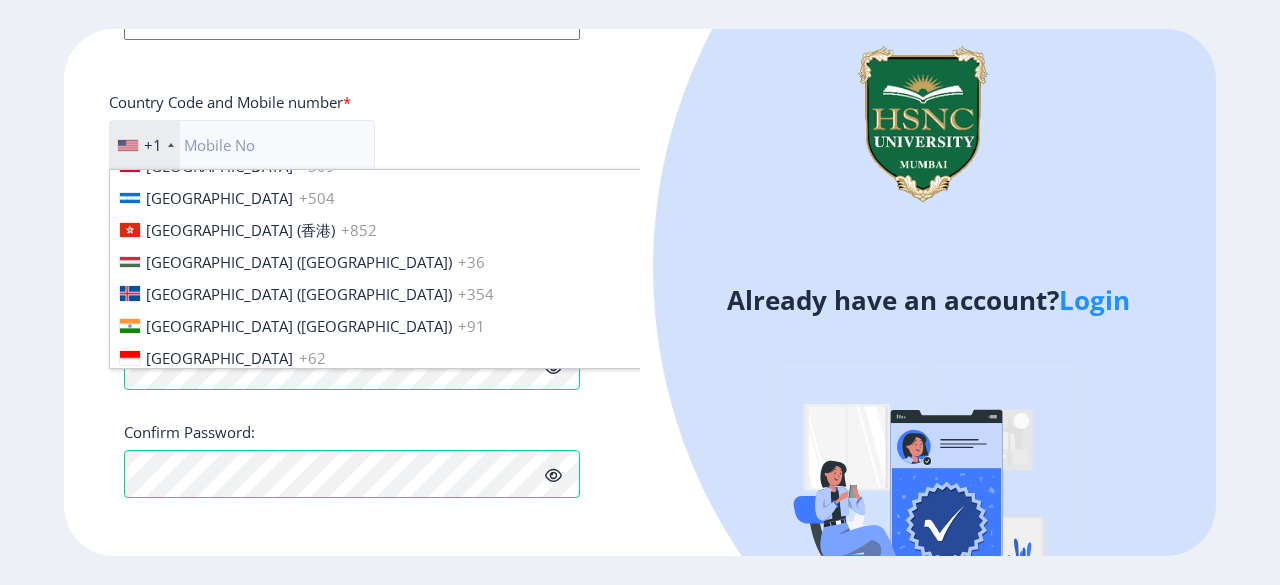 scroll, scrollTop: 3030, scrollLeft: 0, axis: vertical 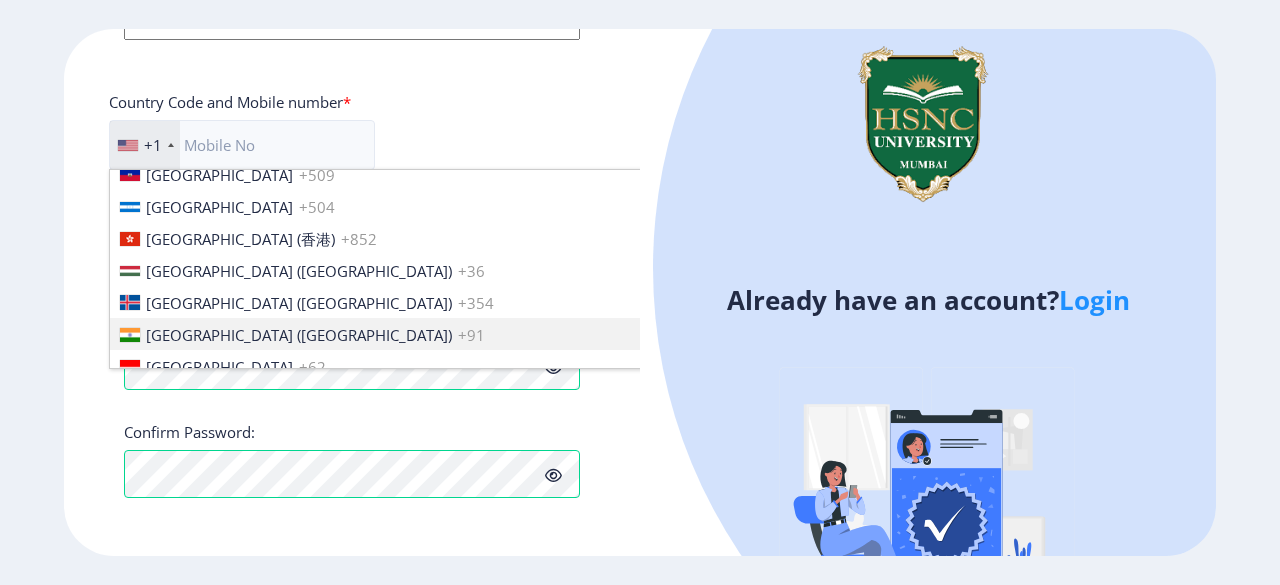 click on "+91" at bounding box center (471, 335) 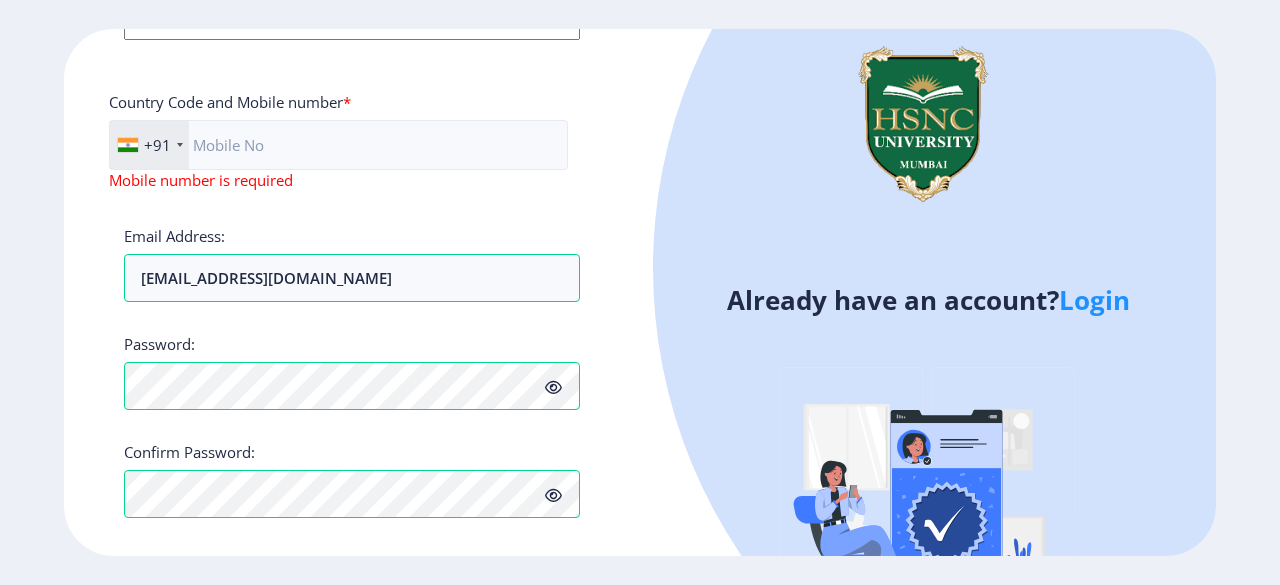 click on "+91" 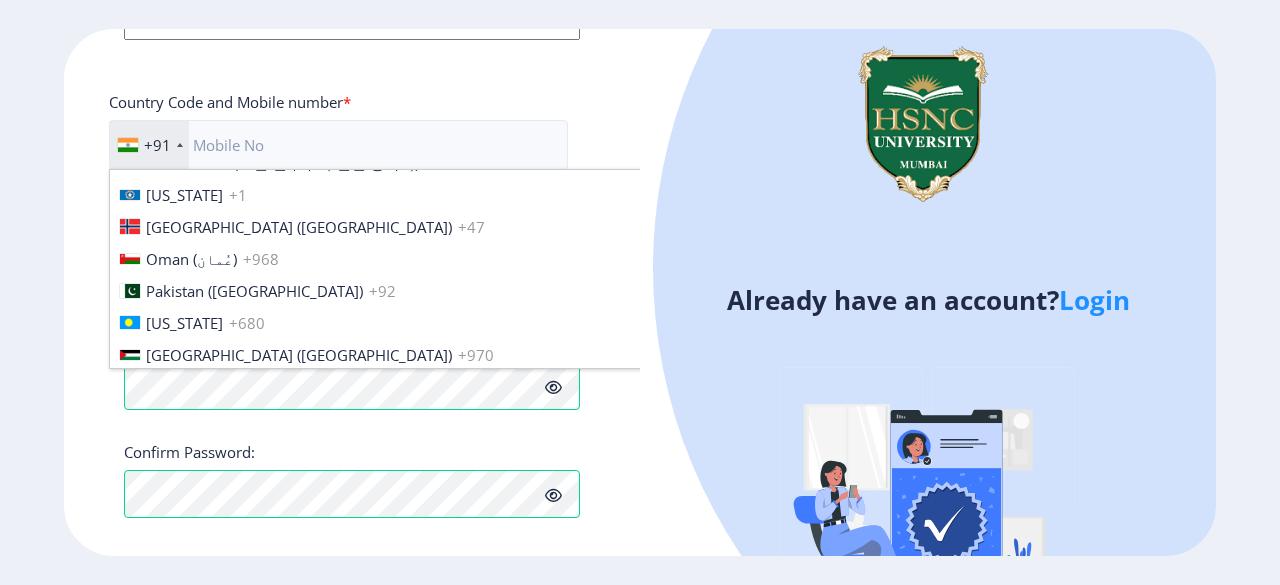 scroll, scrollTop: 5136, scrollLeft: 0, axis: vertical 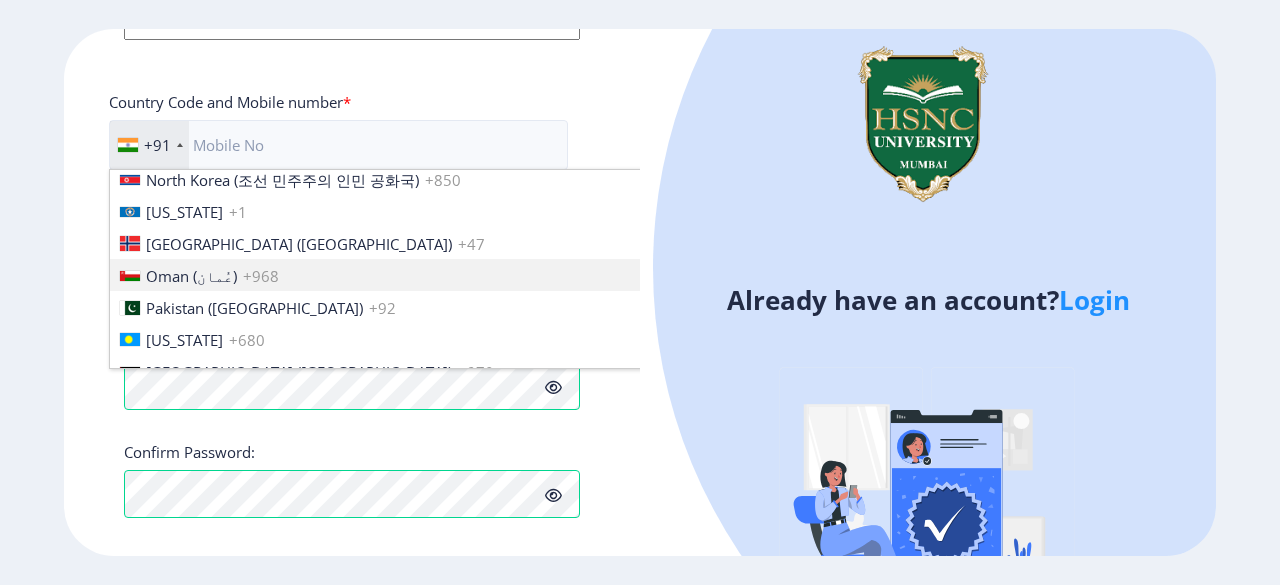 click 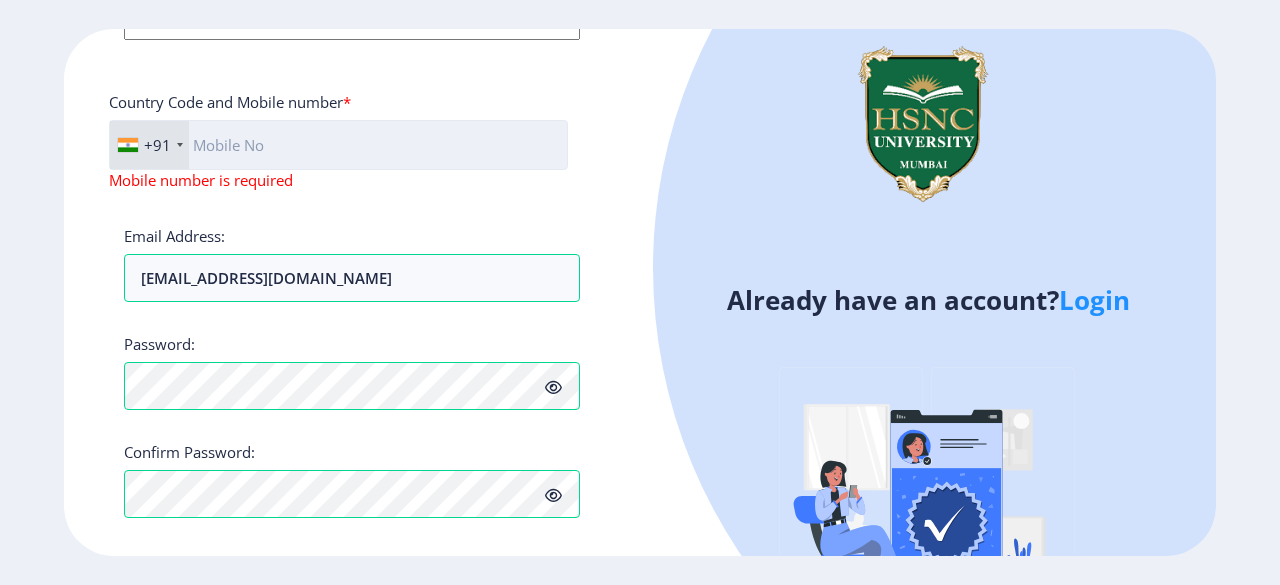 click 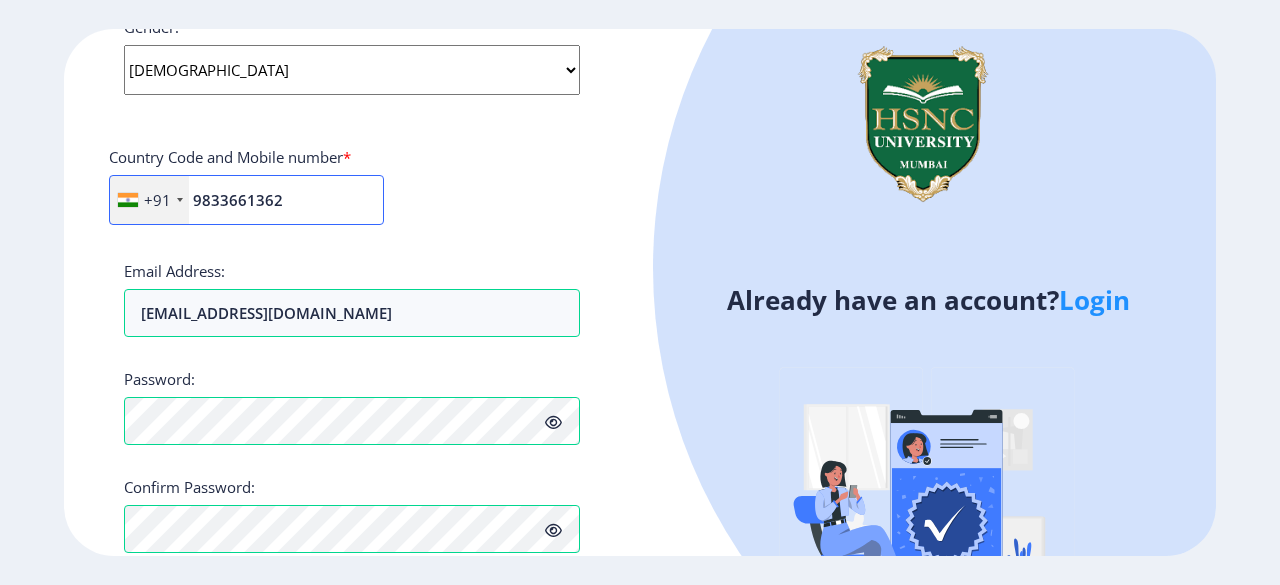 scroll, scrollTop: 882, scrollLeft: 0, axis: vertical 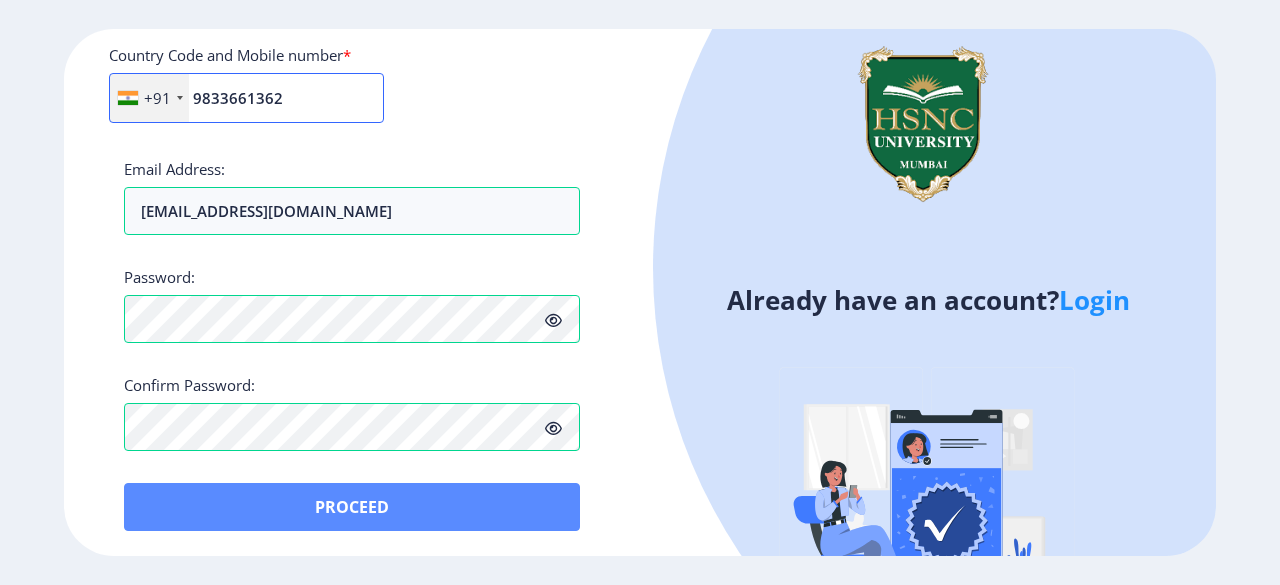 type on "9833661362" 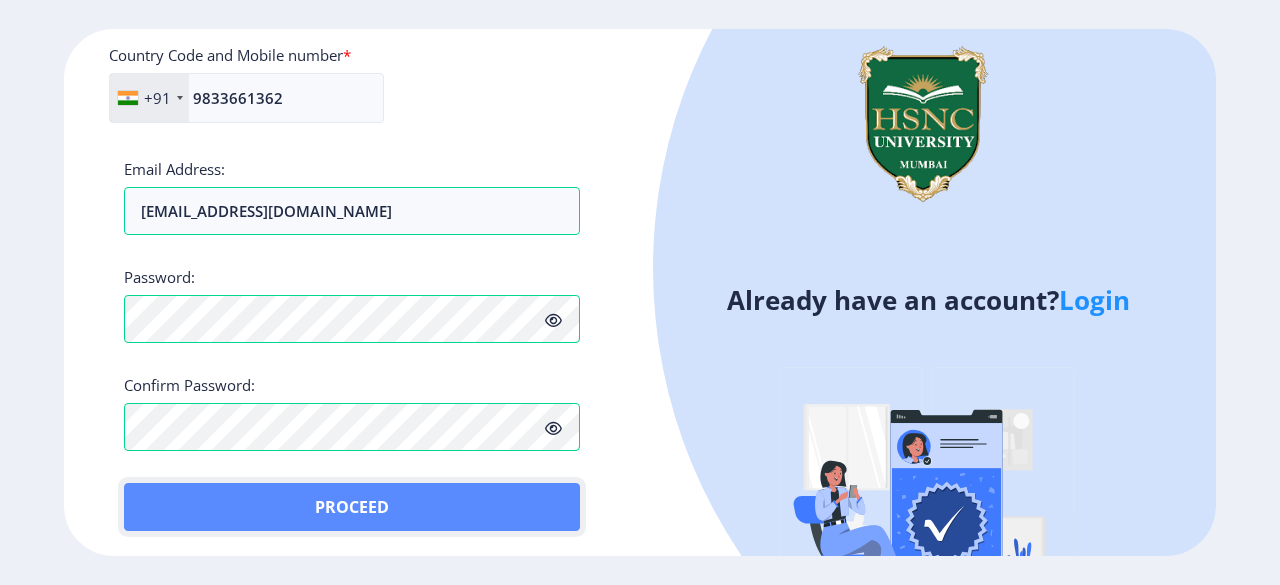 click on "Proceed" 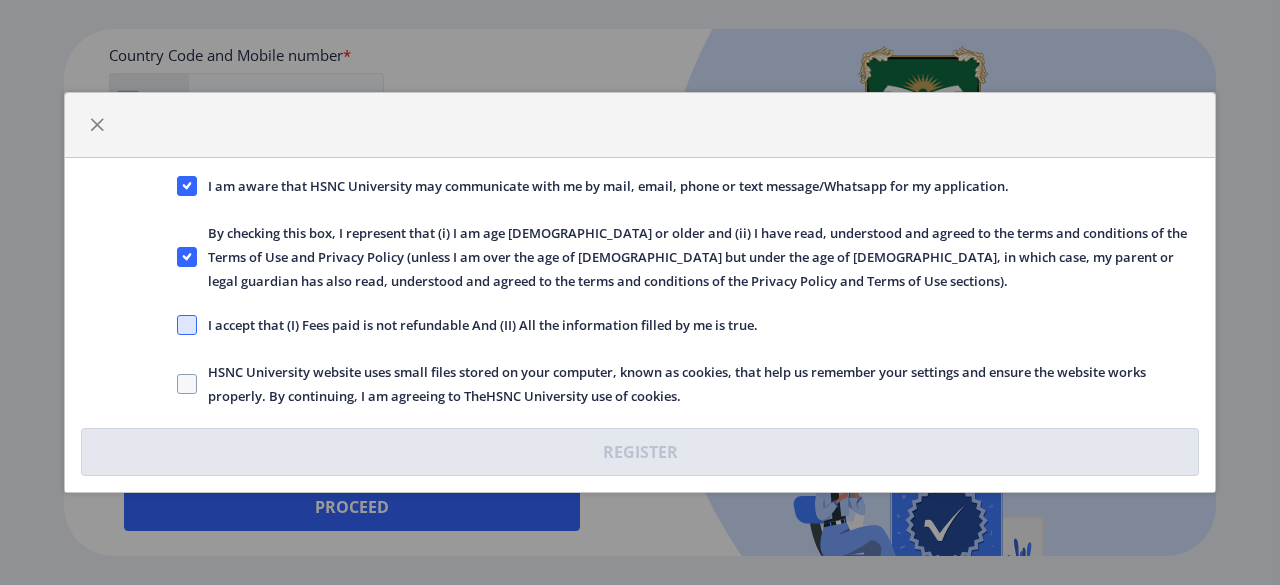 click 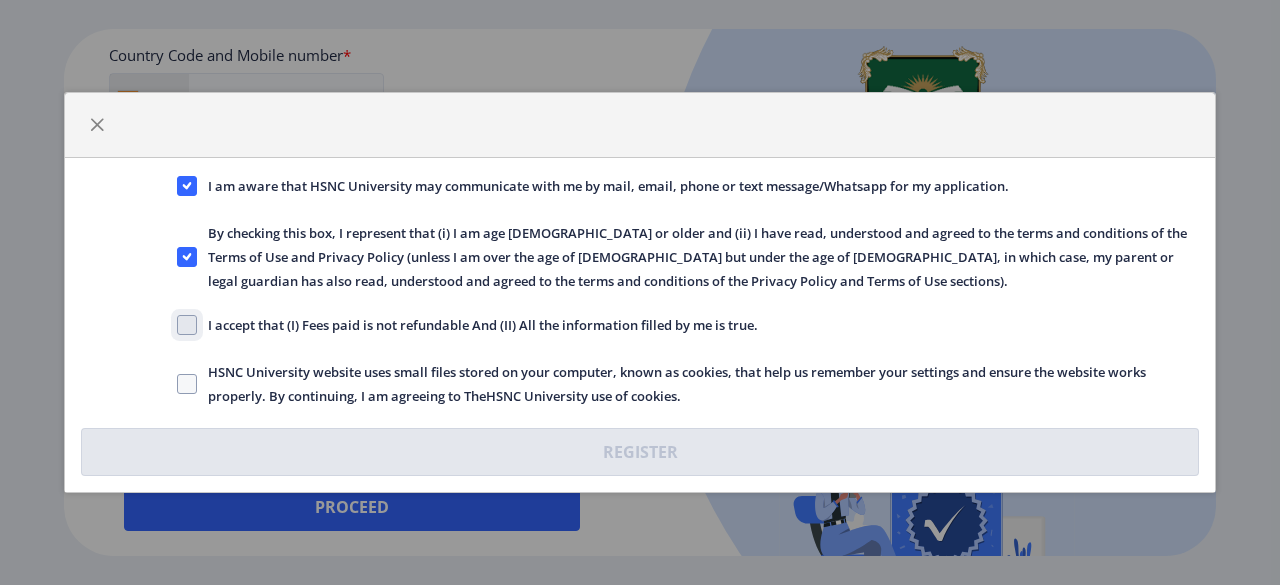 click on "I accept that (I) Fees paid is not refundable And (II) All the information filled by me is true." 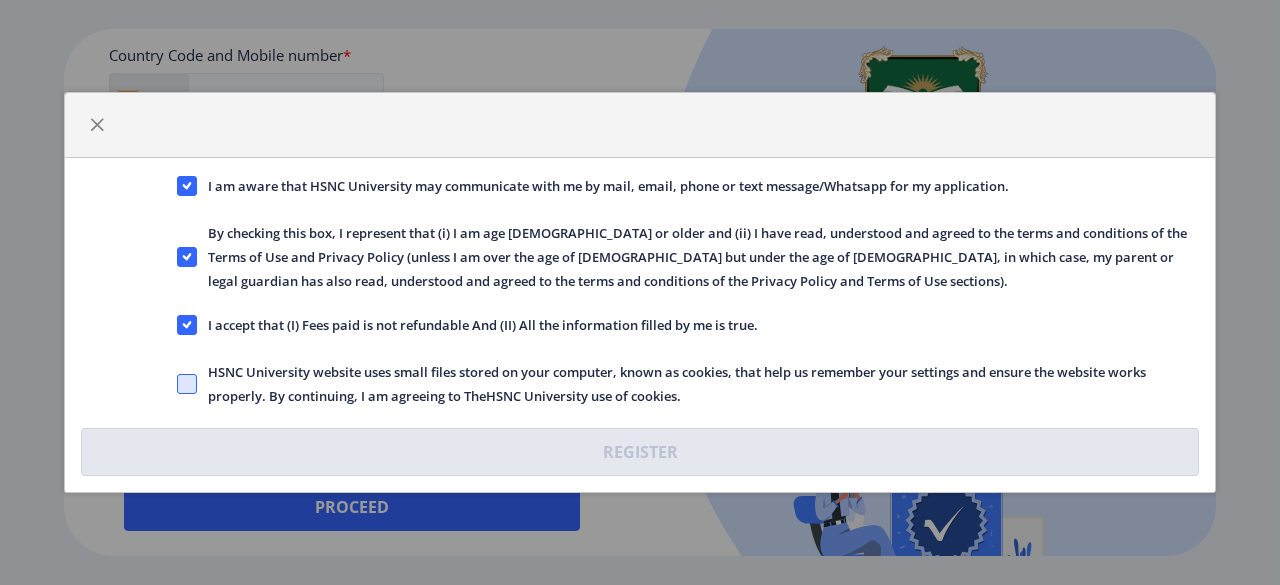 click 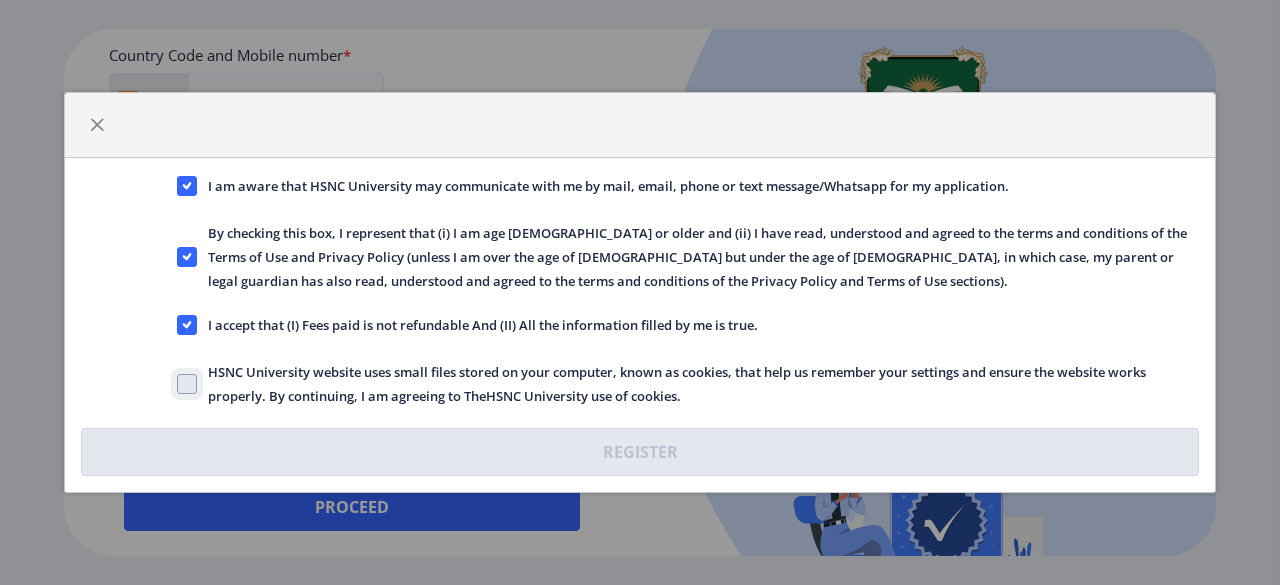 click on "HSNC University website uses small files stored on your computer, known as cookies, that help us remember your settings and ensure the website works properly. By continuing, I am agreeing to TheHSNC University use of cookies." 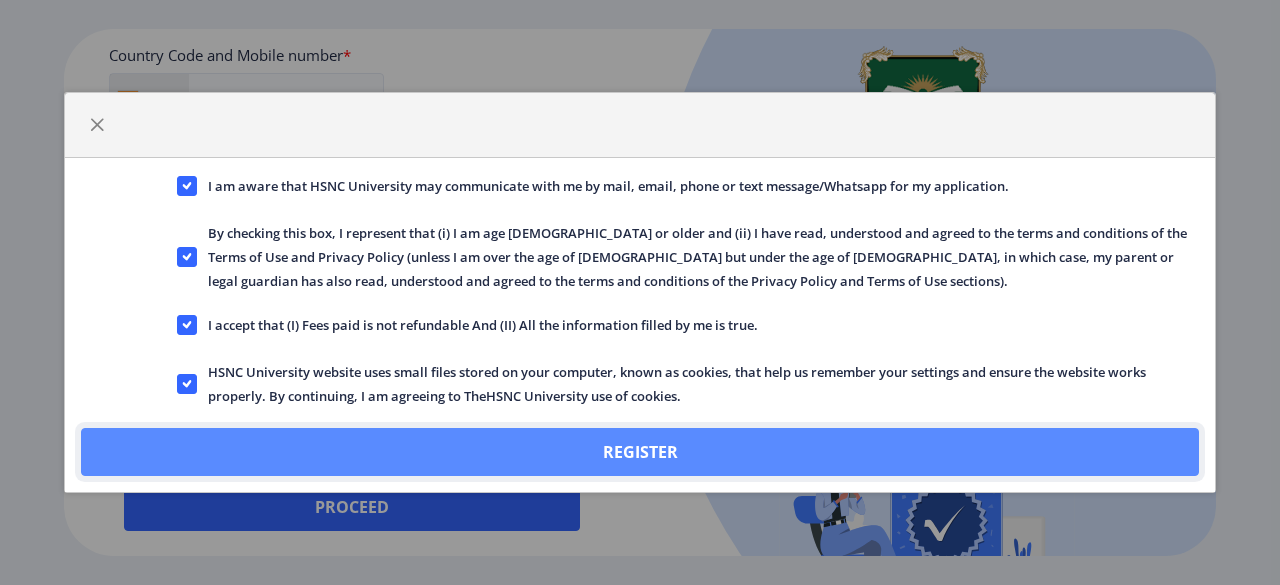 click on "Register" 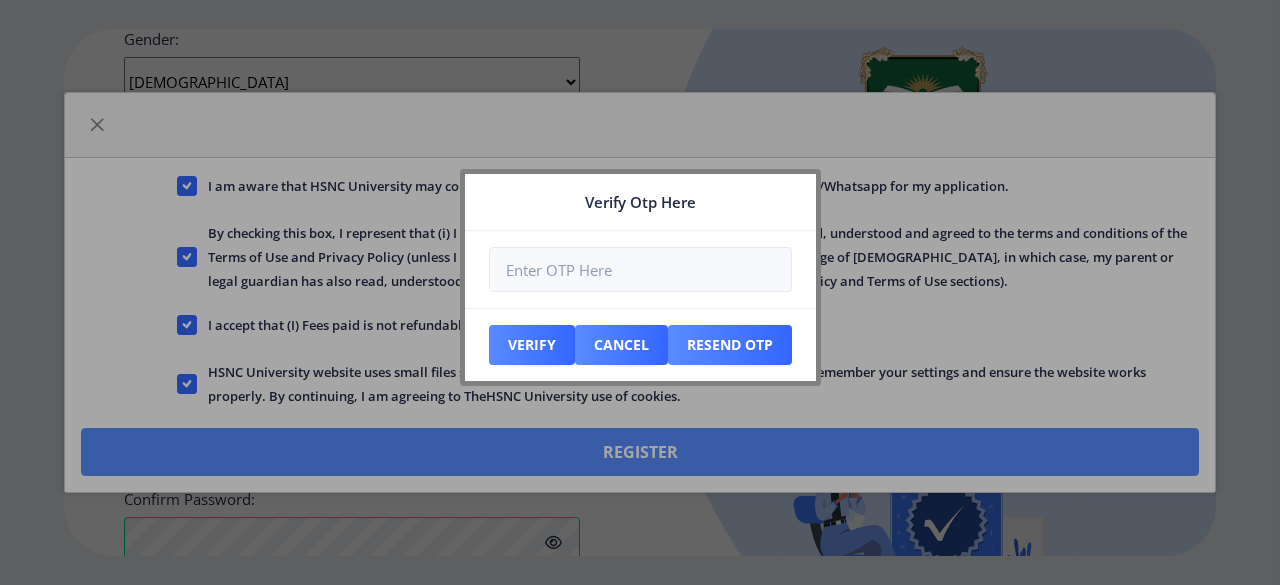 scroll, scrollTop: 996, scrollLeft: 0, axis: vertical 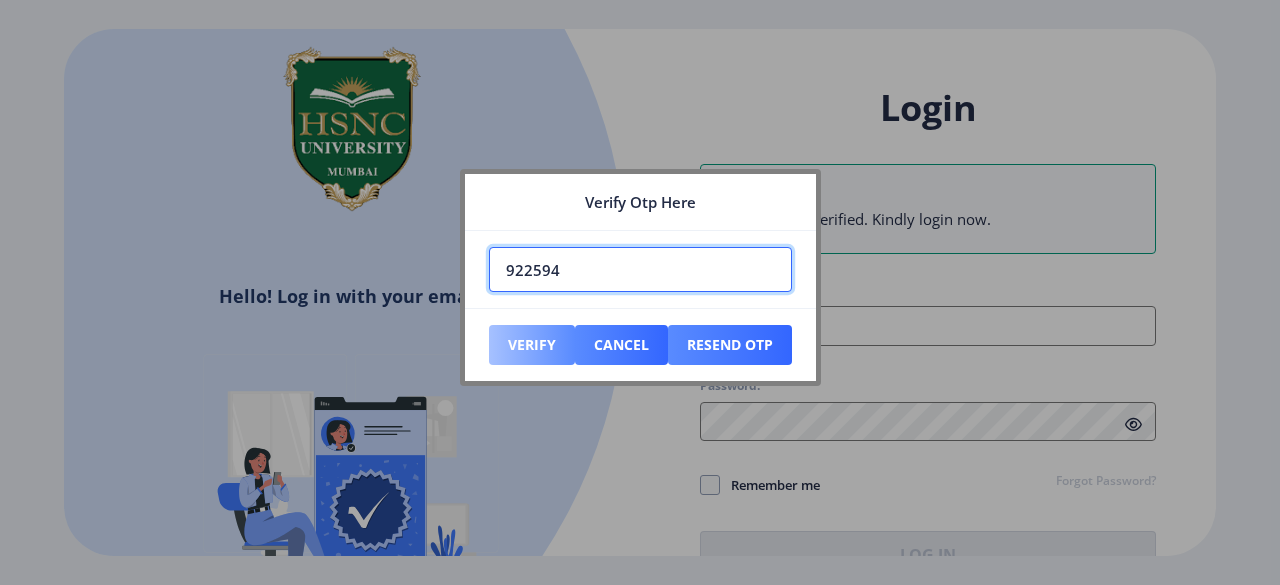 type on "922594" 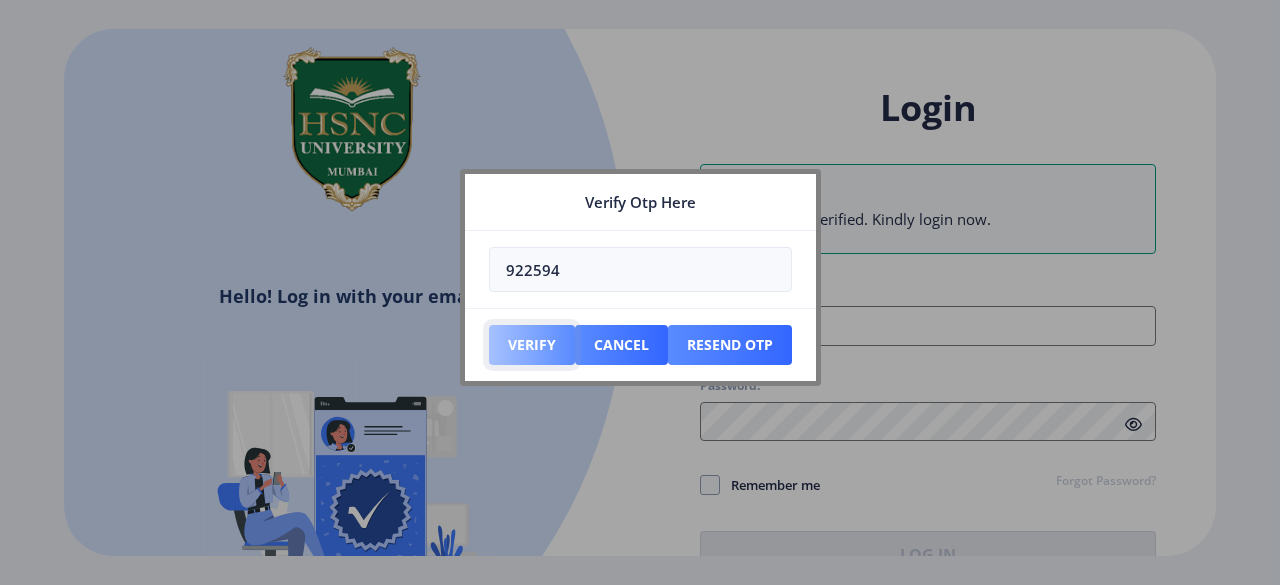 click on "Verify" at bounding box center (532, 345) 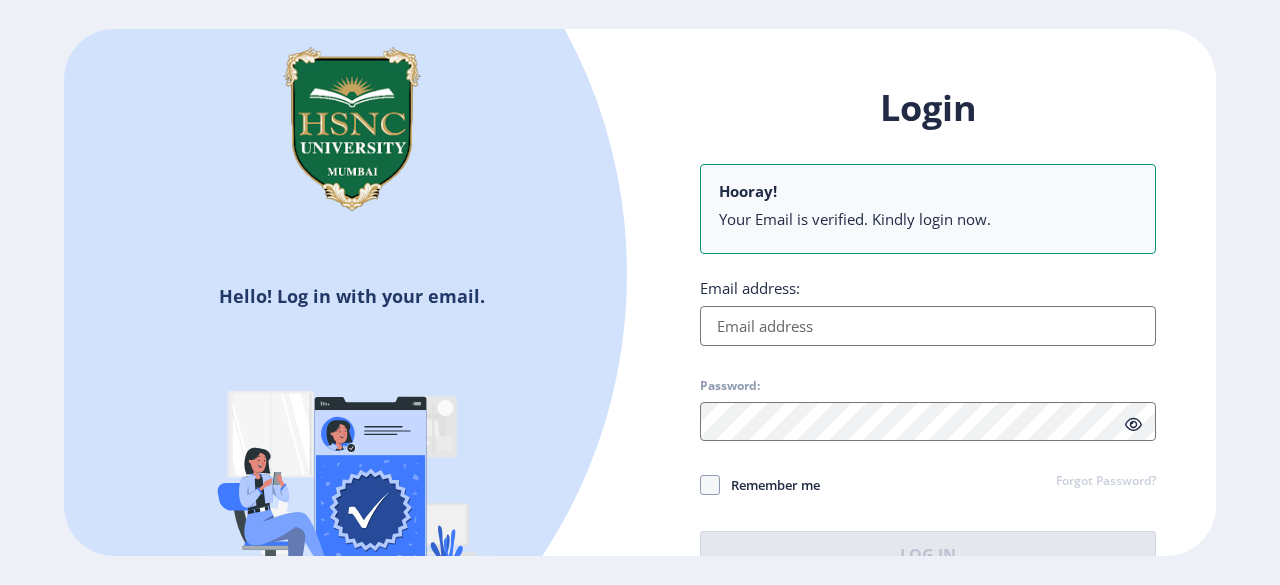 click on "Email address:" at bounding box center [928, 326] 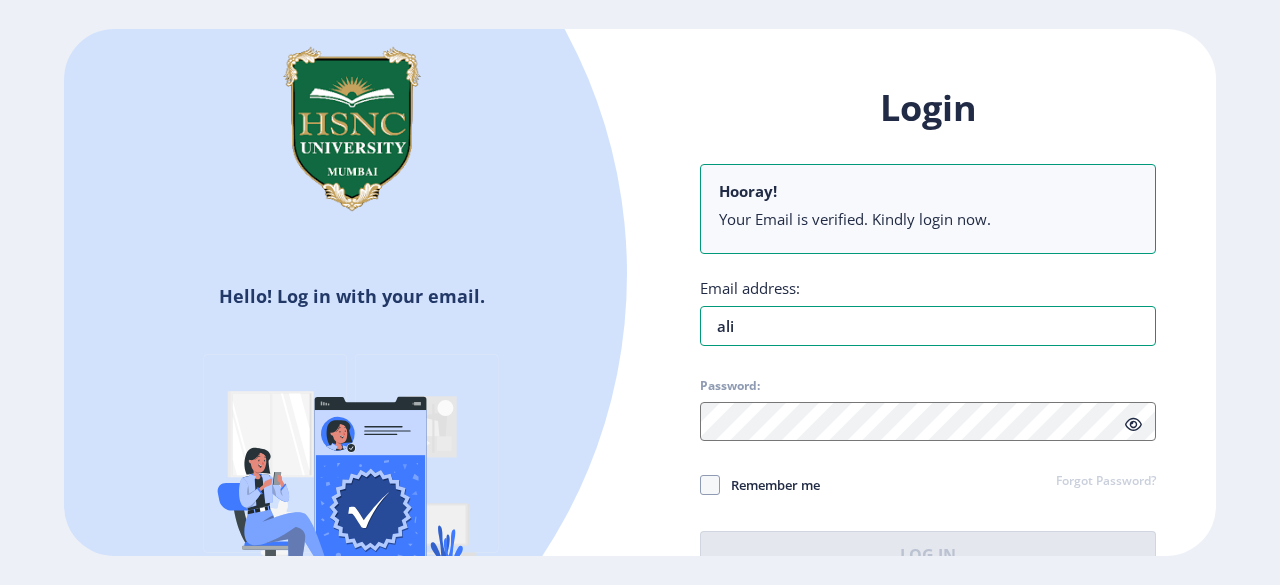 type on "aliyak0901@gmail.com" 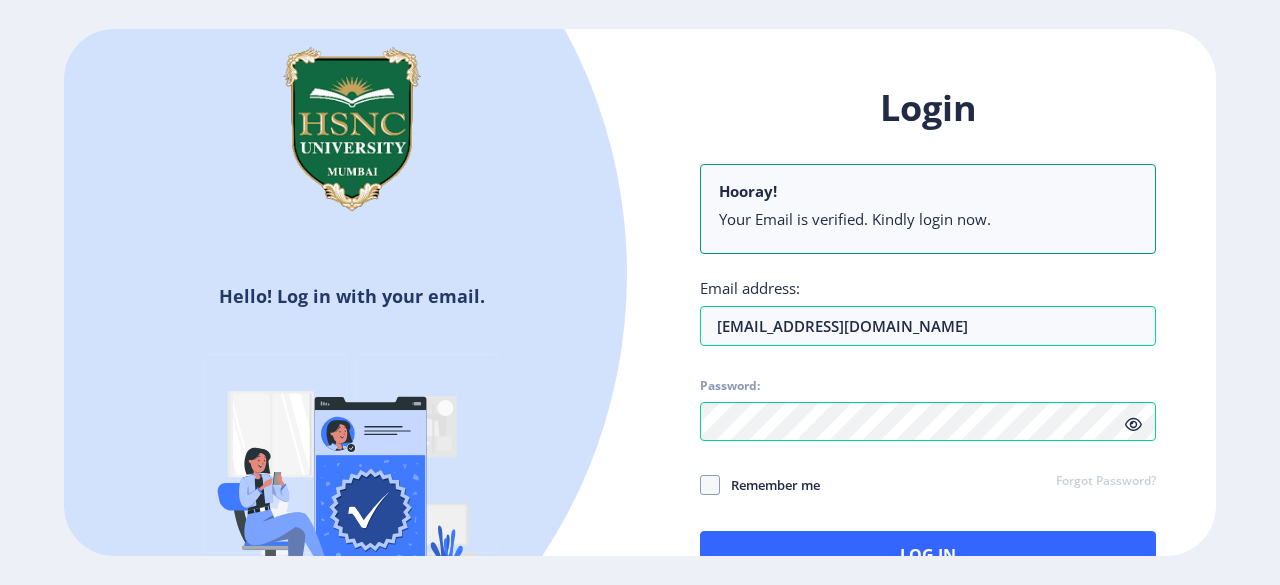 click 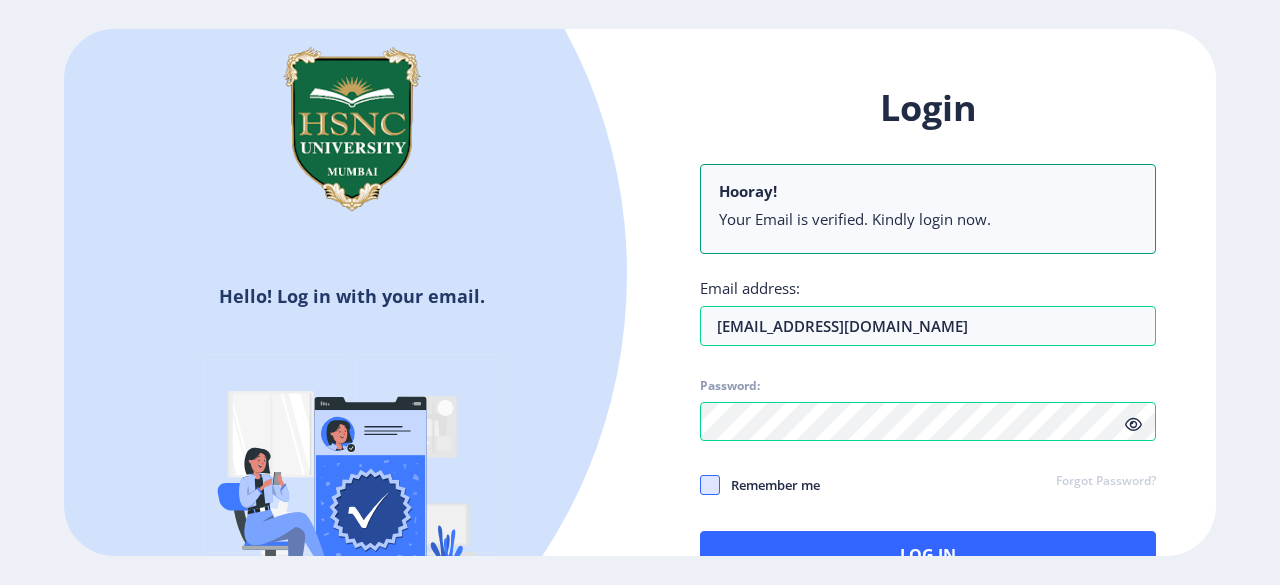 click 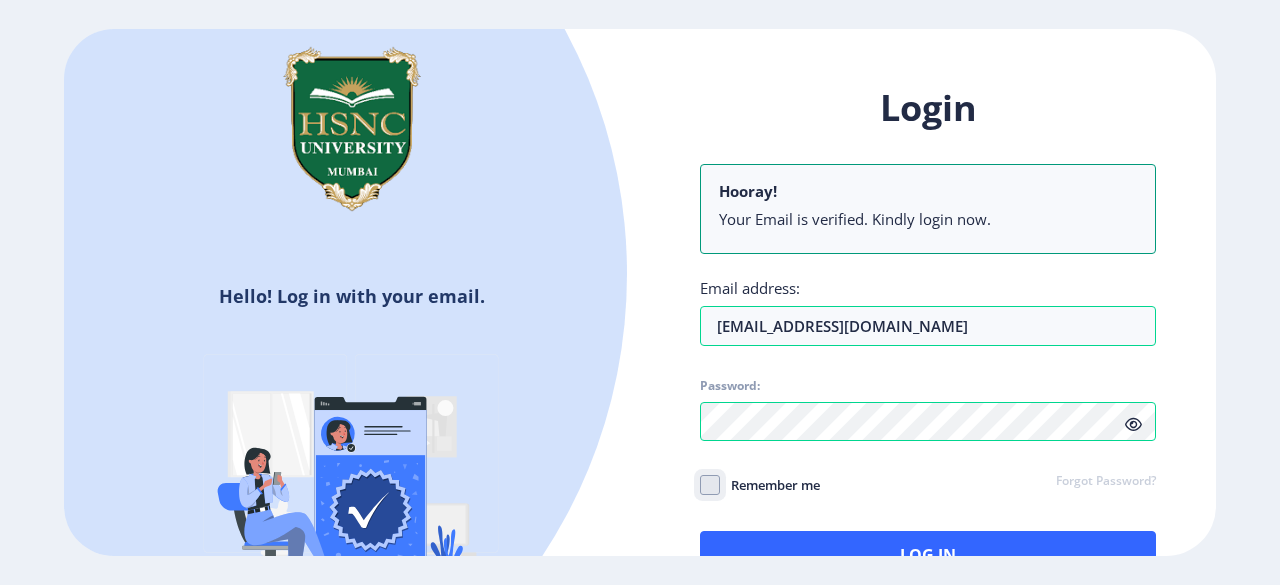 click on "Remember me" 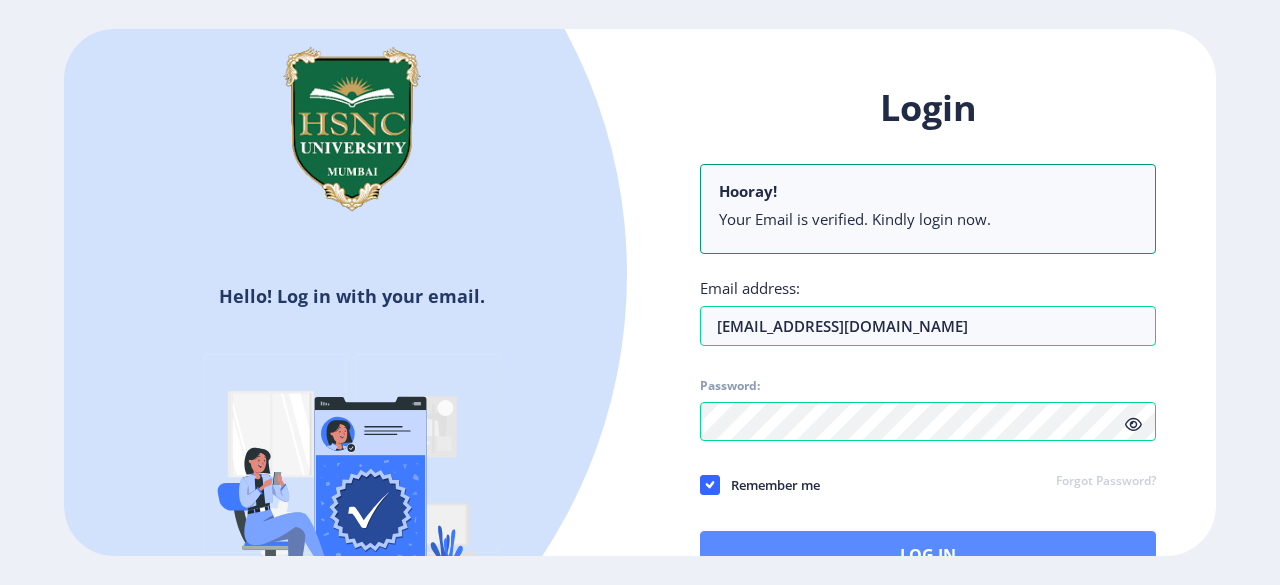 click on "Log In" 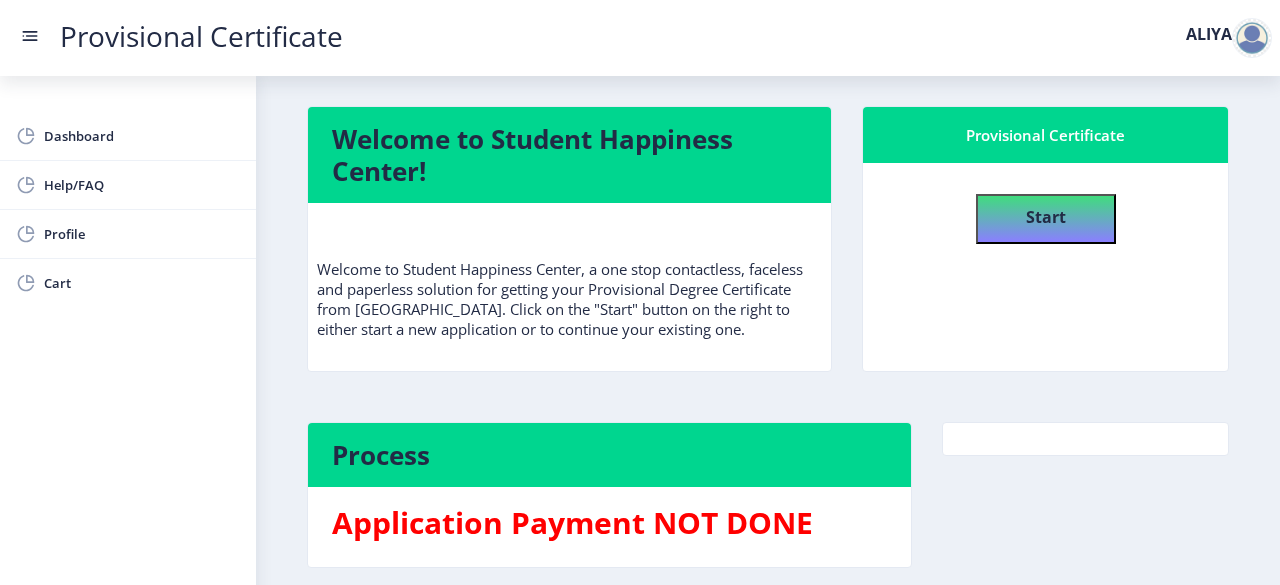 scroll, scrollTop: 0, scrollLeft: 0, axis: both 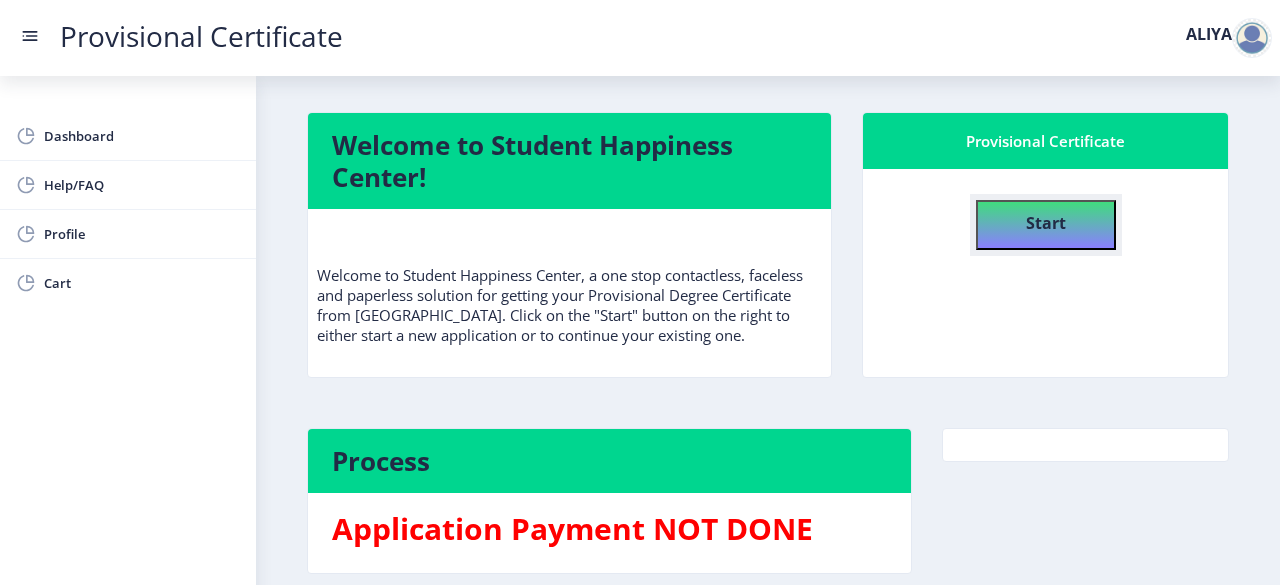 click on "Start" 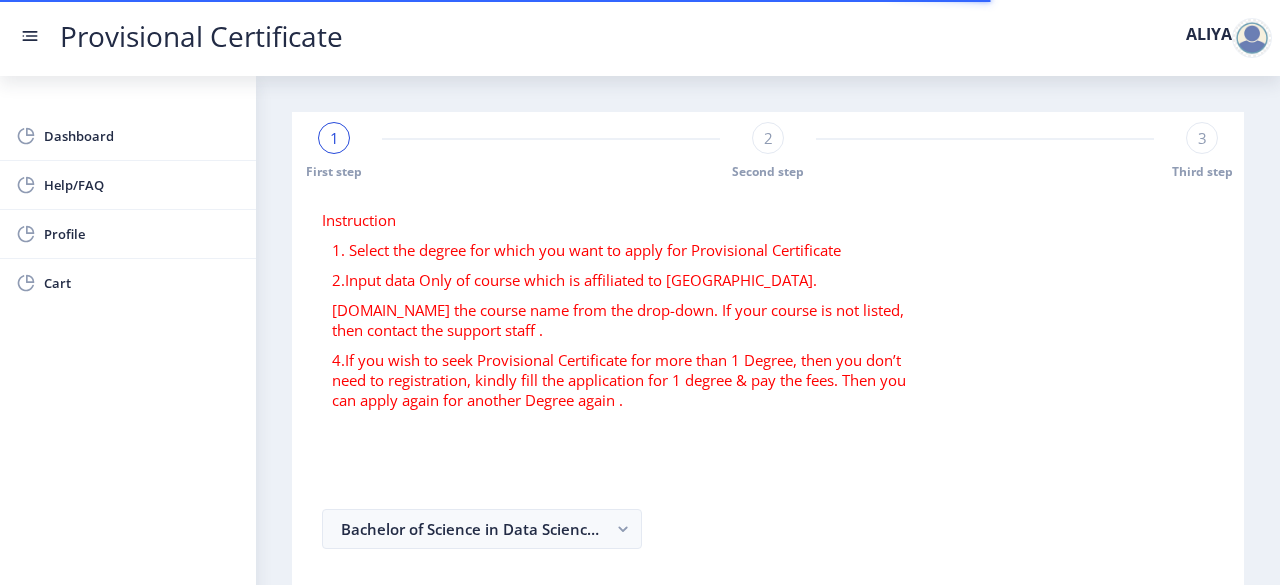 select 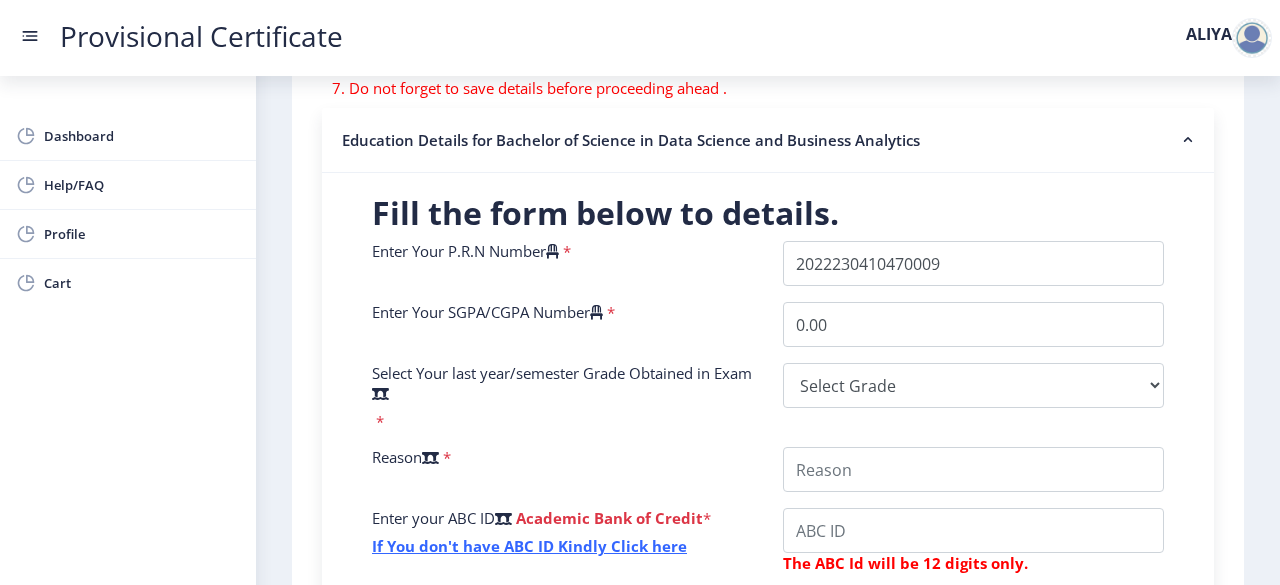 scroll, scrollTop: 384, scrollLeft: 0, axis: vertical 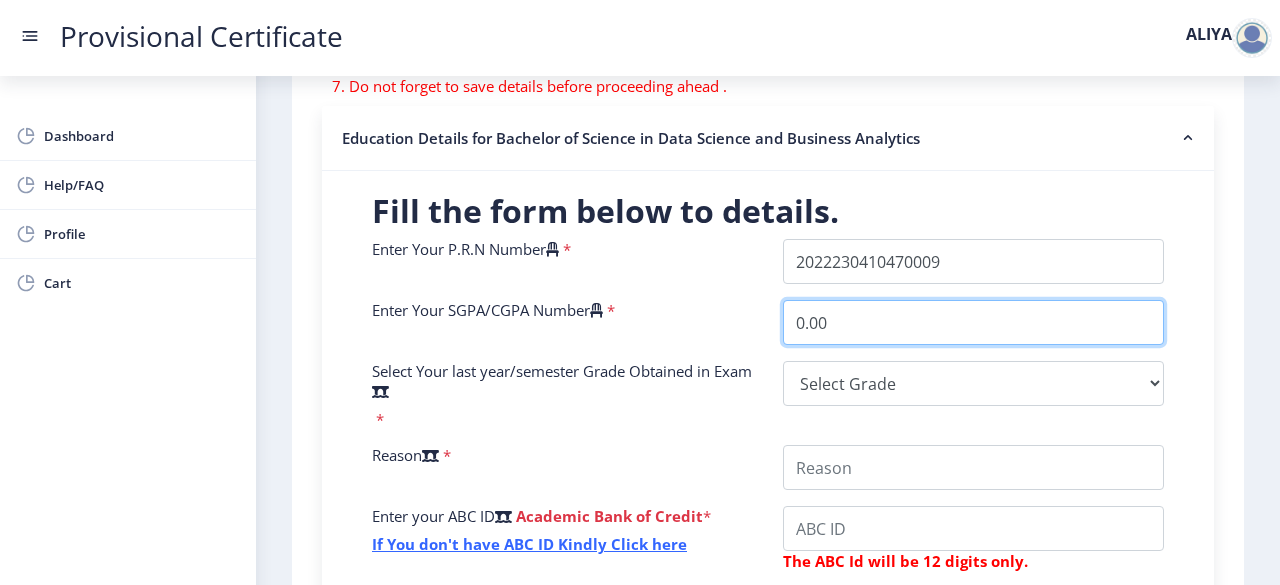 click on "0.00" at bounding box center [973, 322] 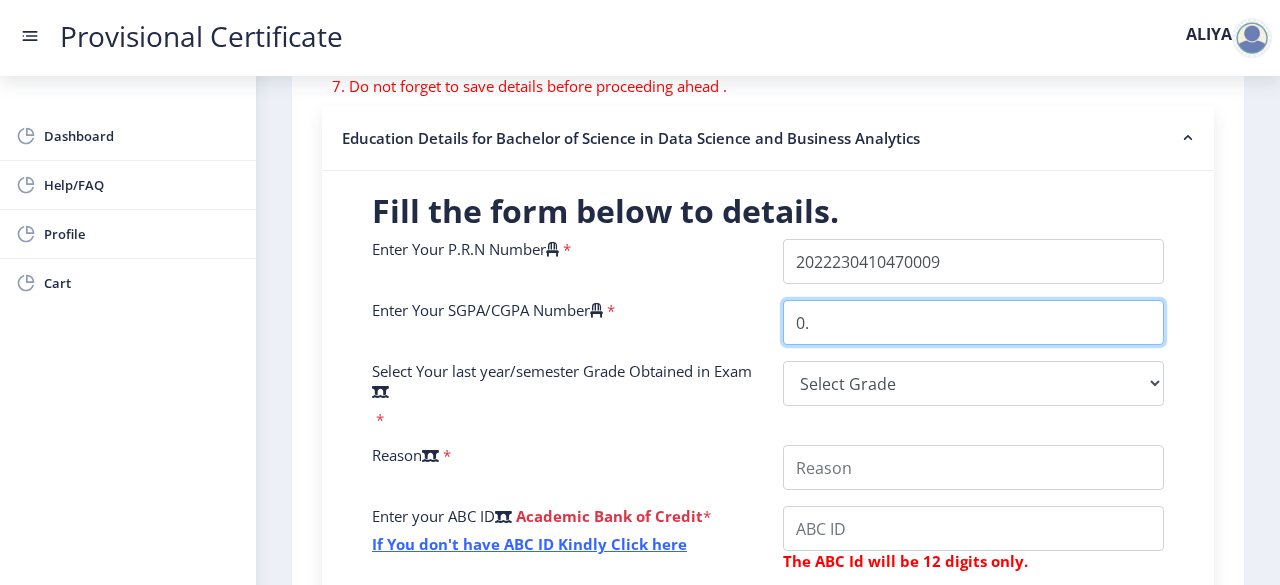 type on "0" 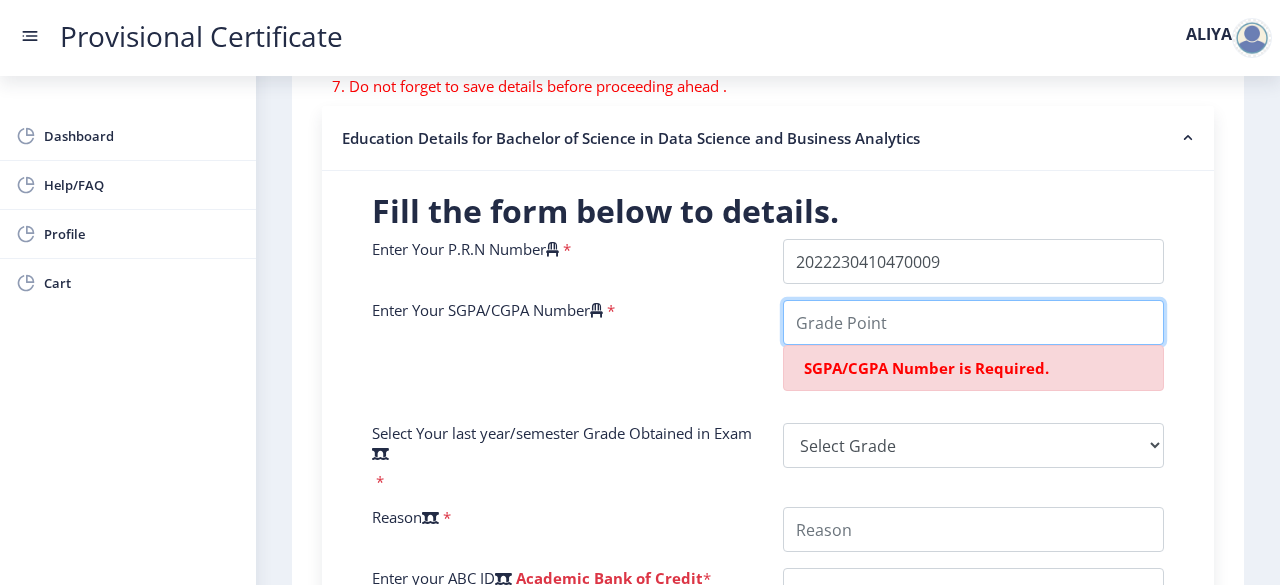 type 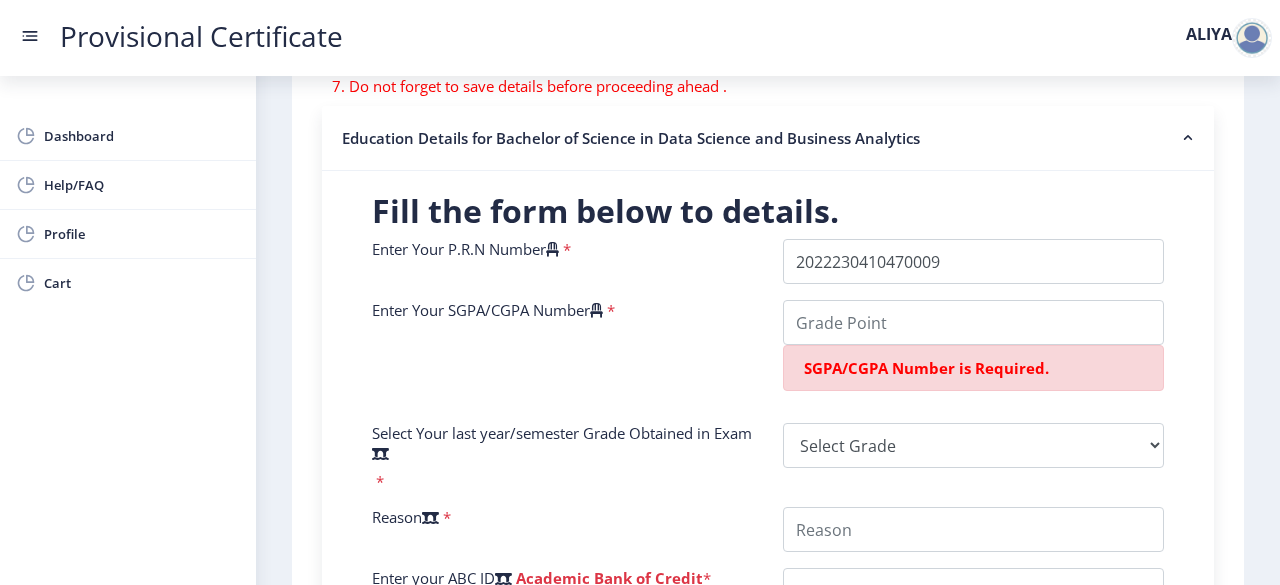 click 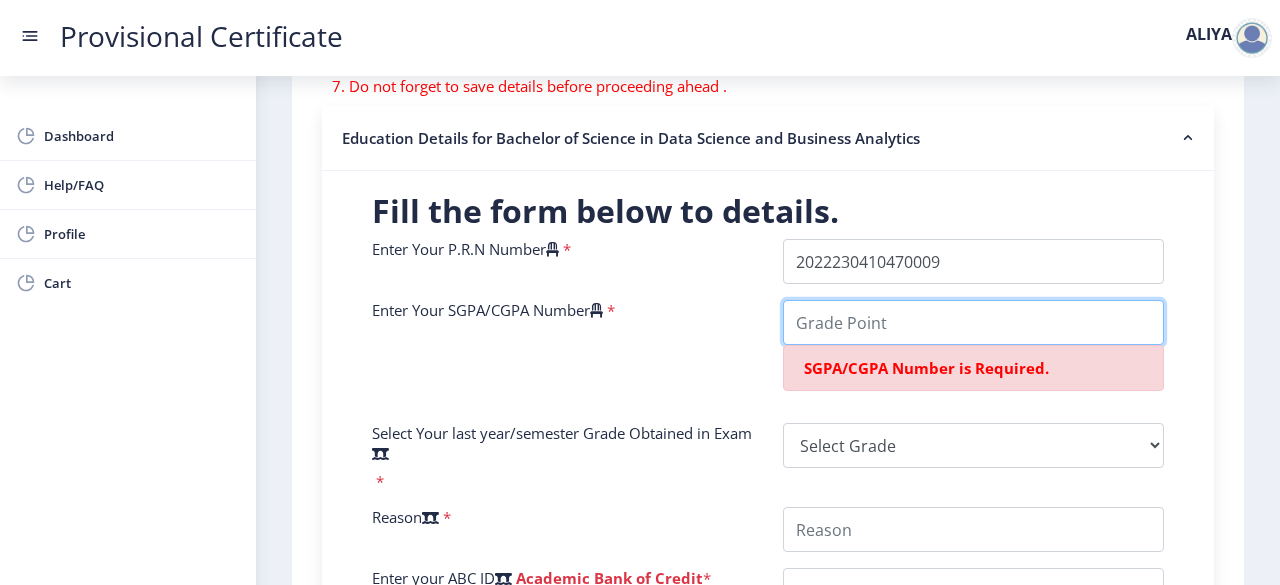 click on "Enter Your SGPA/CGPA Number" at bounding box center (973, 322) 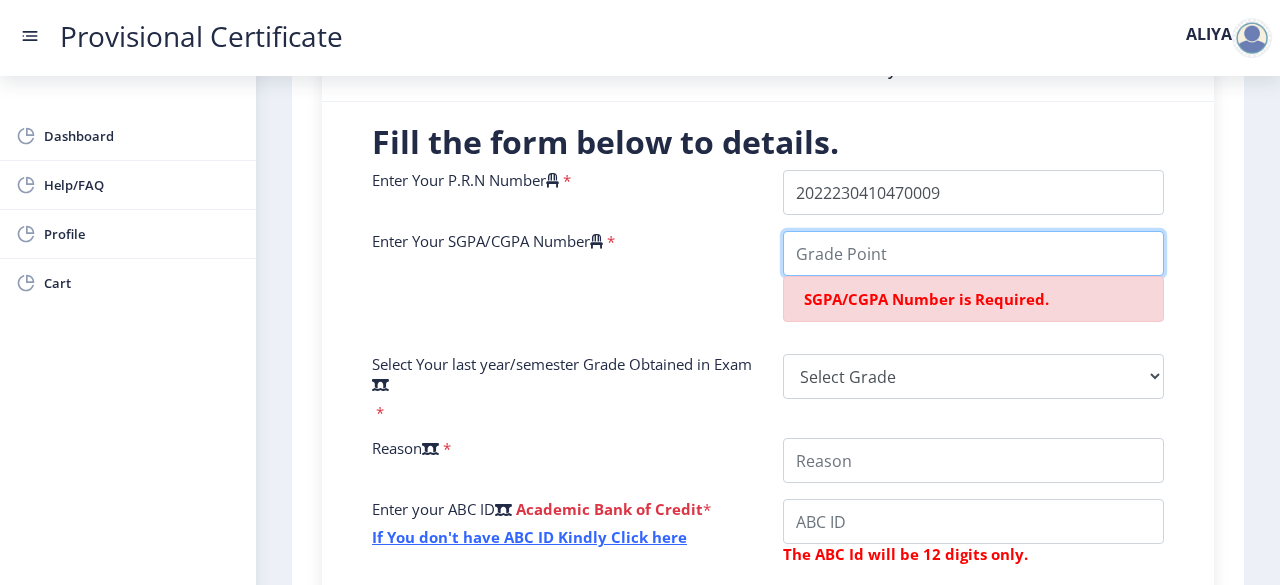 scroll, scrollTop: 450, scrollLeft: 0, axis: vertical 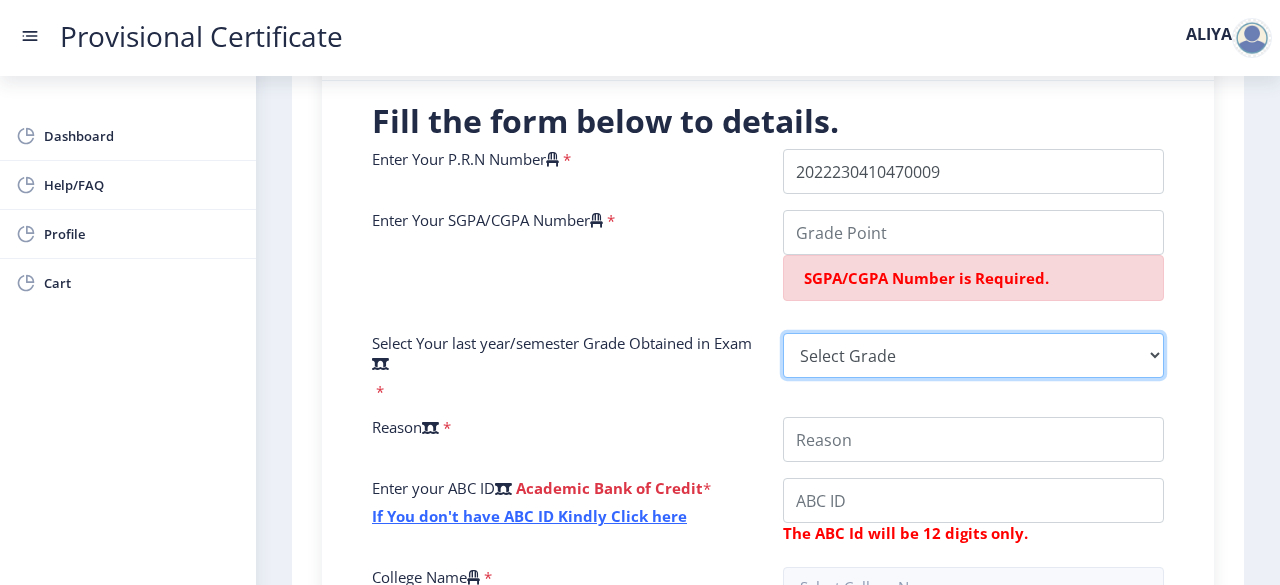 click on "Select Grade  O   A+   A   B+   B   C   D   F(Fail)" at bounding box center (973, 355) 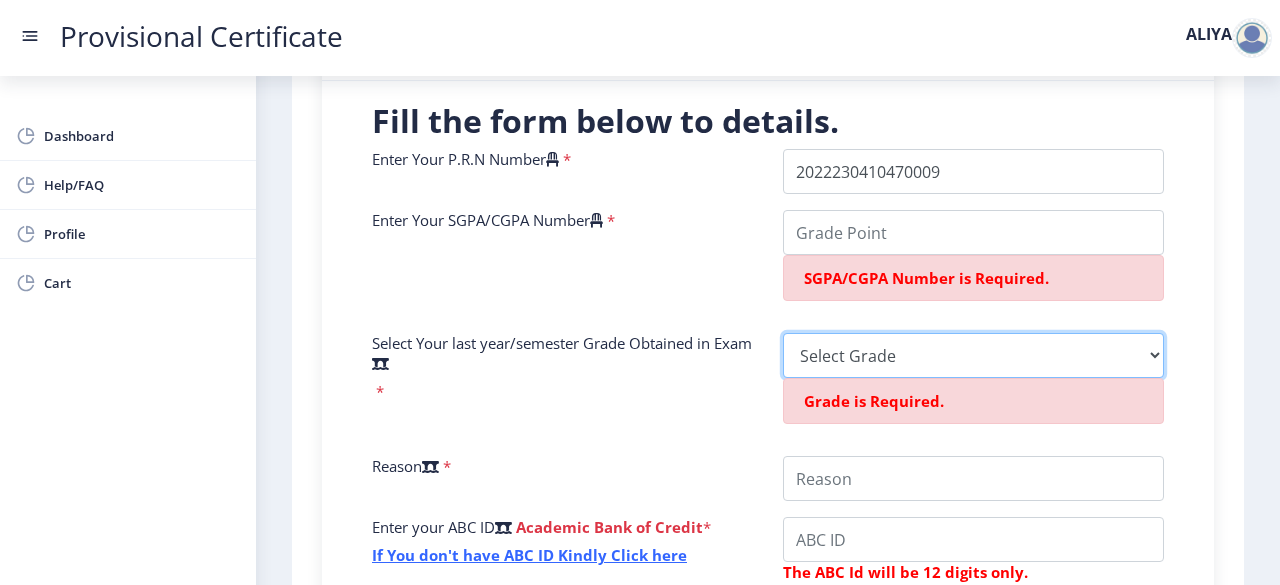 click on "Select Grade  O   A+   A   B+   B   C   D   F(Fail)" at bounding box center (973, 355) 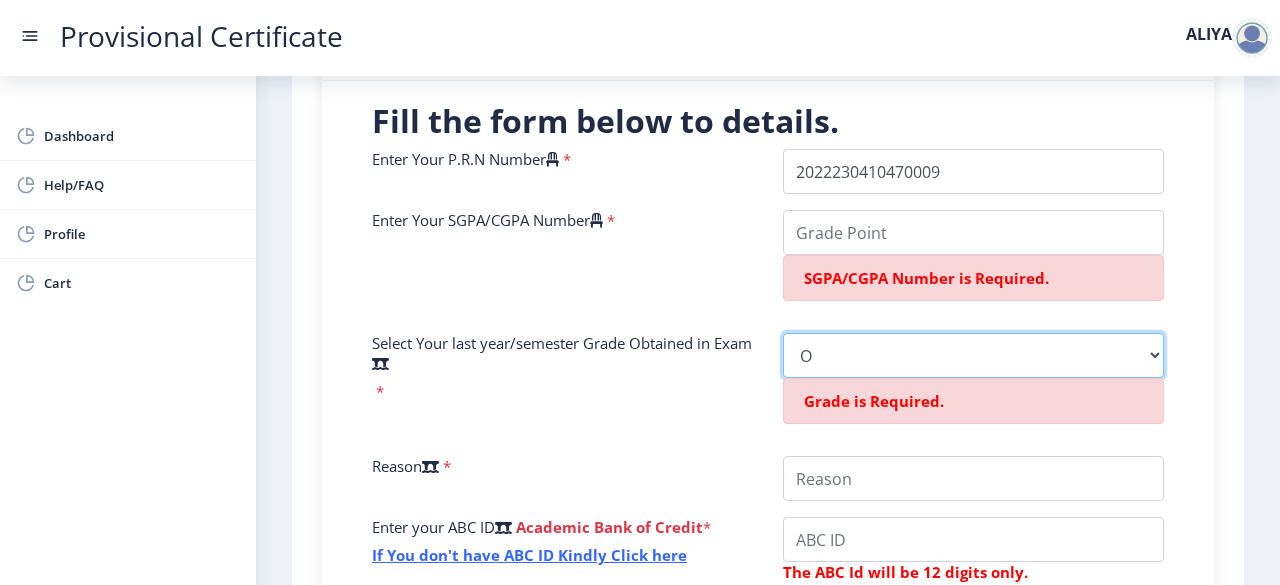 click on "Select Grade  O   A+   A   B+   B   C   D   F(Fail)" at bounding box center [973, 355] 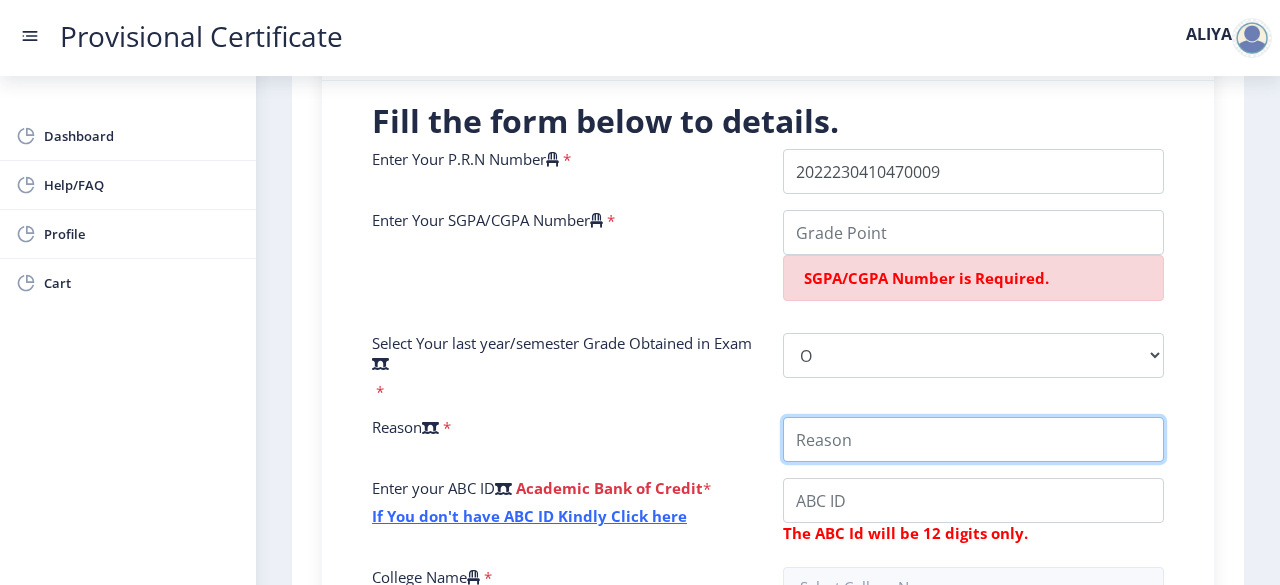 click on "College Name" at bounding box center [973, 439] 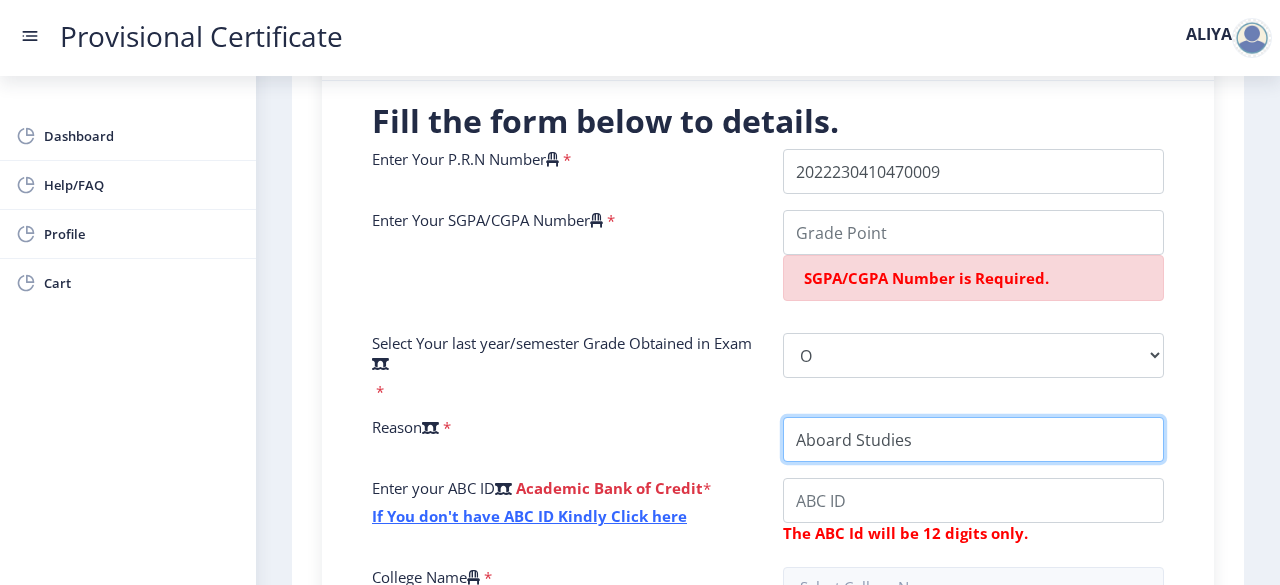 type on "Aboard Studies" 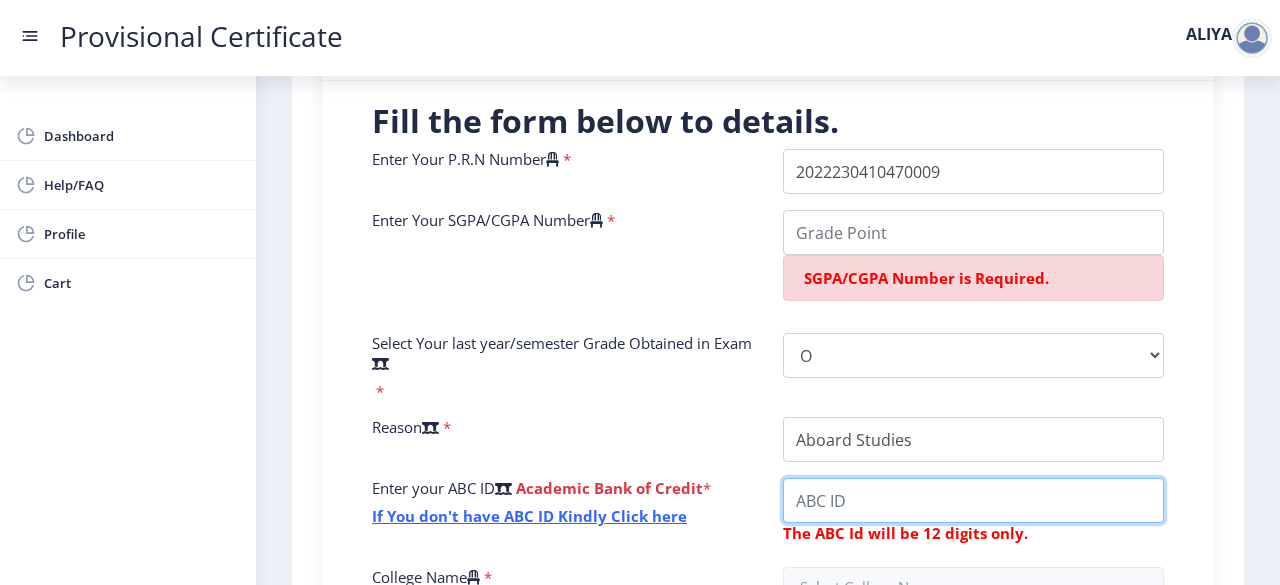 click on "College Name" at bounding box center [973, 500] 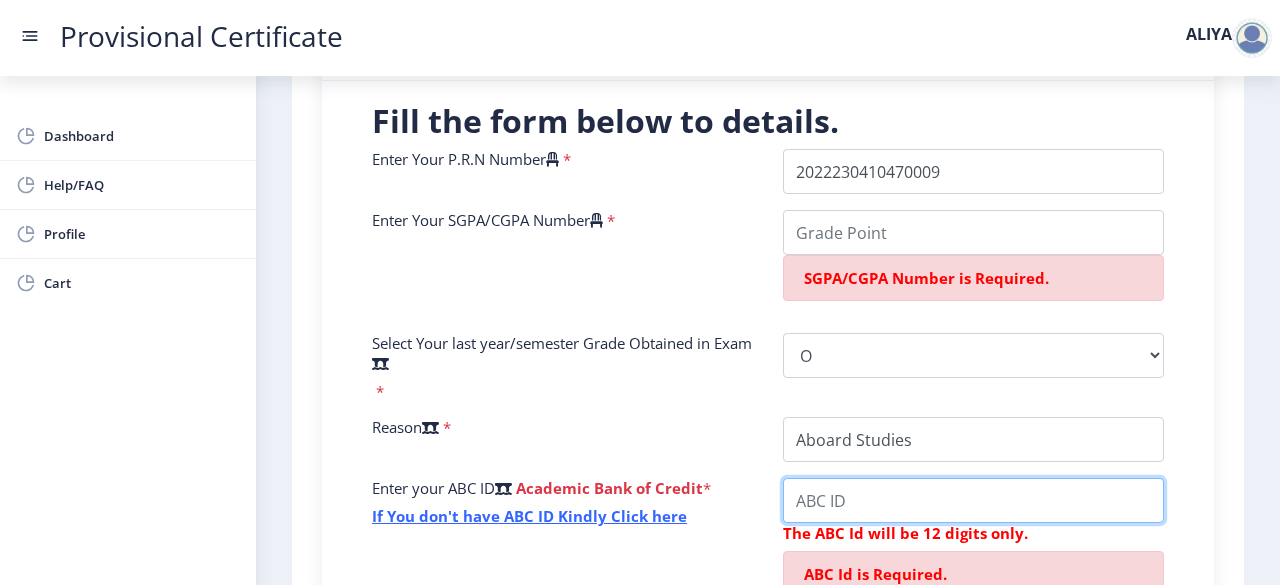 paste on "748882767645" 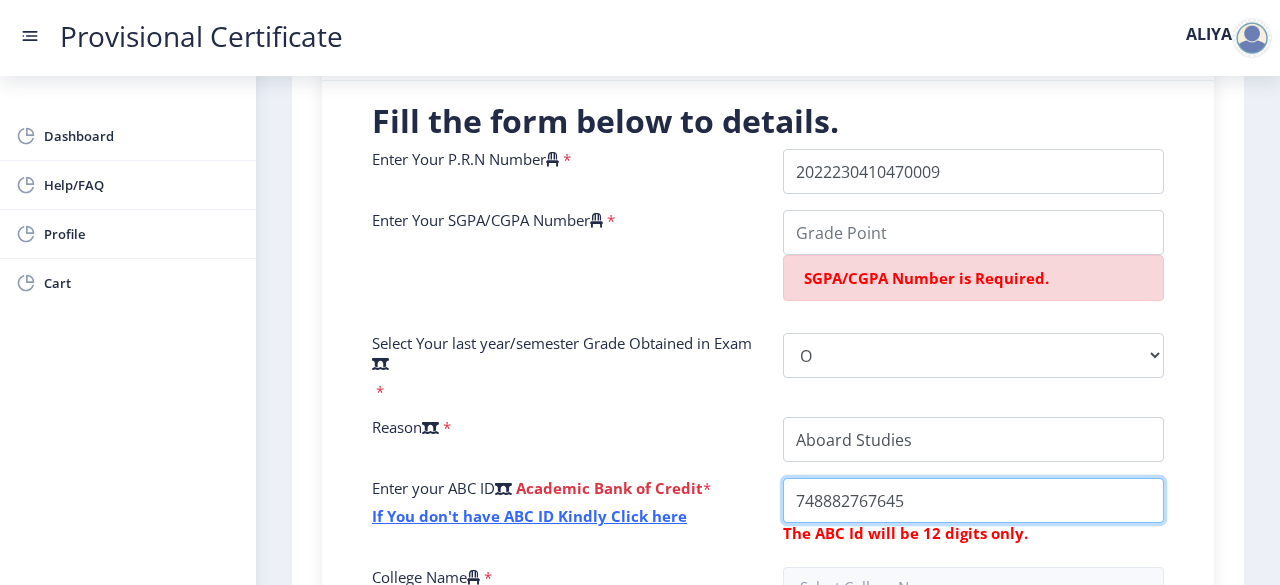 type on "748882767645" 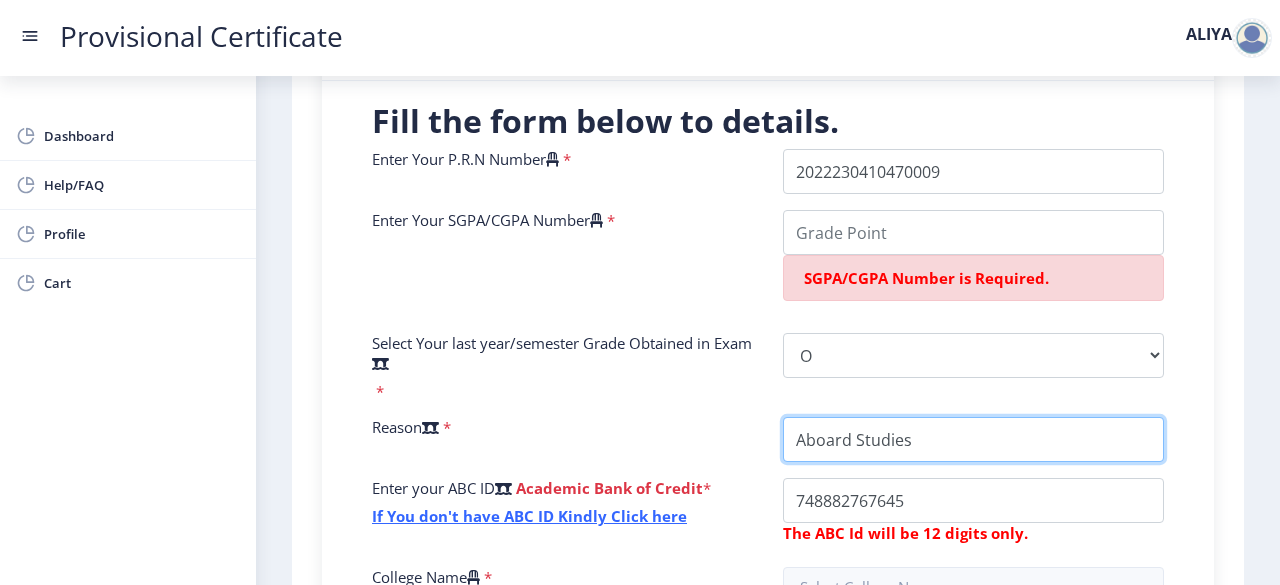 click on "College Name" at bounding box center [973, 439] 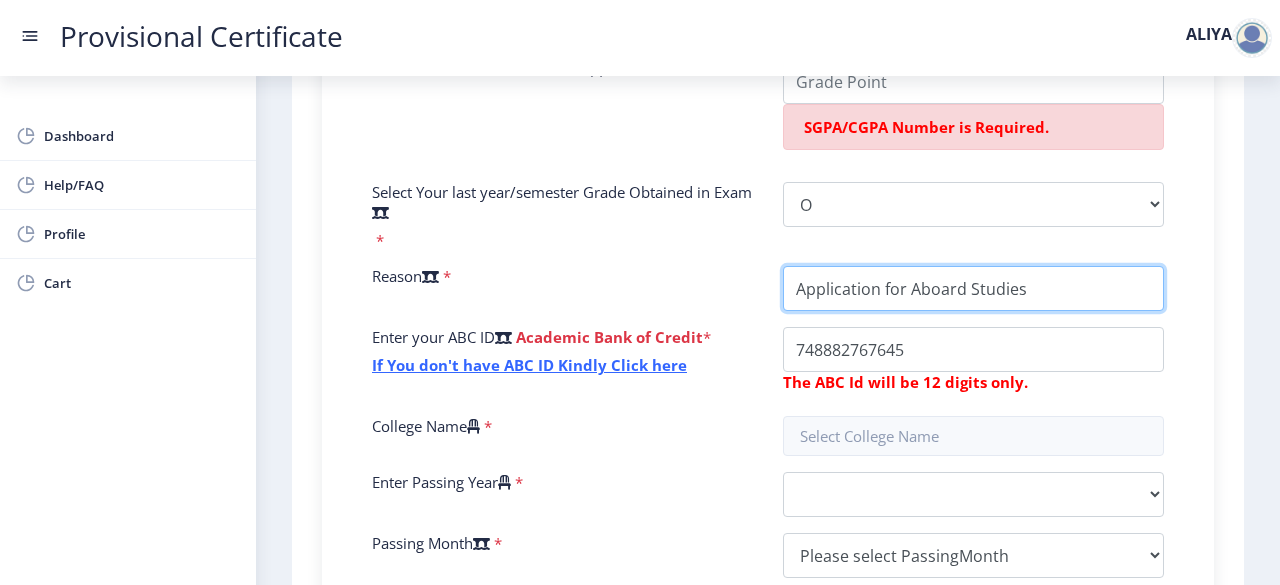 scroll, scrollTop: 631, scrollLeft: 0, axis: vertical 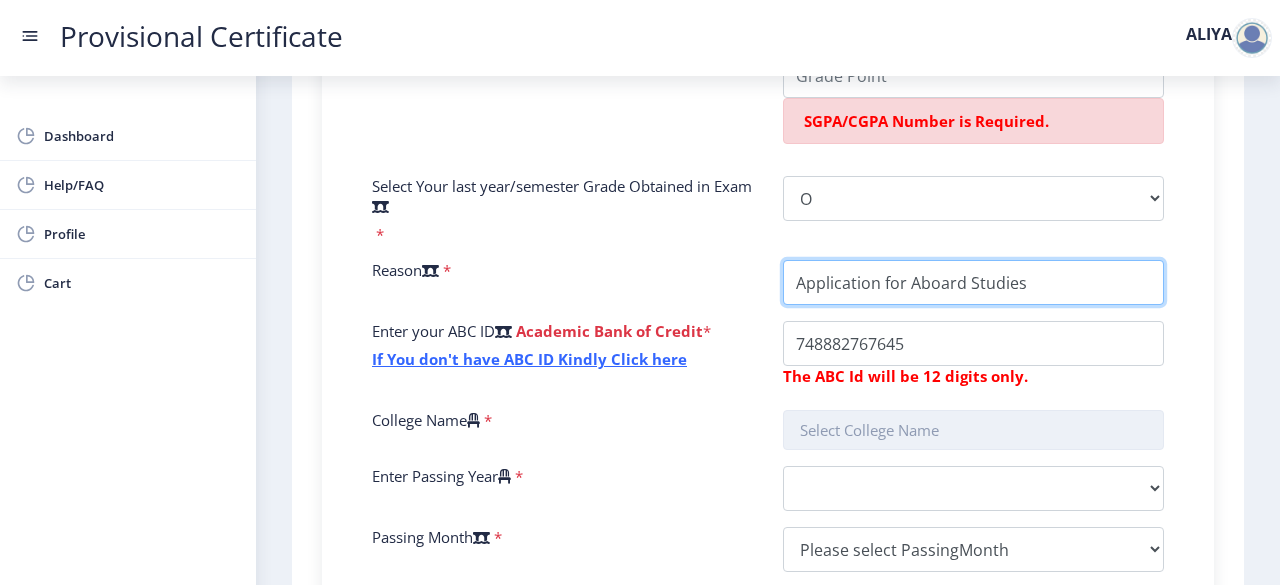 type on "Application for Aboard Studies" 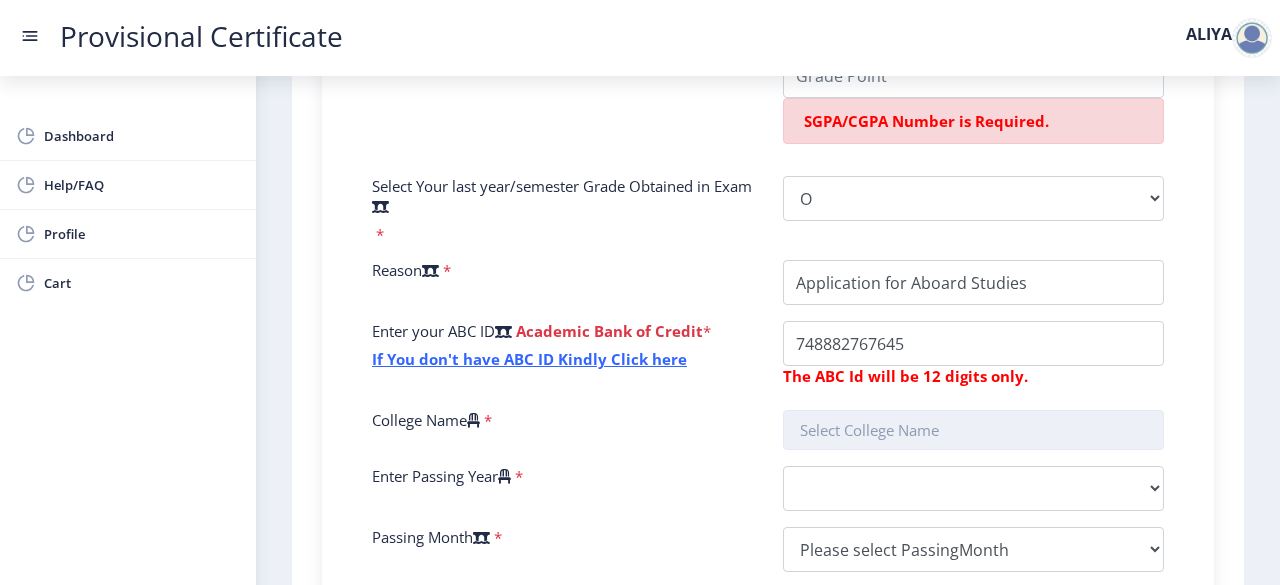 click 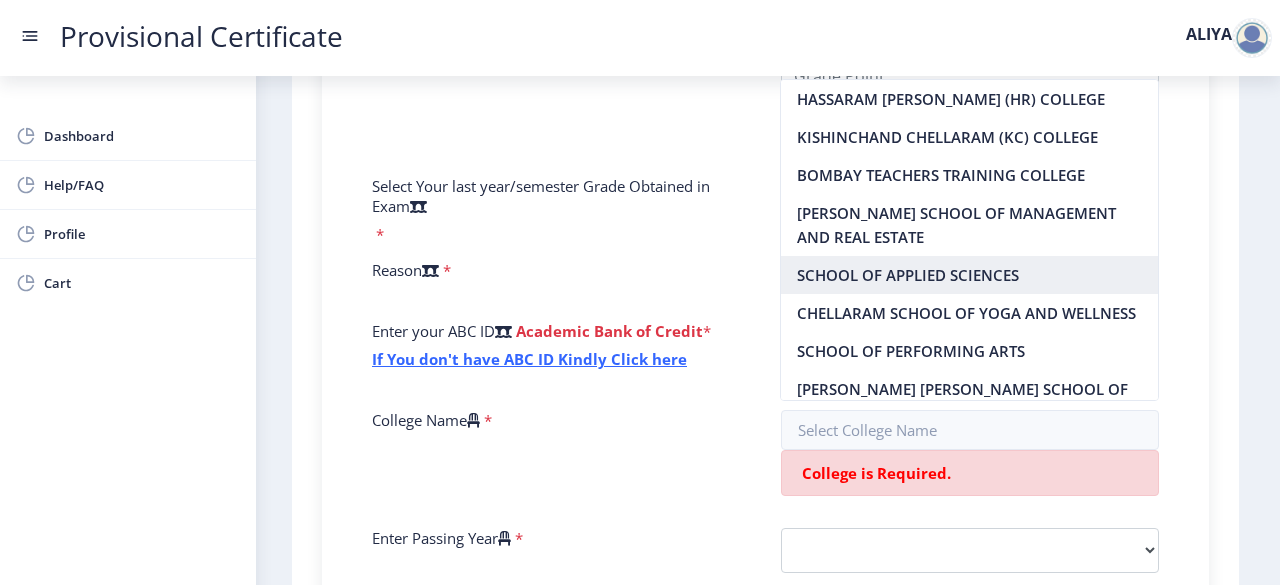 click on "SCHOOL OF APPLIED SCIENCES" at bounding box center [969, 275] 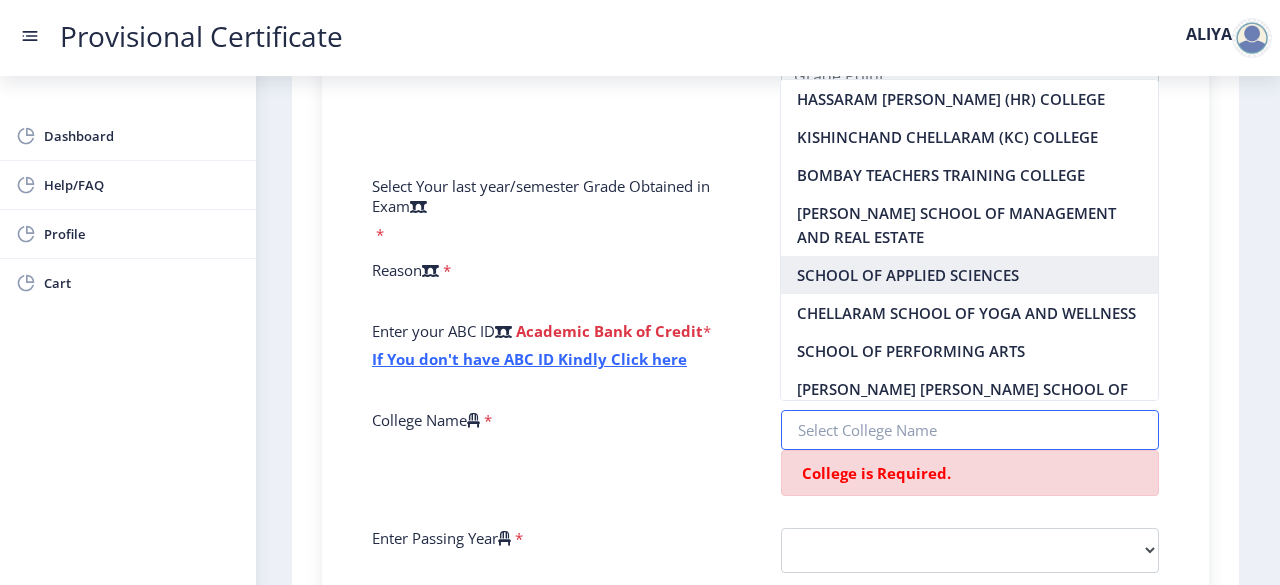 type on "SCHOOL OF APPLIED SCIENCES" 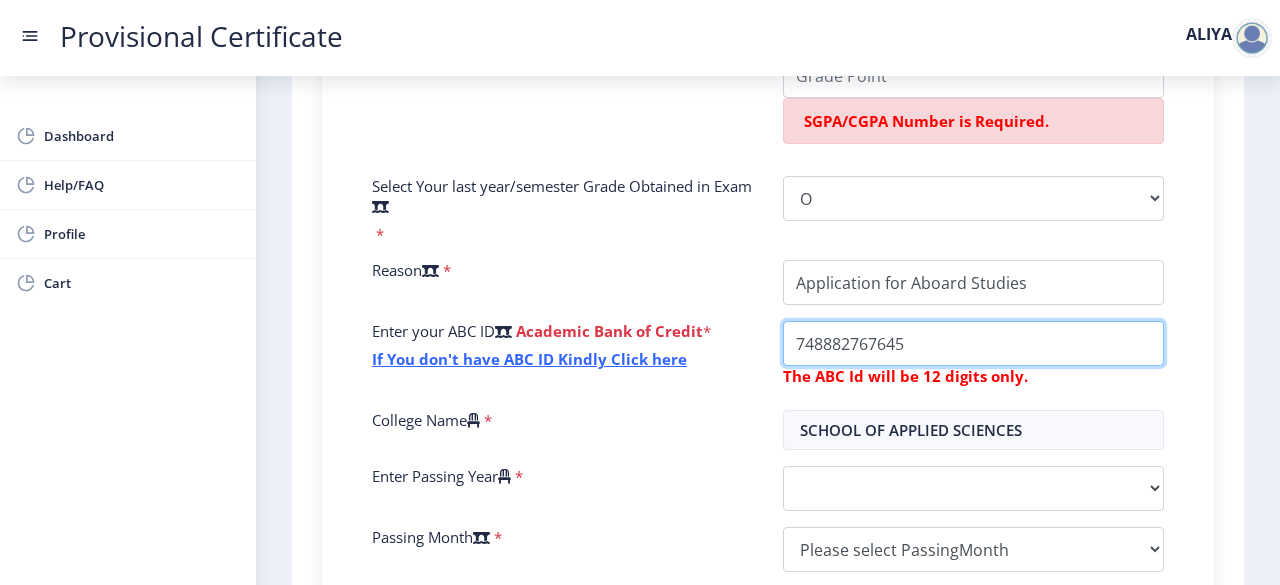 click on "College Name" at bounding box center (973, 282) 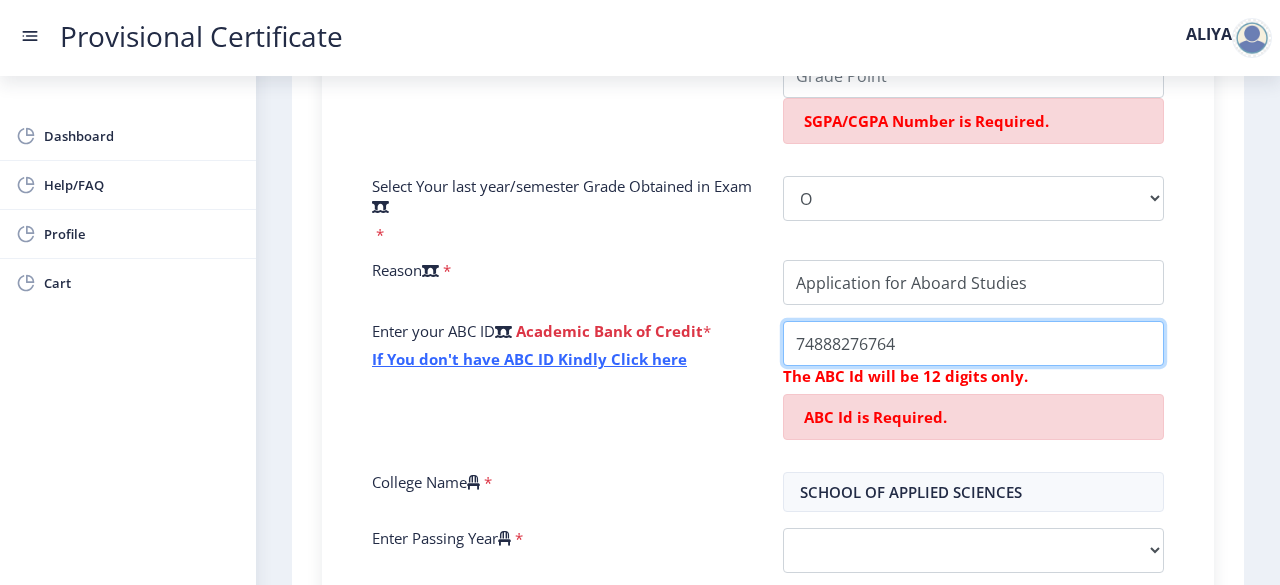 type on "748882767645" 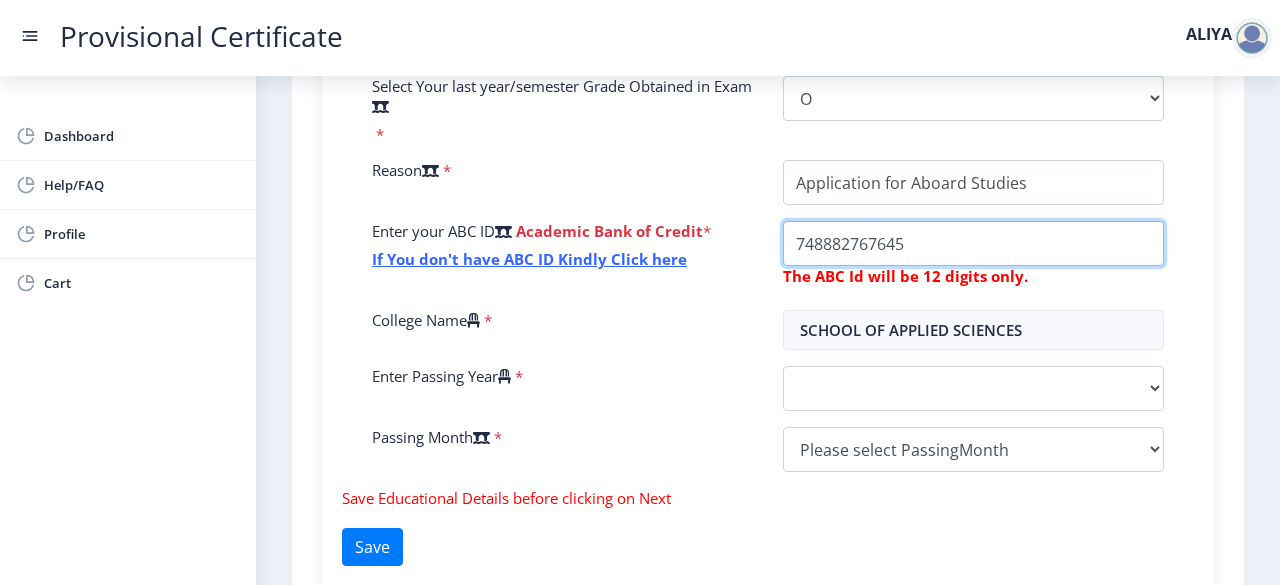 scroll, scrollTop: 733, scrollLeft: 0, axis: vertical 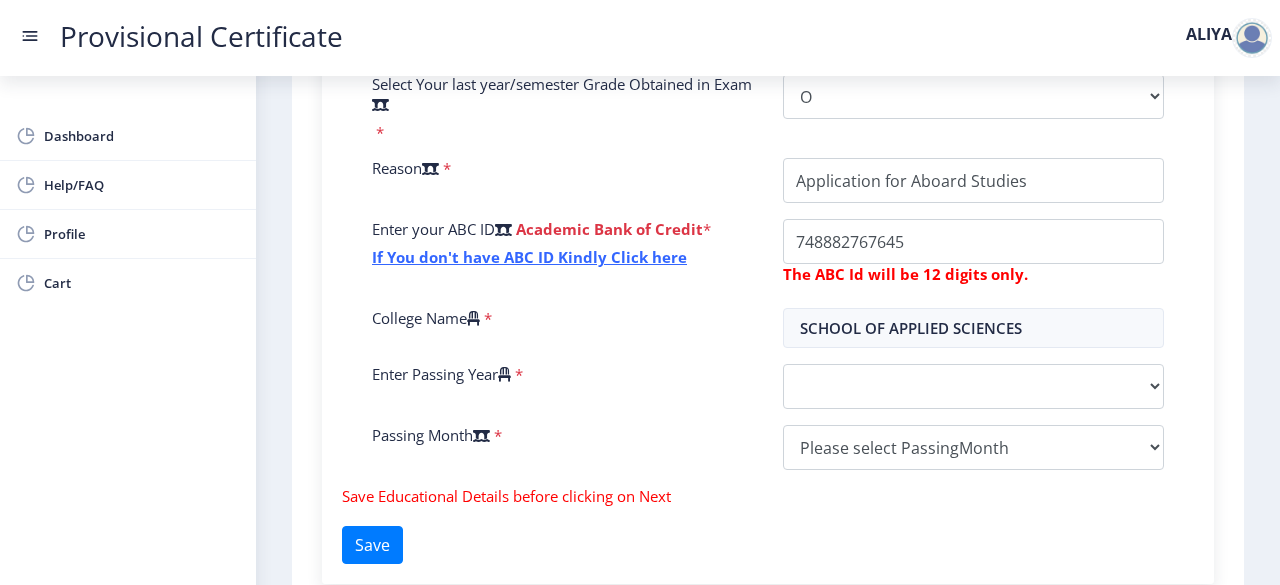 click on "Enter Your P.R.N Number   *  Enter Your SGPA/CGPA Number   *  SGPA/CGPA Number is Required. Select Your last year/semester Grade Obtained in Exam   * Select Grade  O   A+   A   B+   B   C   D   F(Fail)  Reason   * Enter your ABC ID   Academic Bank of Credit  * If You don't have ABC ID Kindly Click here  The ABC Id will be 12 digits only.  College Name   * SCHOOL OF APPLIED SCIENCES Enter Passing Year   *  2025   2024   2023   2022   2021   2020   2019   2018   2017   2016   2015   2014   2013   2012   2011   2010   2009   2008   2007   2006   2005   2004   2003   2002   2001   2000   1999   1998   1997   1996   1995   1994   1993   1992   1991   1990   1989   1988   1987   1986   1985   1984   1983   1982   1981   1980   1979   1978   1977   1976   1975   1974   1973   1972   1971   1970   1969   1968   1967  Passing Month   *  Please select PassingMonth  (01) January (02) February (03) March (04) April (05) May (06) June (07) July (08) August (09) September (10) October (11) November" 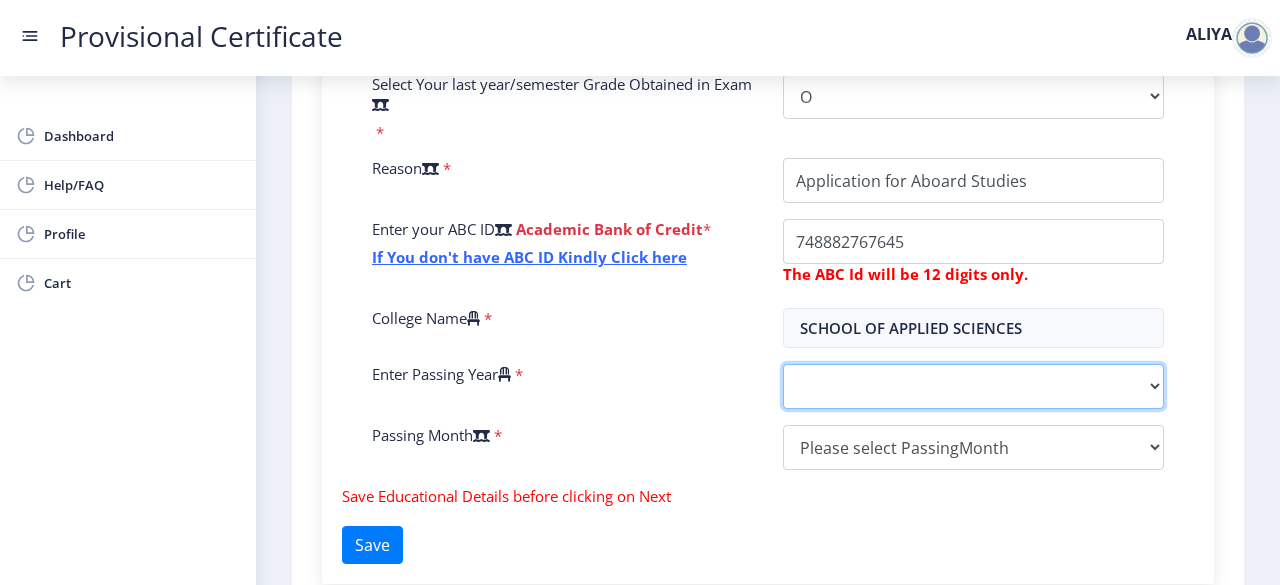 click on "2025   2024   2023   2022   2021   2020   2019   2018   2017   2016   2015   2014   2013   2012   2011   2010   2009   2008   2007   2006   2005   2004   2003   2002   2001   2000   1999   1998   1997   1996   1995   1994   1993   1992   1991   1990   1989   1988   1987   1986   1985   1984   1983   1982   1981   1980   1979   1978   1977   1976   1975   1974   1973   1972   1971   1970   1969   1968   1967" 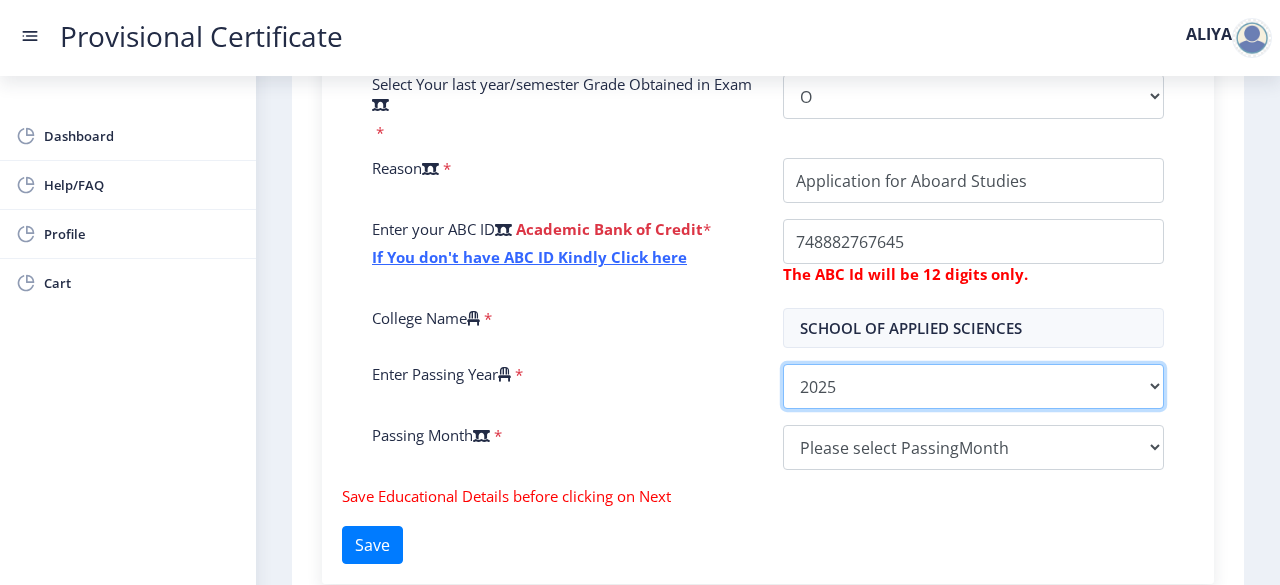 click on "2025   2024   2023   2022   2021   2020   2019   2018   2017   2016   2015   2014   2013   2012   2011   2010   2009   2008   2007   2006   2005   2004   2003   2002   2001   2000   1999   1998   1997   1996   1995   1994   1993   1992   1991   1990   1989   1988   1987   1986   1985   1984   1983   1982   1981   1980   1979   1978   1977   1976   1975   1974   1973   1972   1971   1970   1969   1968   1967" 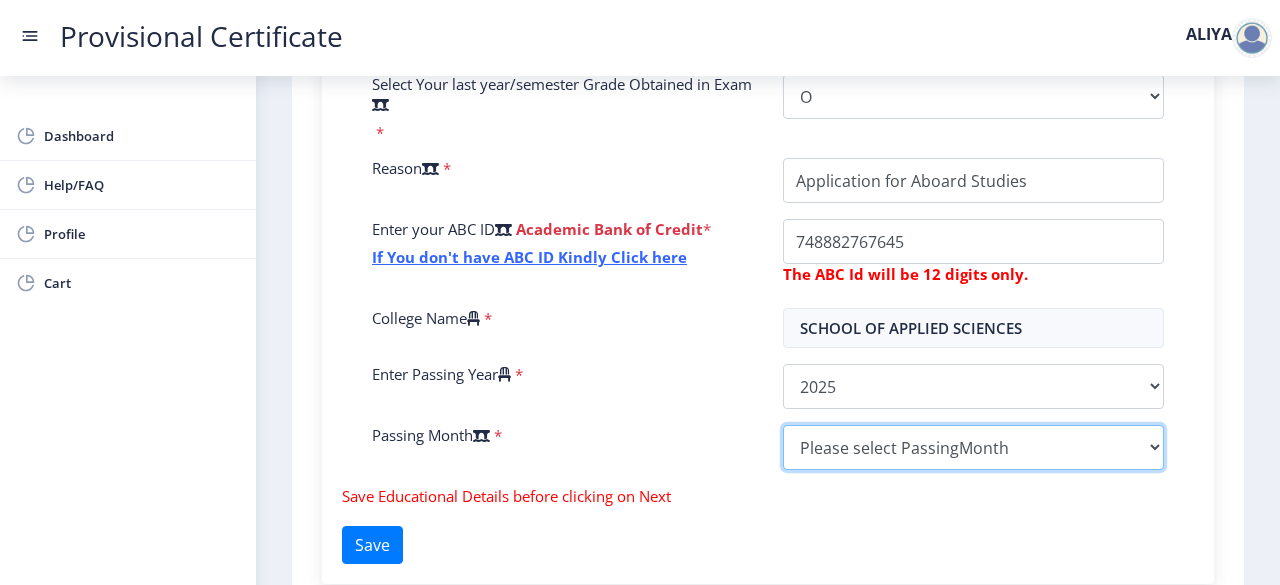 click on "Please select PassingMonth  (01) January (02) February (03) March (04) April (05) May (06) June (07) July (08) August (09) September (10) October (11) November (12) December" at bounding box center (973, 447) 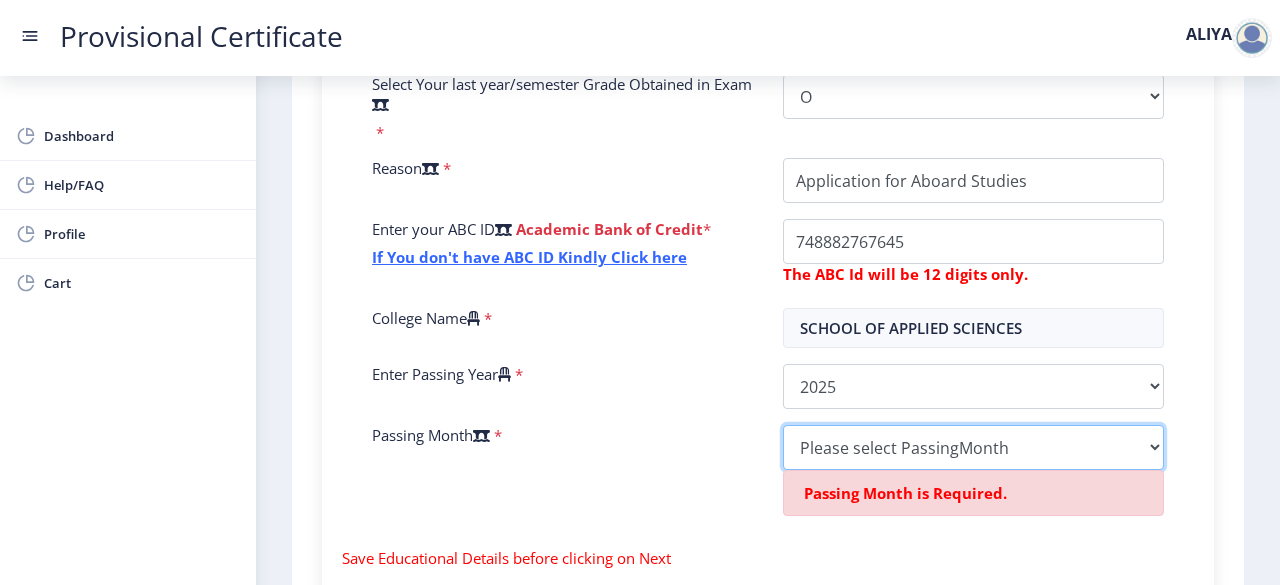 click on "Please select PassingMonth  (01) January (02) February (03) March (04) April (05) May (06) June (07) July (08) August (09) September (10) October (11) November (12) December" at bounding box center [973, 447] 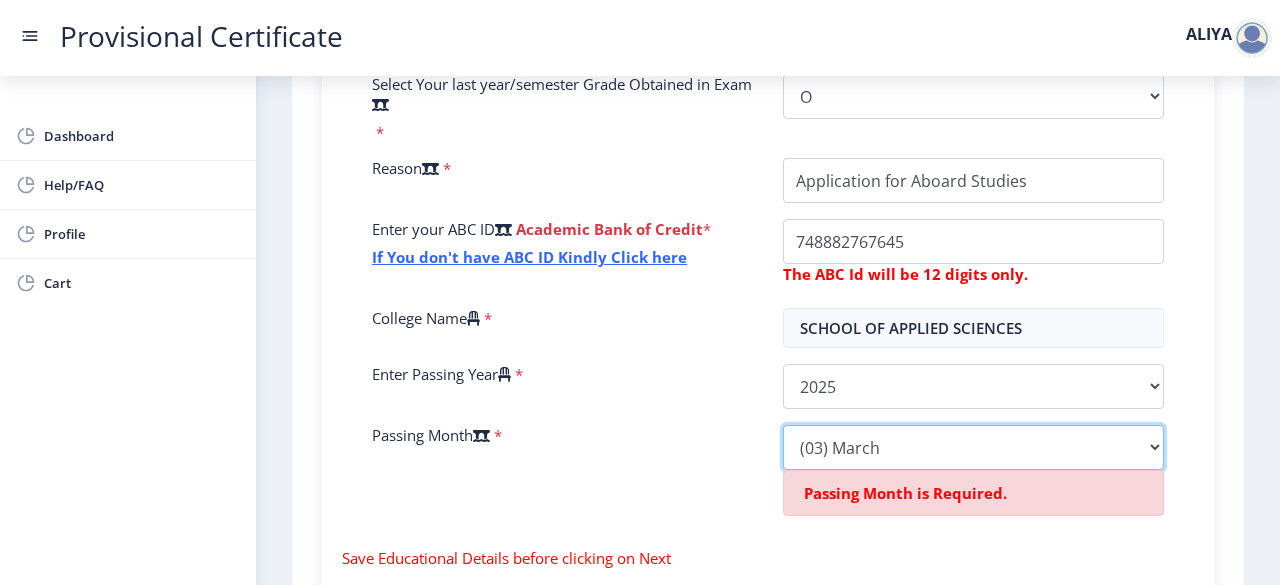 click on "Please select PassingMonth  (01) January (02) February (03) March (04) April (05) May (06) June (07) July (08) August (09) September (10) October (11) November (12) December" at bounding box center [973, 447] 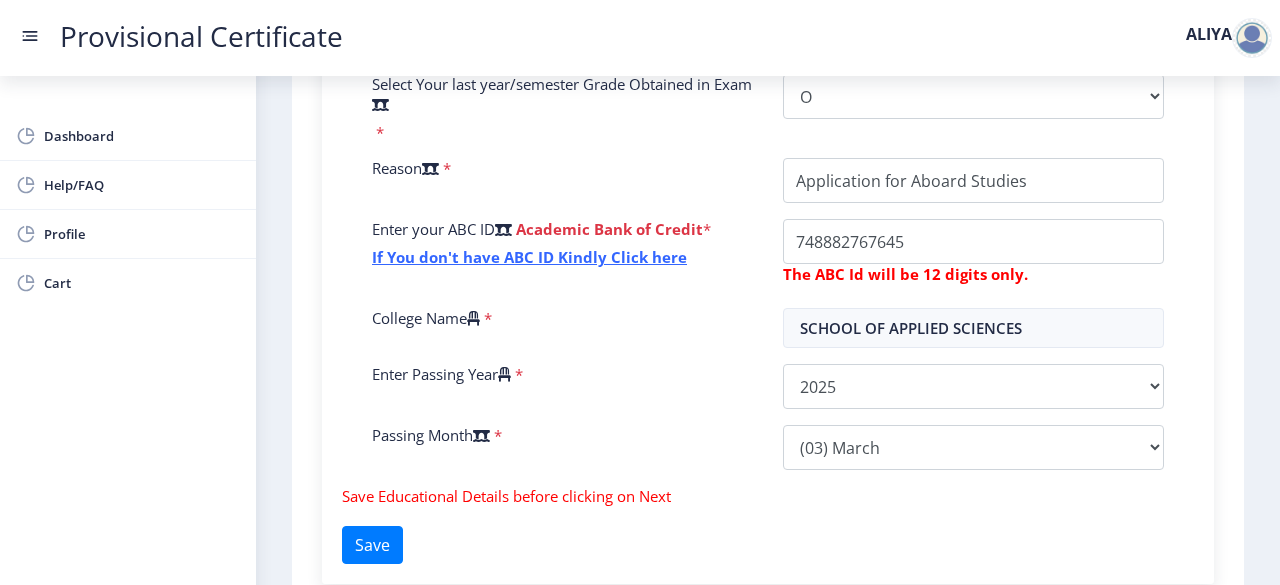 click on "Enter Your P.R.N Number   *  Enter Your SGPA/CGPA Number   *  SGPA/CGPA Number is Required. Select Your last year/semester Grade Obtained in Exam   * Select Grade  O   A+   A   B+   B   C   D   F(Fail)  Reason   * Enter your ABC ID   Academic Bank of Credit  * If You don't have ABC ID Kindly Click here  The ABC Id will be 12 digits only.  College Name   * SCHOOL OF APPLIED SCIENCES Enter Passing Year   *  2025   2024   2023   2022   2021   2020   2019   2018   2017   2016   2015   2014   2013   2012   2011   2010   2009   2008   2007   2006   2005   2004   2003   2002   2001   2000   1999   1998   1997   1996   1995   1994   1993   1992   1991   1990   1989   1988   1987   1986   1985   1984   1983   1982   1981   1980   1979   1978   1977   1976   1975   1974   1973   1972   1971   1970   1969   1968   1967  Passing Month   *  Please select PassingMonth  (01) January (02) February (03) March (04) April (05) May (06) June (07) July (08) August (09) September (10) October (11) November" 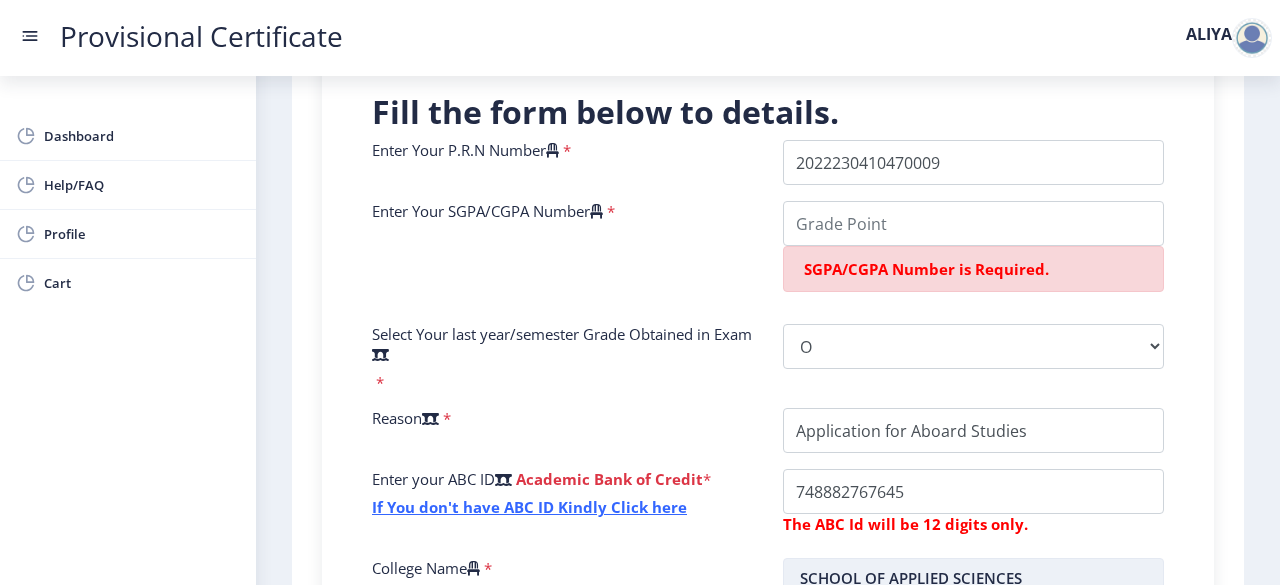 scroll, scrollTop: 479, scrollLeft: 0, axis: vertical 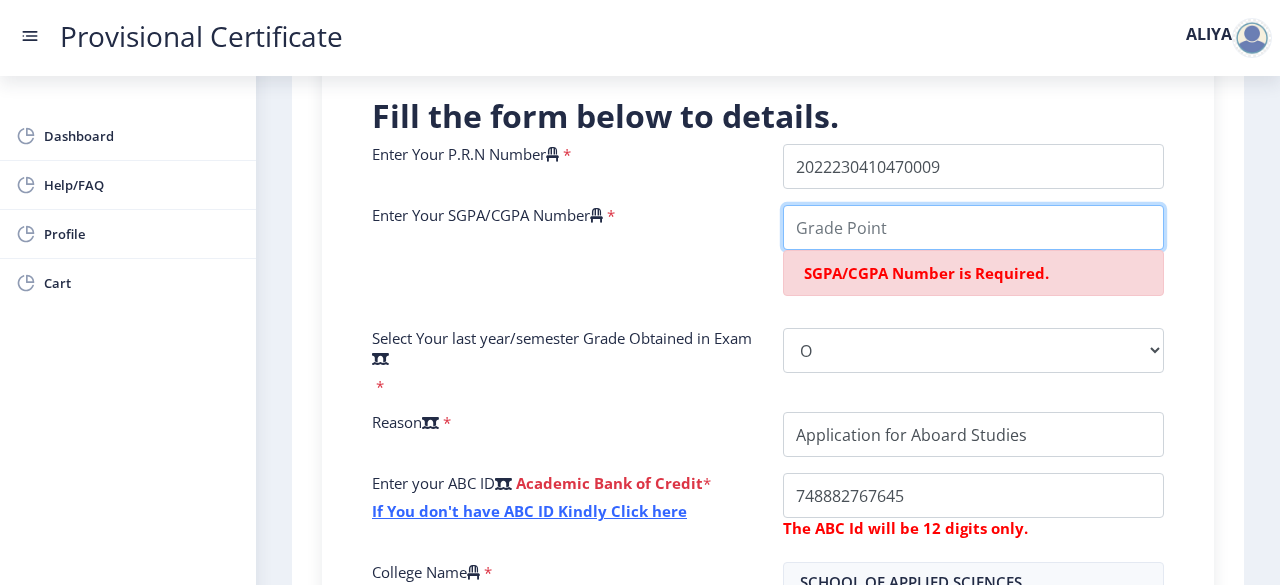 click on "Enter Your SGPA/CGPA Number" at bounding box center (973, 227) 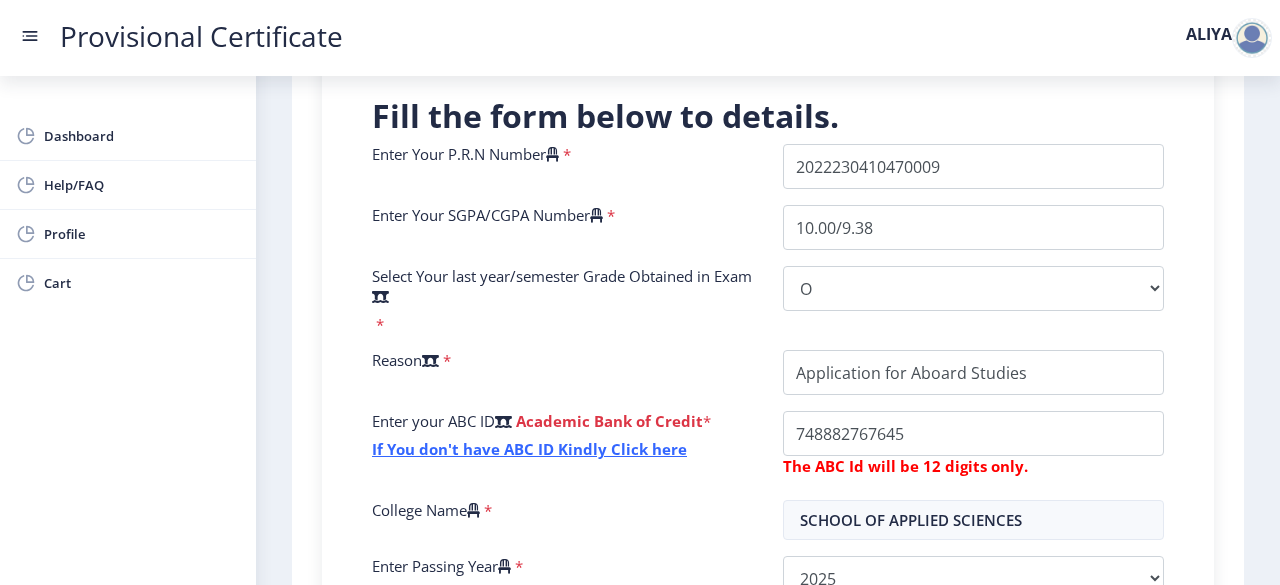 click on "Enter Your SGPA/CGPA Number   *" 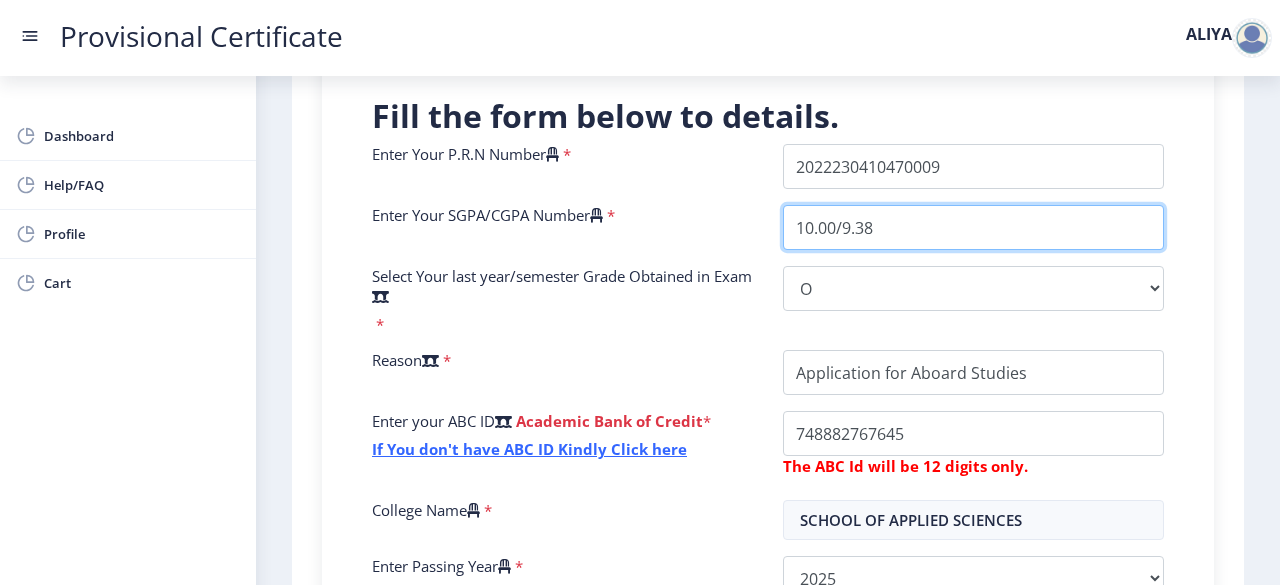 click on "10.00/9.38" at bounding box center [973, 227] 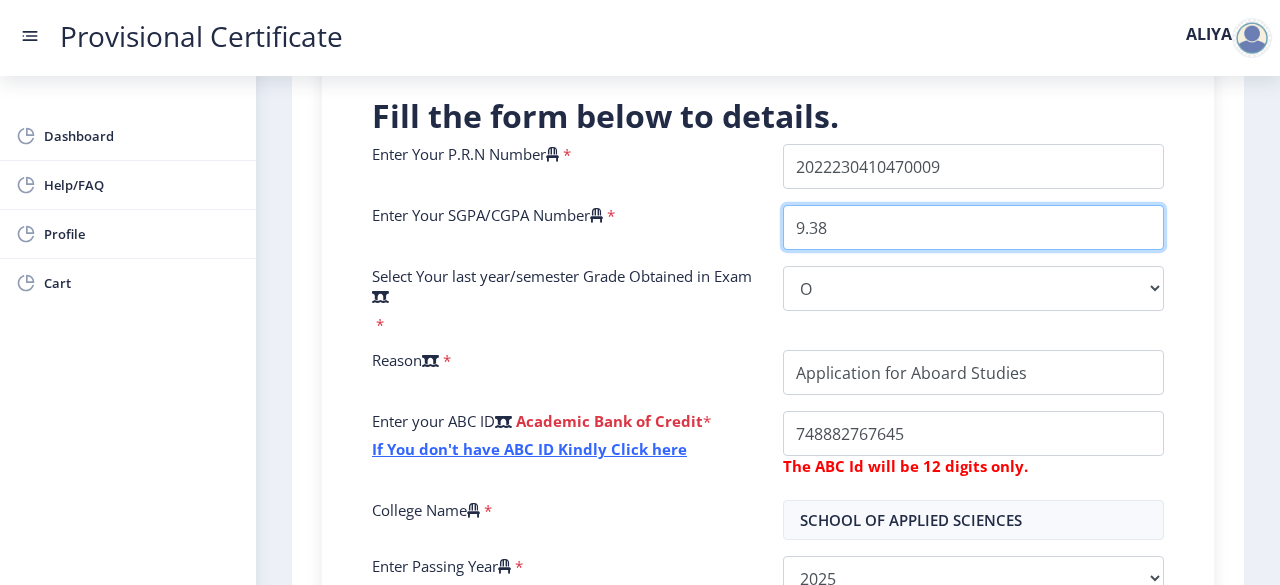 type on "9.38" 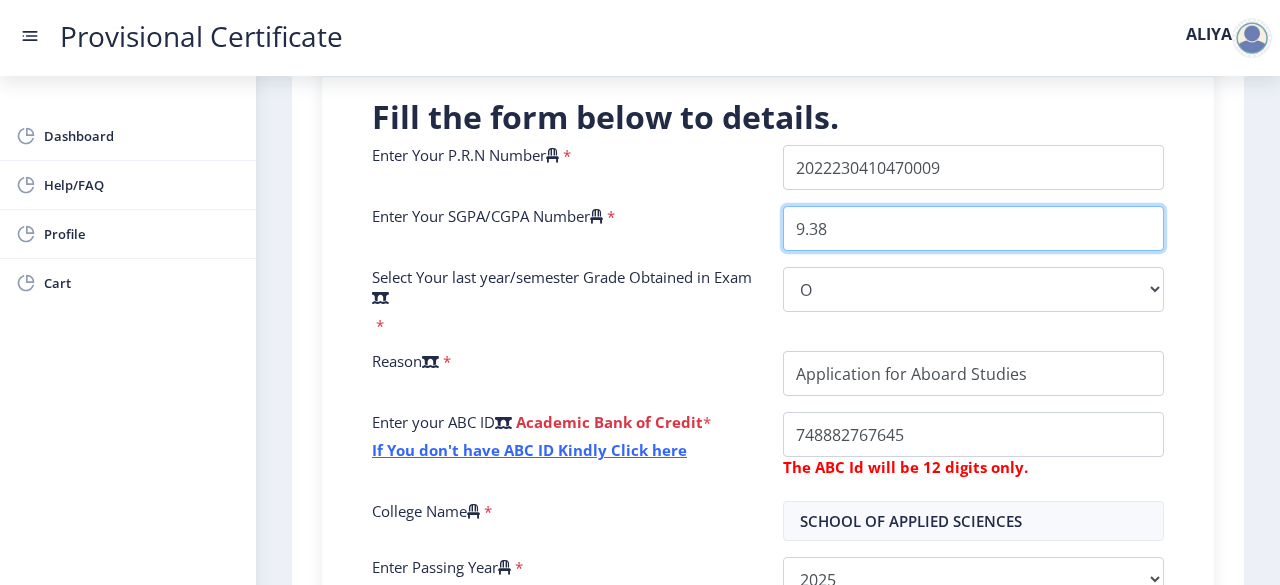 scroll, scrollTop: 828, scrollLeft: 0, axis: vertical 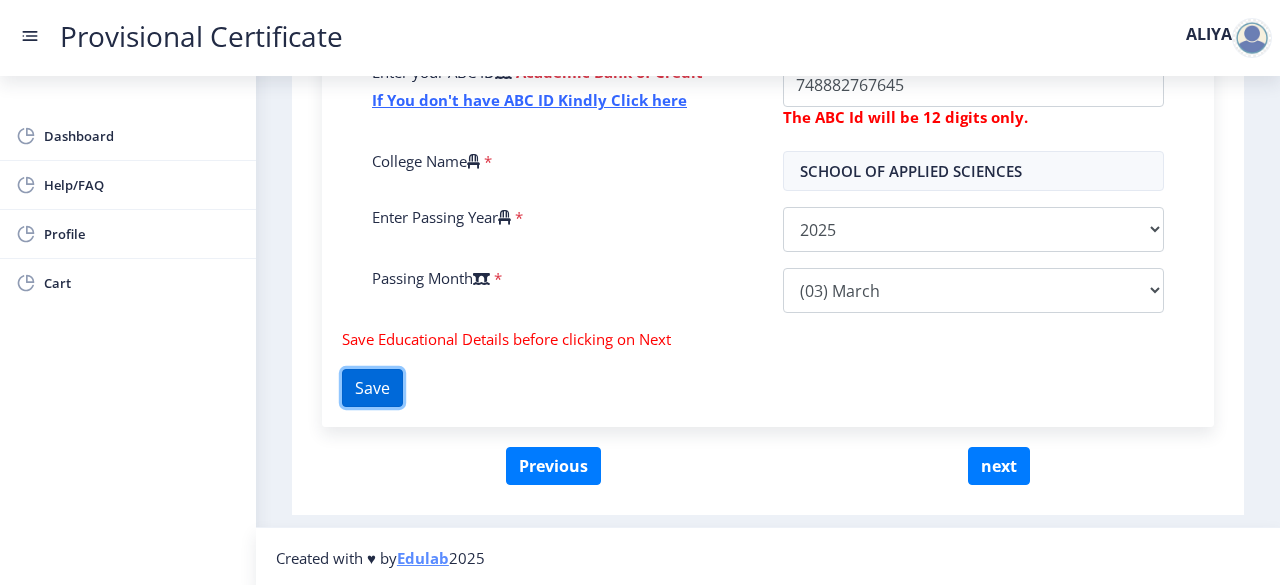 click on "Save" 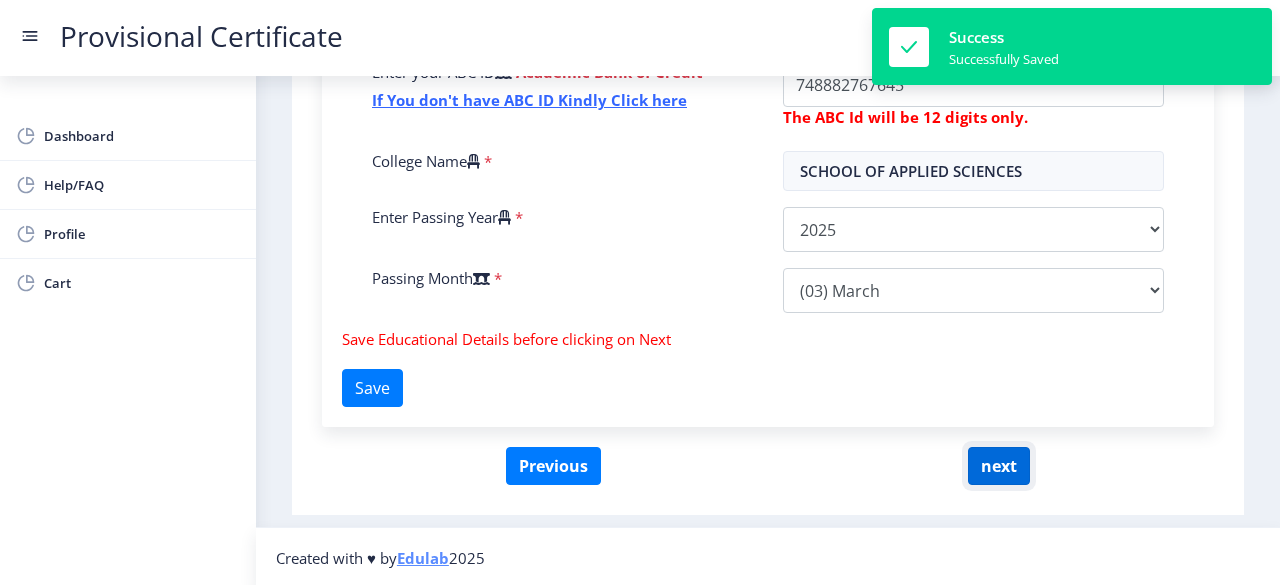click on "next" 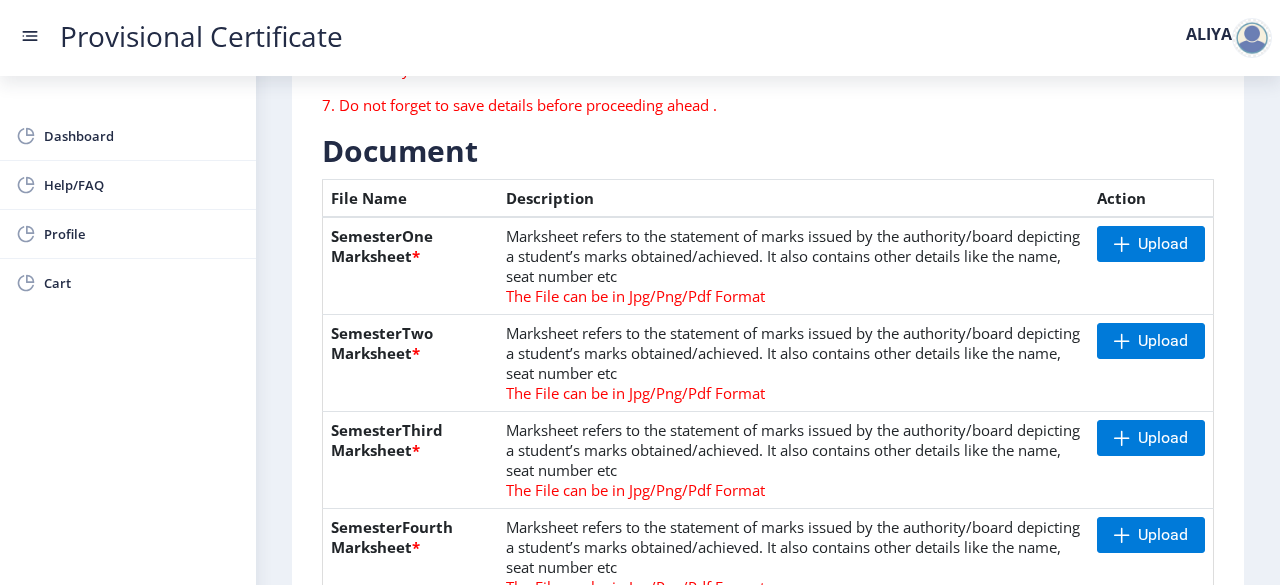 scroll, scrollTop: 408, scrollLeft: 0, axis: vertical 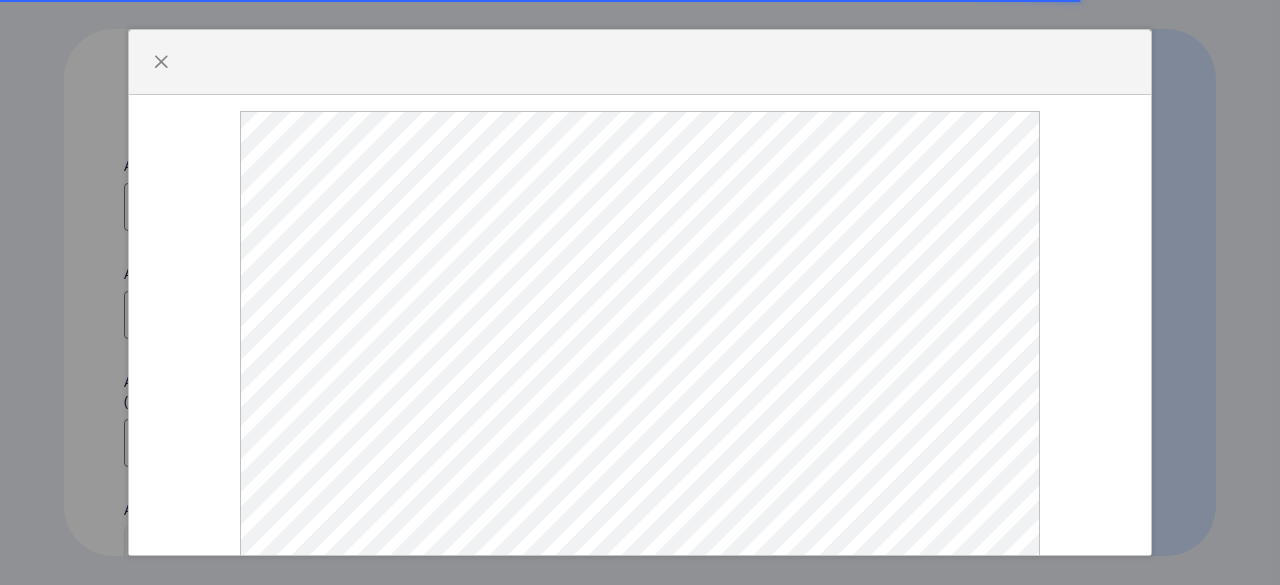 select 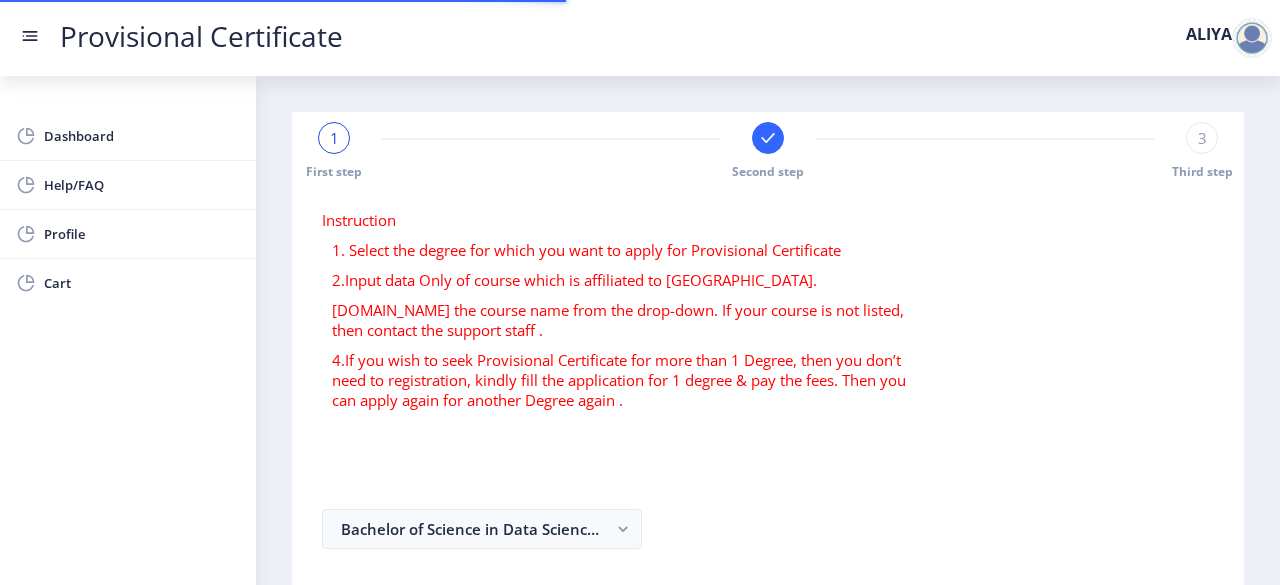 scroll, scrollTop: 0, scrollLeft: 0, axis: both 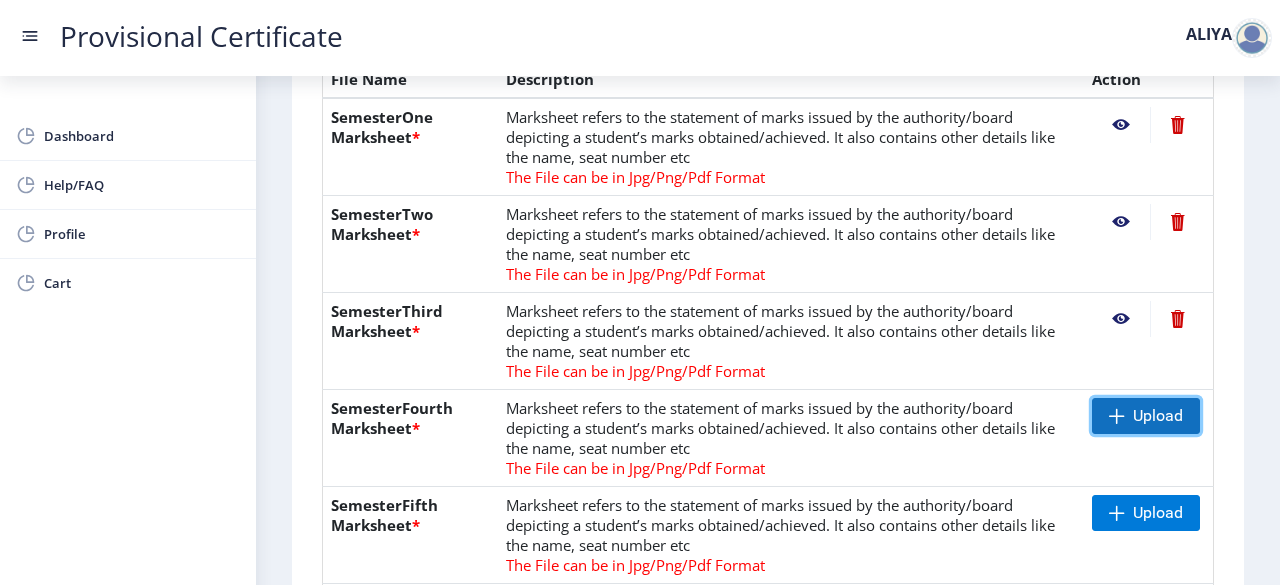 click on "Upload" 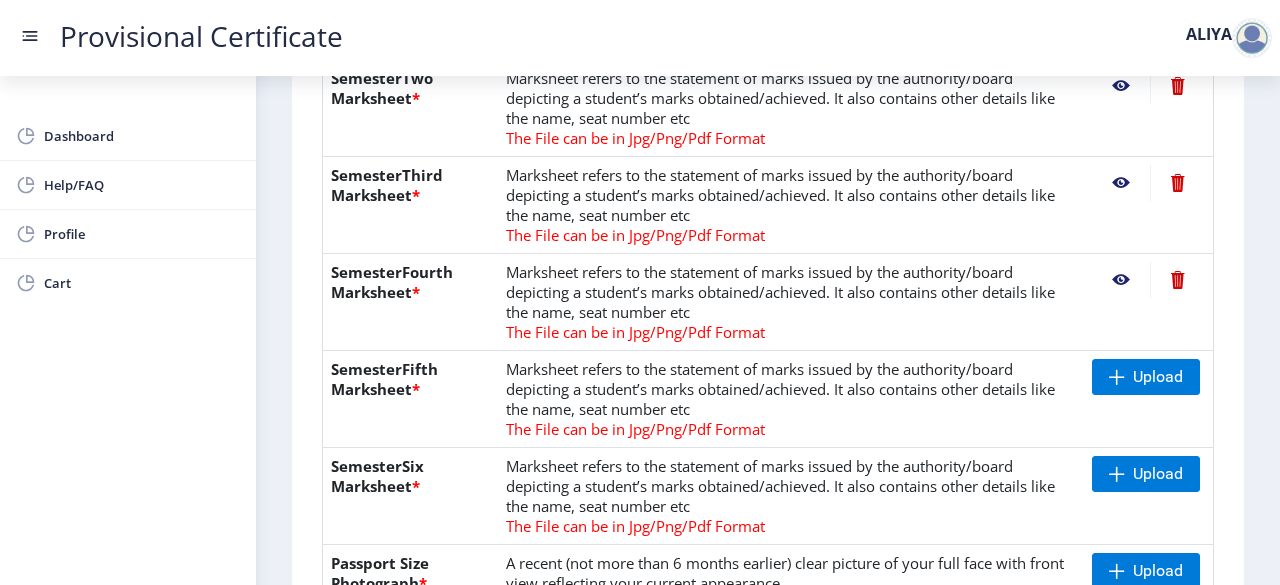 scroll, scrollTop: 671, scrollLeft: 0, axis: vertical 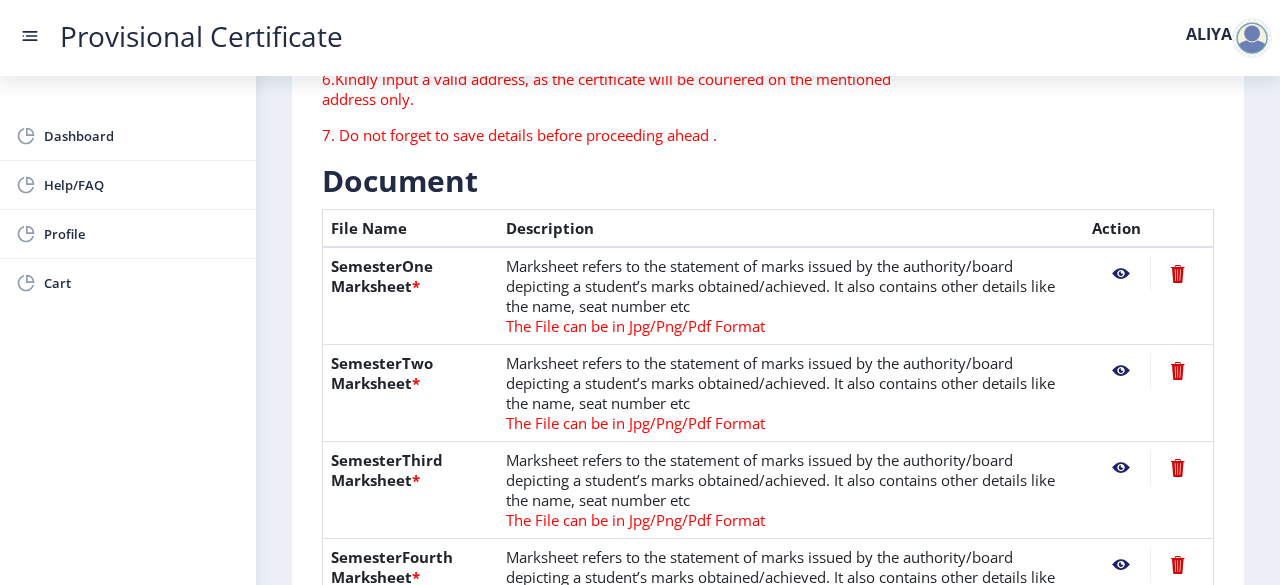 click 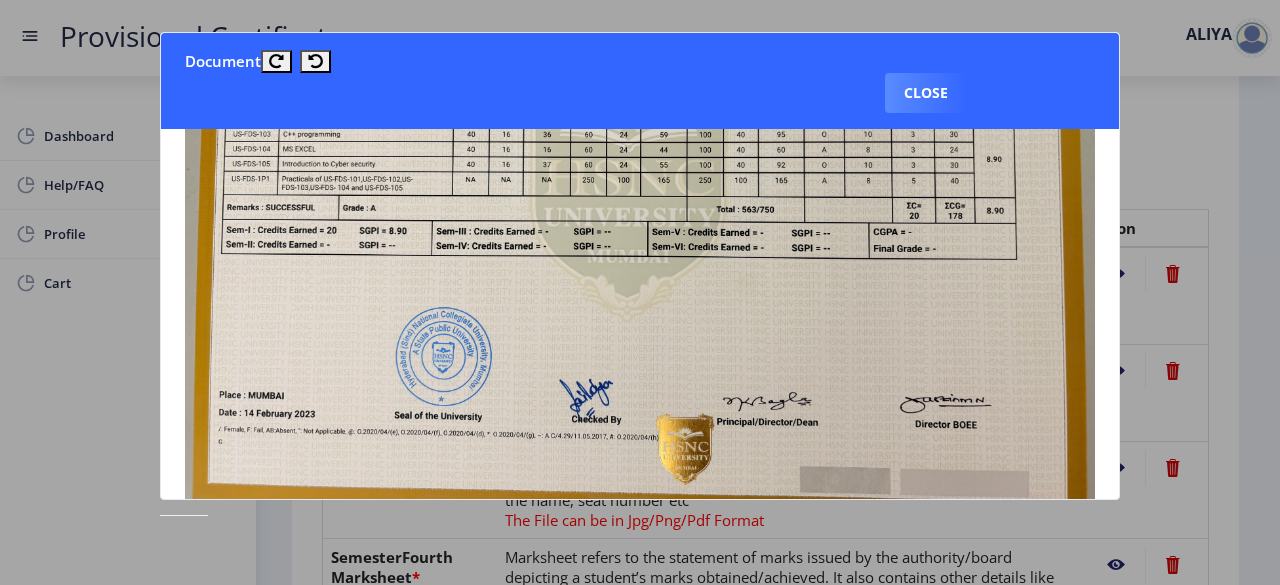 scroll, scrollTop: 180, scrollLeft: 0, axis: vertical 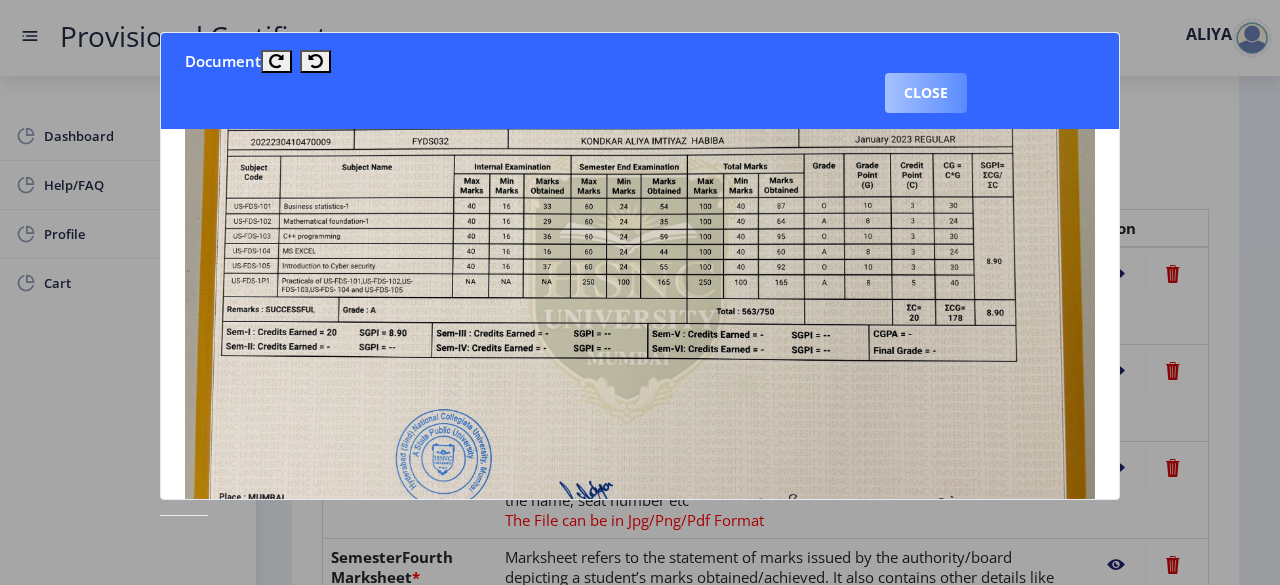 click on "Close" at bounding box center (926, 93) 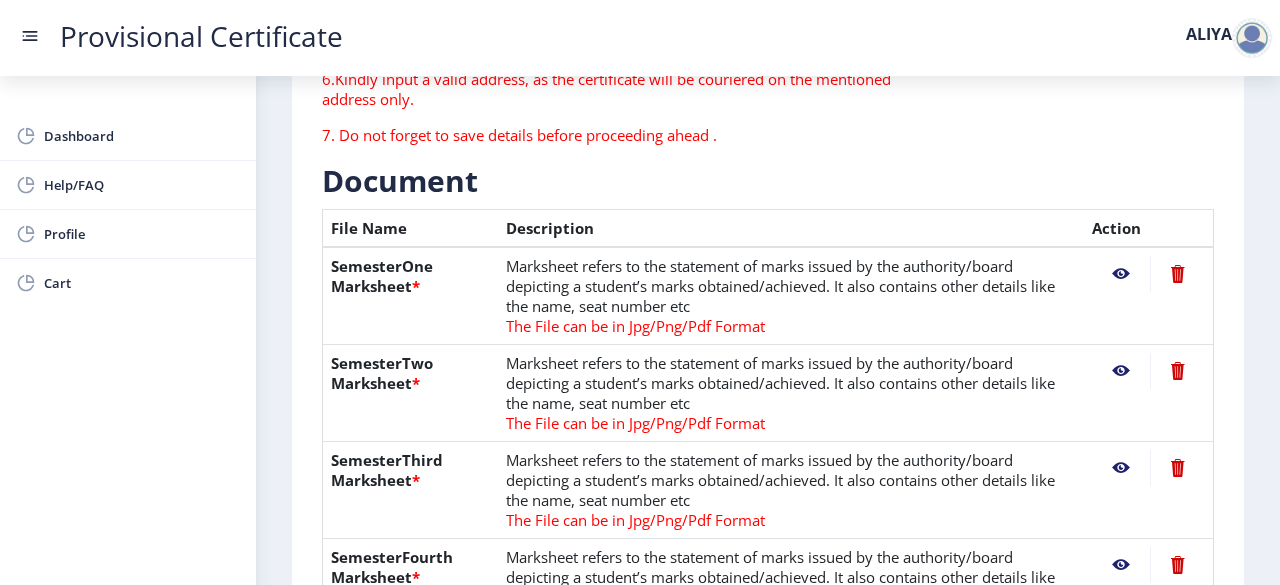 click 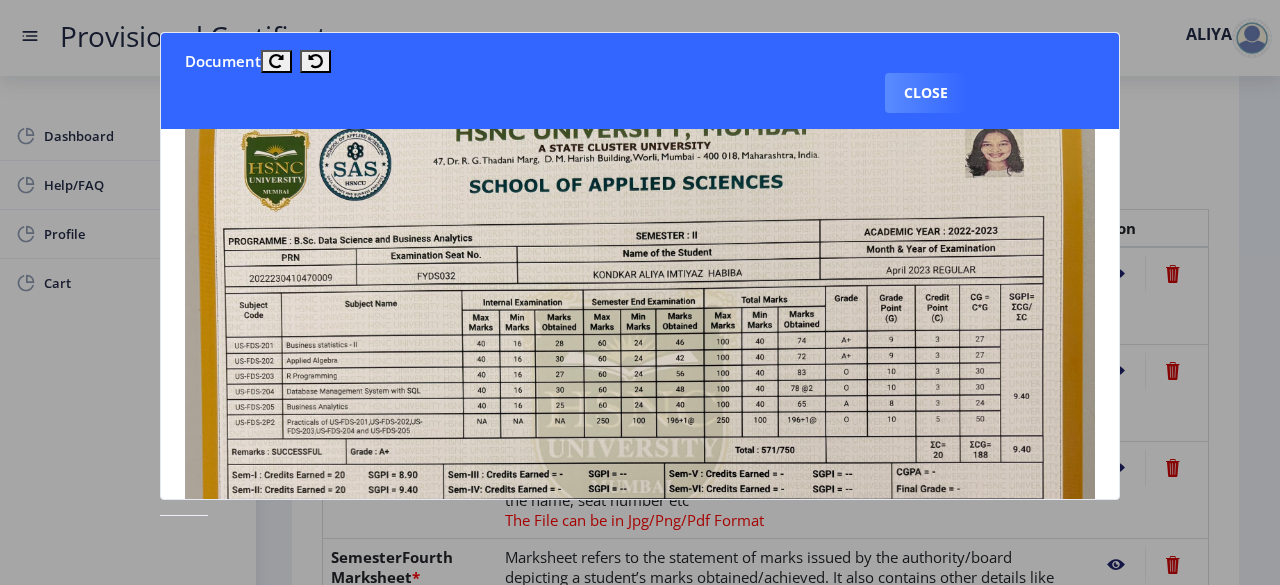 scroll, scrollTop: 0, scrollLeft: 0, axis: both 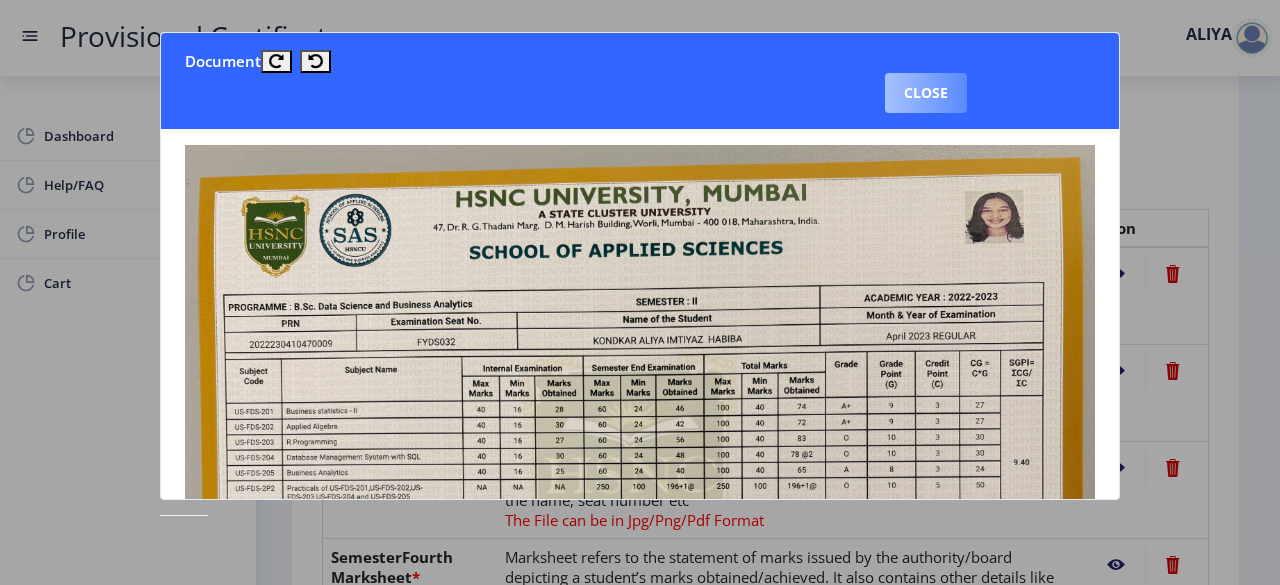 click on "Close" at bounding box center [926, 93] 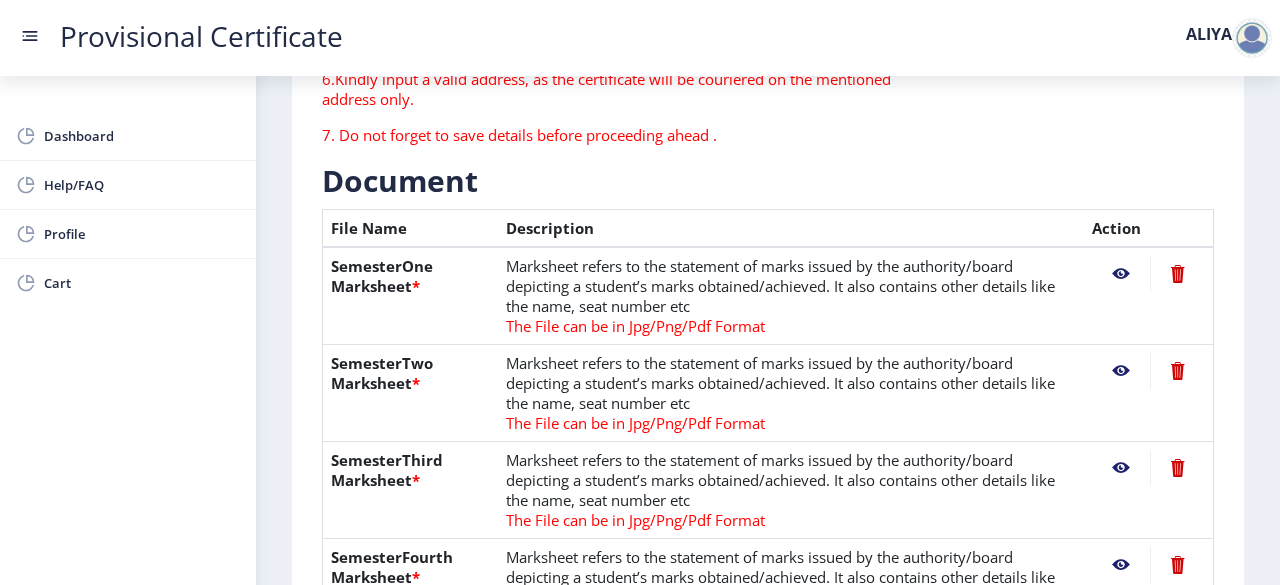 click 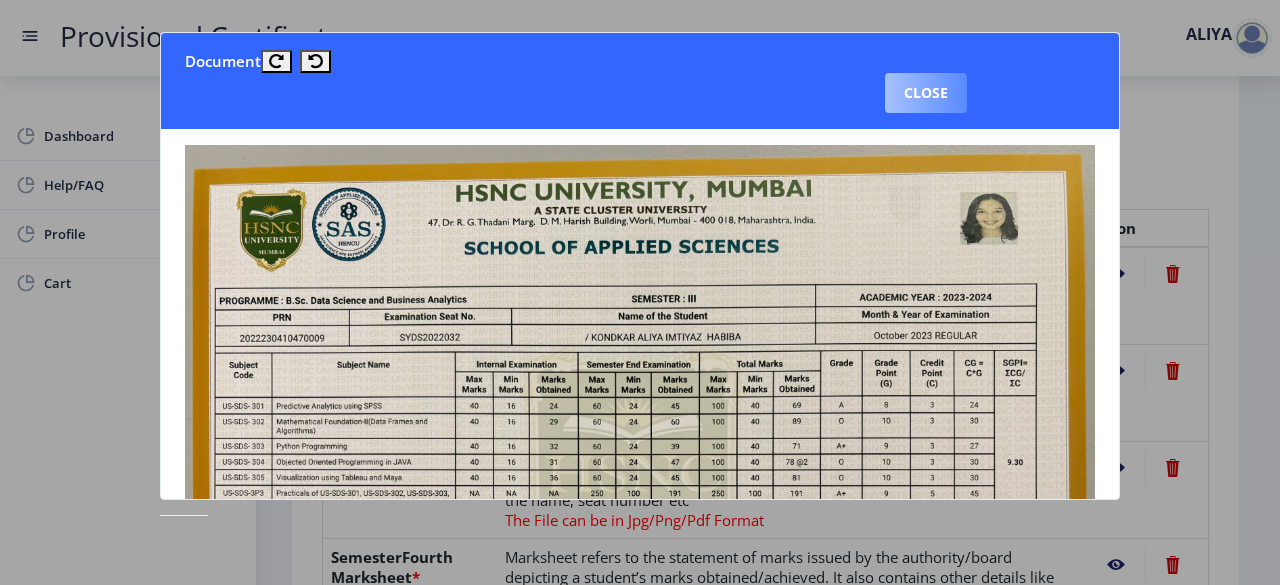 click on "Close" at bounding box center (926, 93) 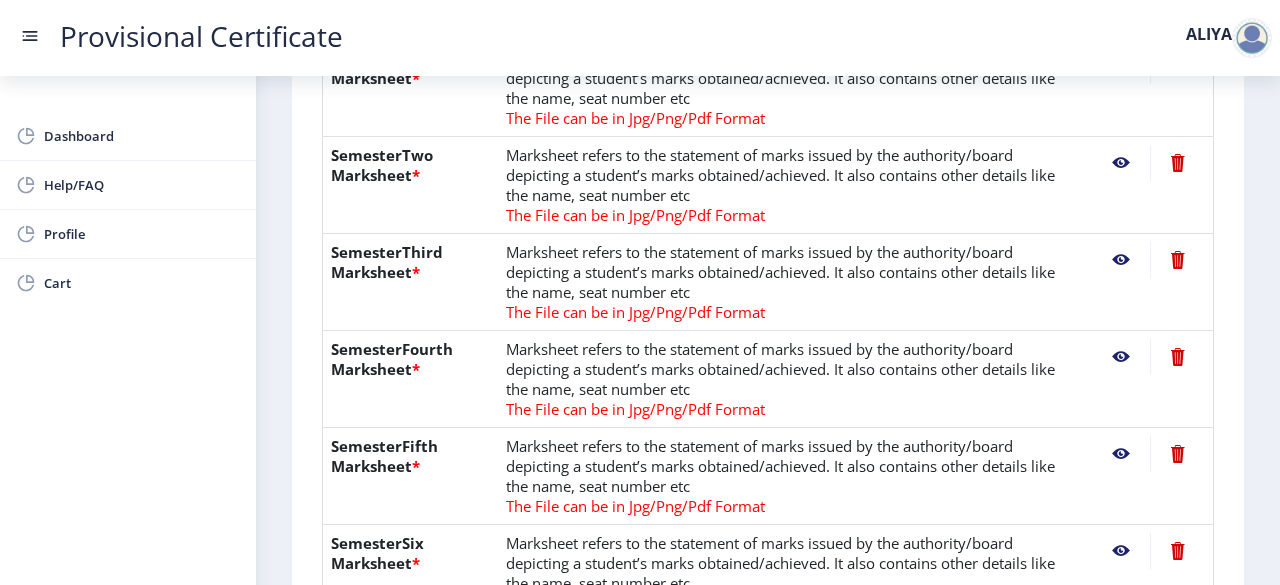 scroll, scrollTop: 587, scrollLeft: 0, axis: vertical 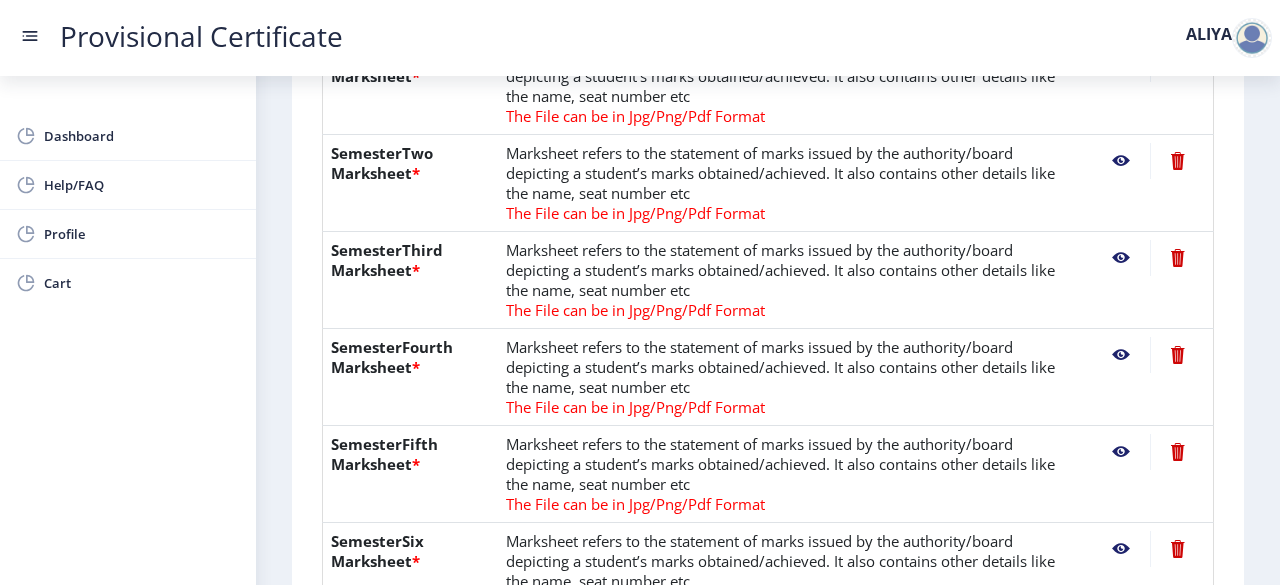click 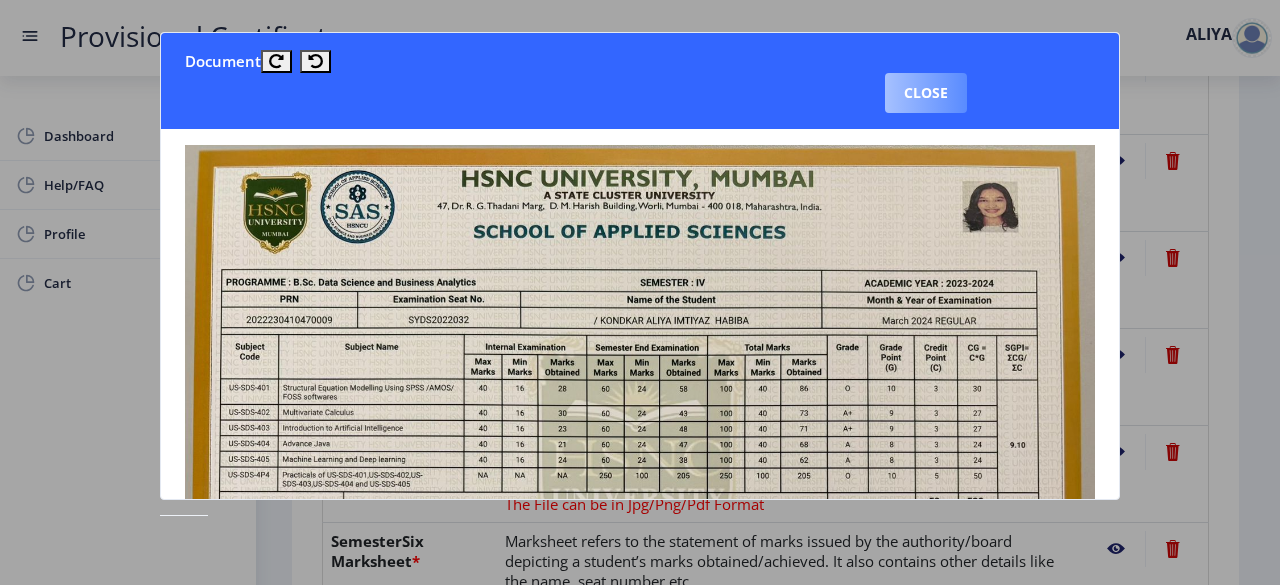 click on "Close" at bounding box center [926, 93] 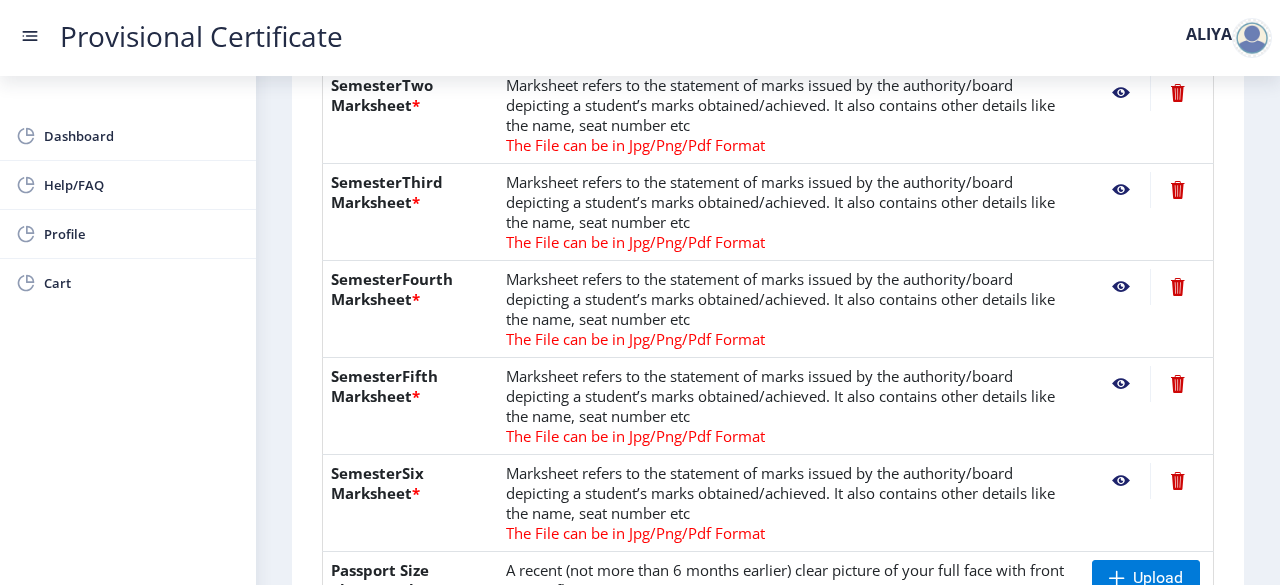 scroll, scrollTop: 669, scrollLeft: 0, axis: vertical 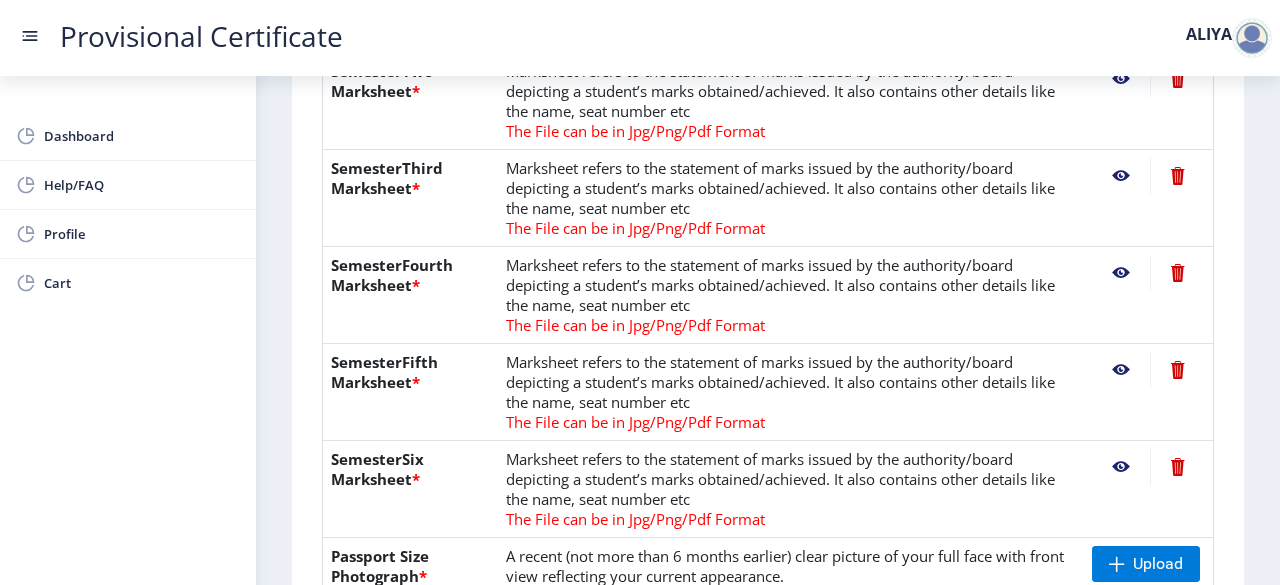 click 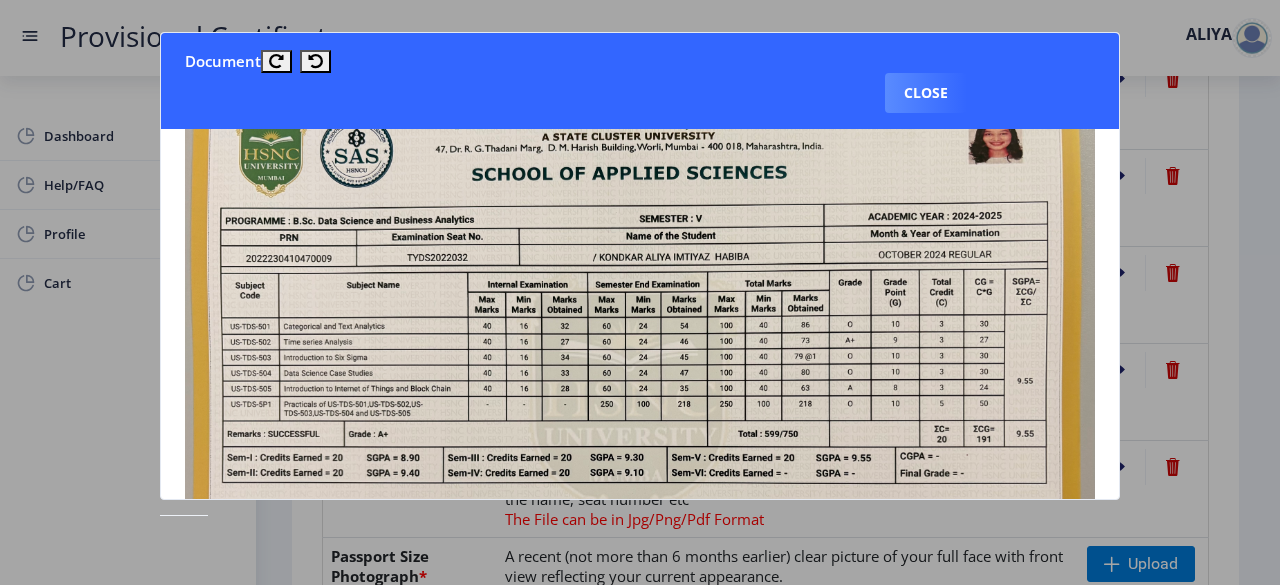 scroll, scrollTop: 66, scrollLeft: 0, axis: vertical 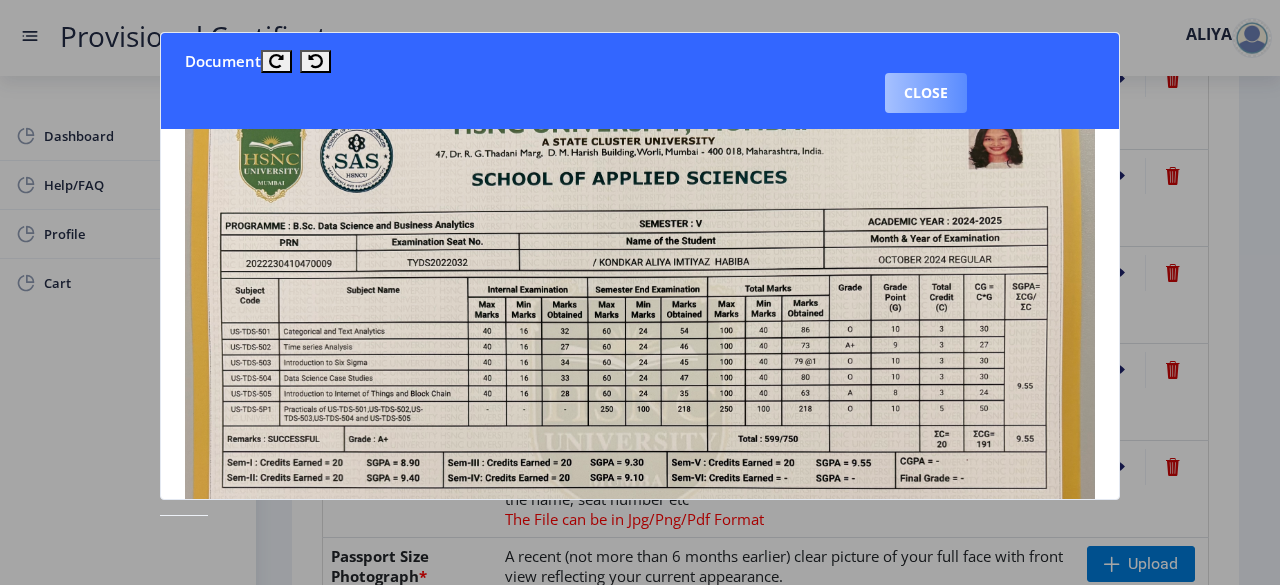 click on "Close" at bounding box center (926, 93) 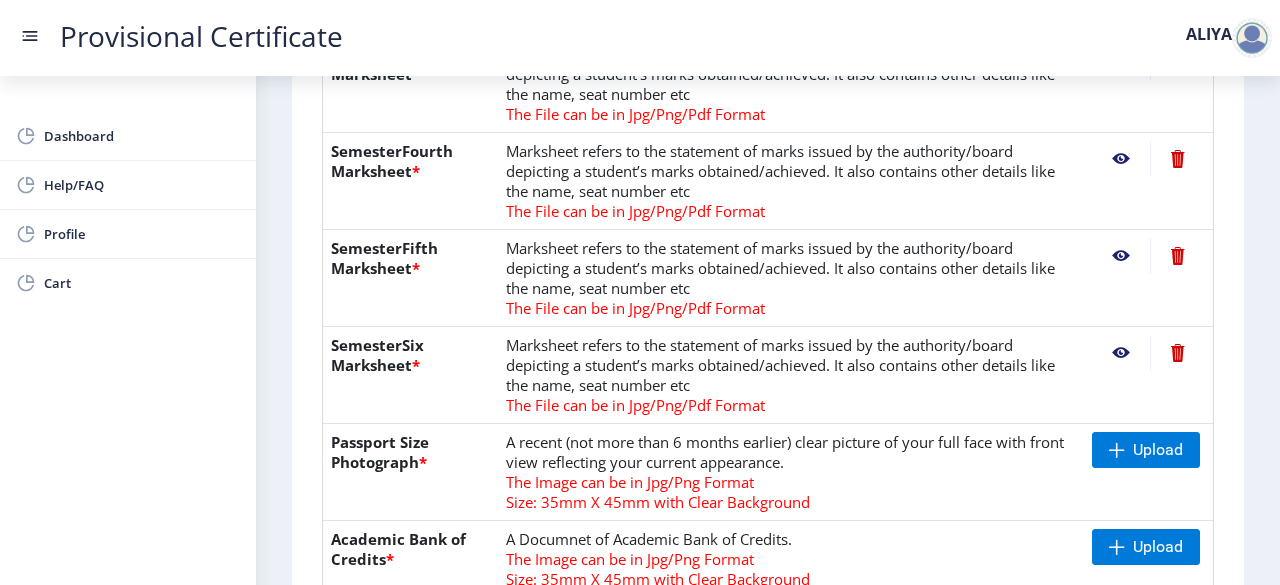 scroll, scrollTop: 795, scrollLeft: 0, axis: vertical 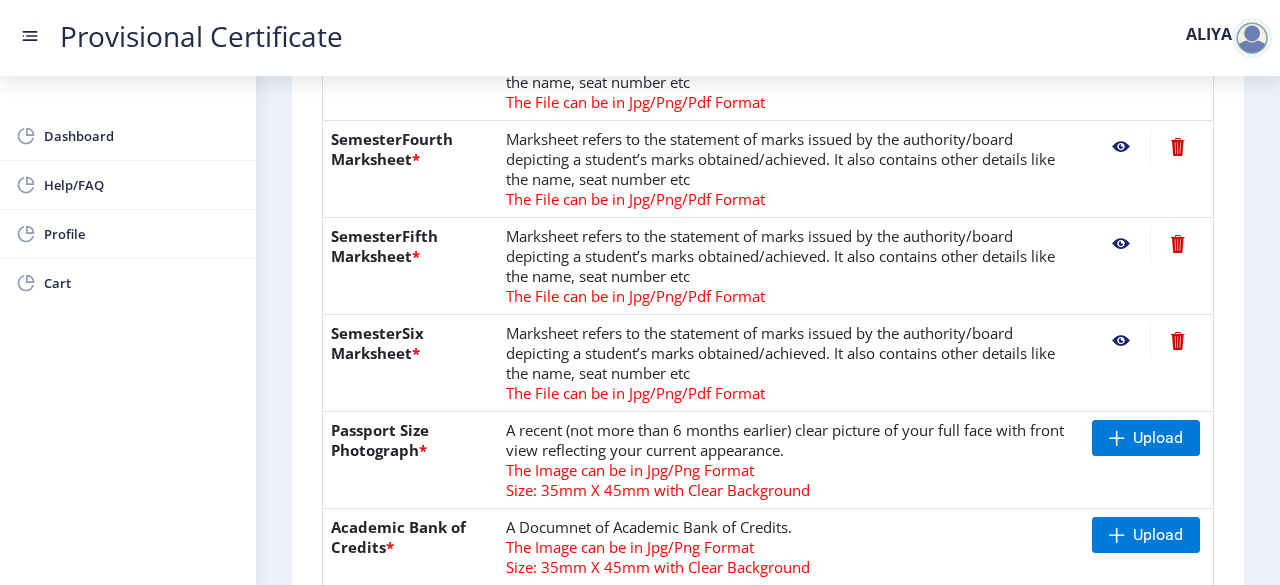 click 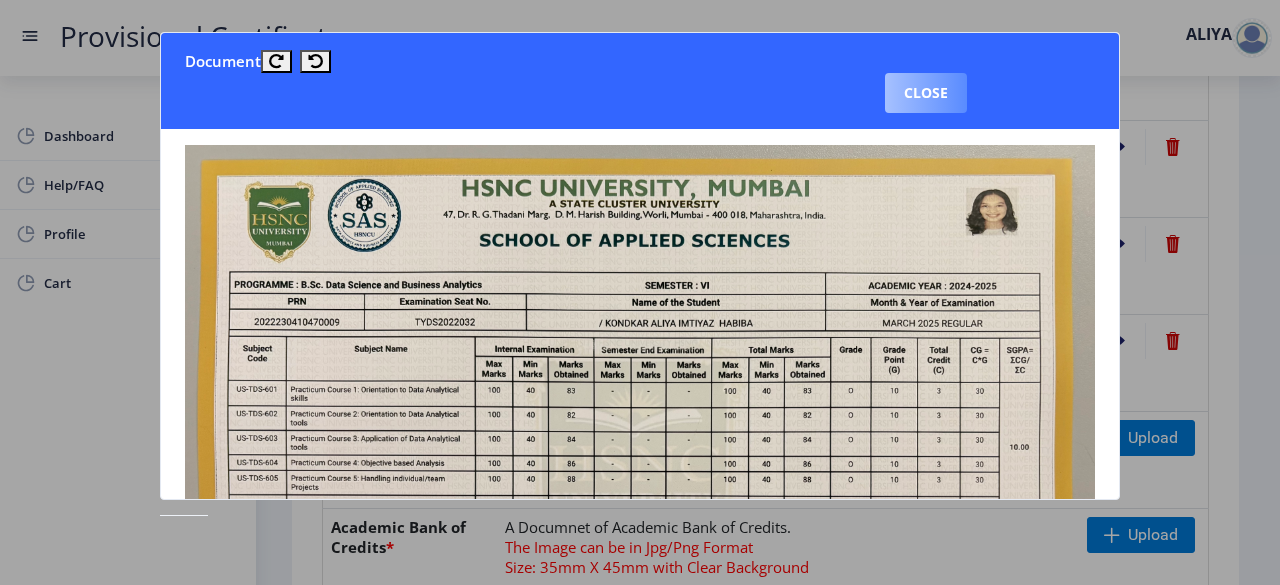 click on "Close" at bounding box center [926, 93] 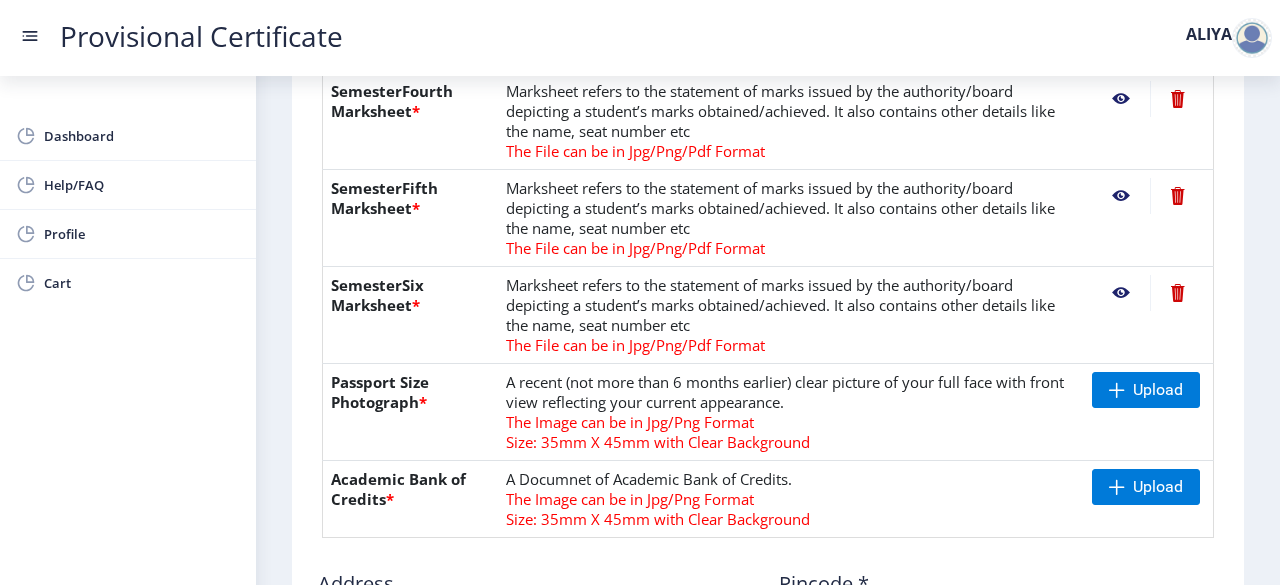 scroll, scrollTop: 848, scrollLeft: 0, axis: vertical 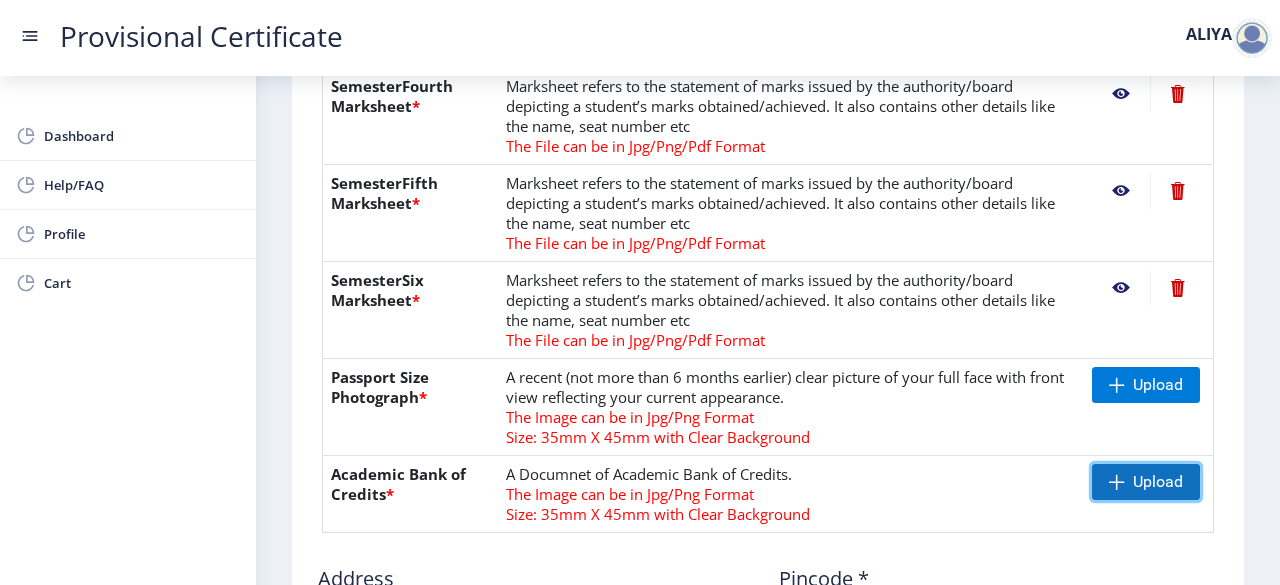 click on "Upload" 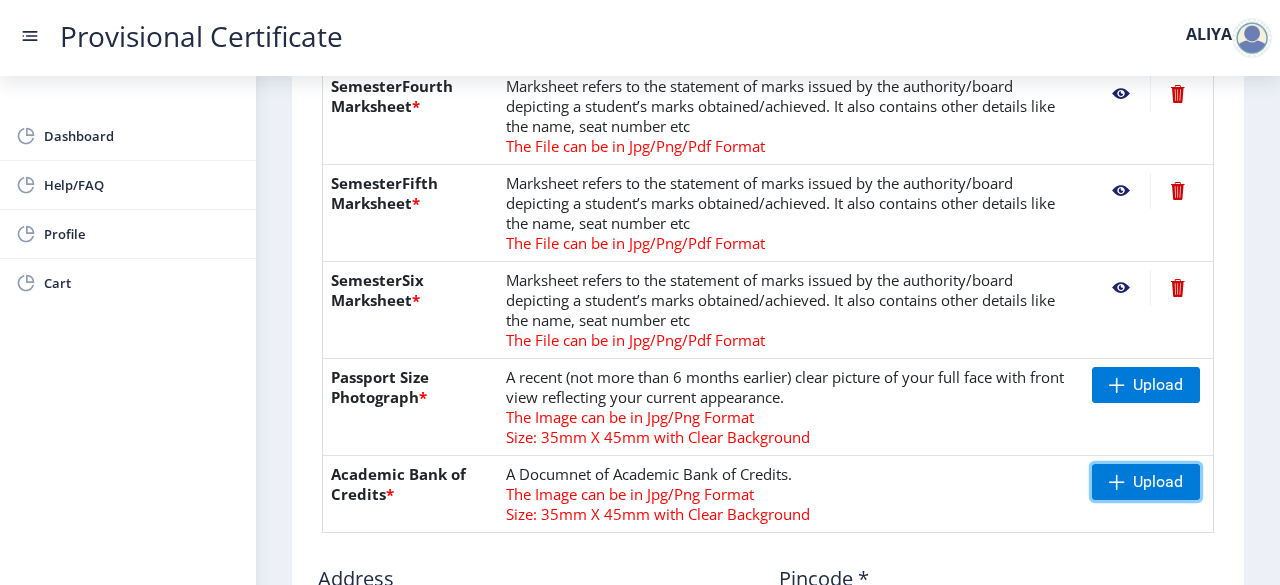 scroll, scrollTop: 920, scrollLeft: 0, axis: vertical 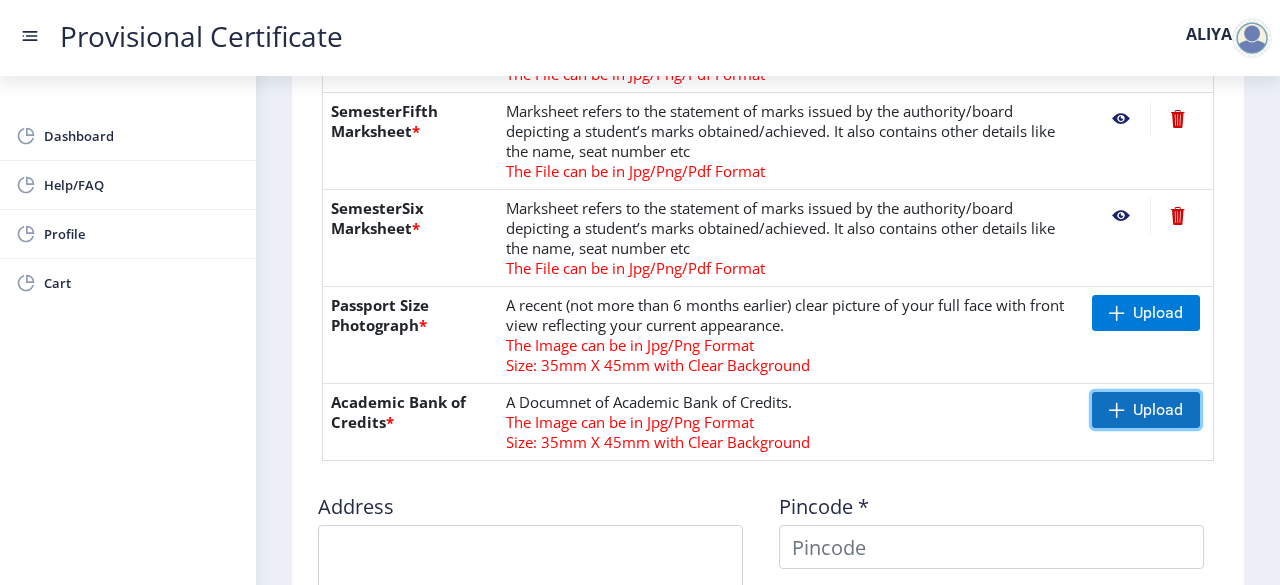 click on "Upload" 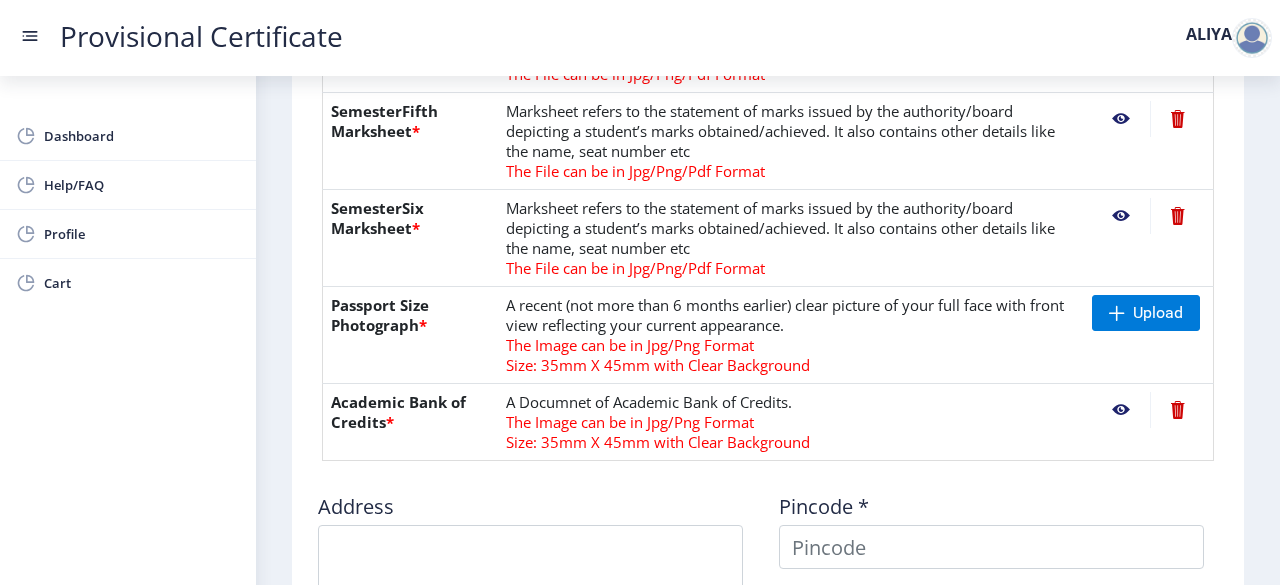 click 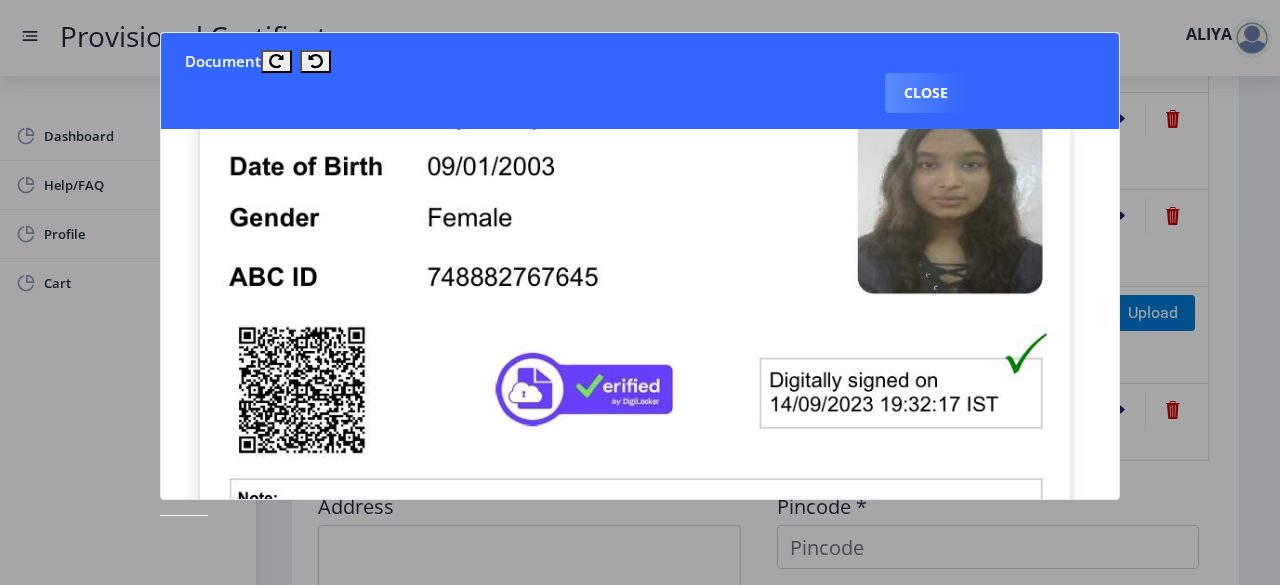 scroll, scrollTop: 95, scrollLeft: 0, axis: vertical 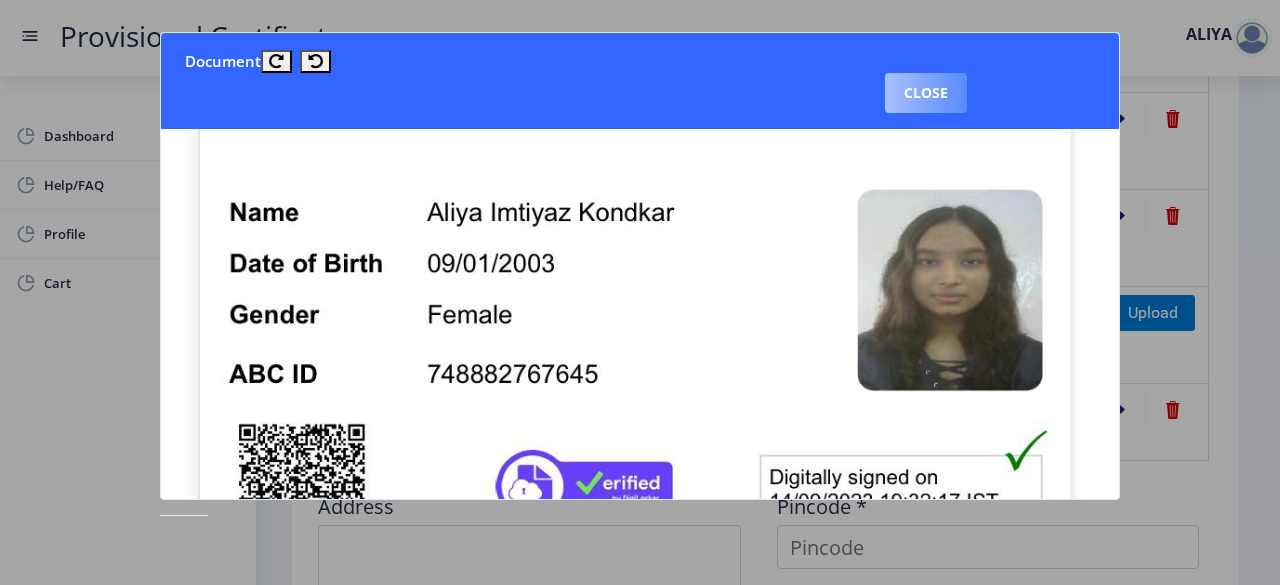 click on "Close" at bounding box center (926, 93) 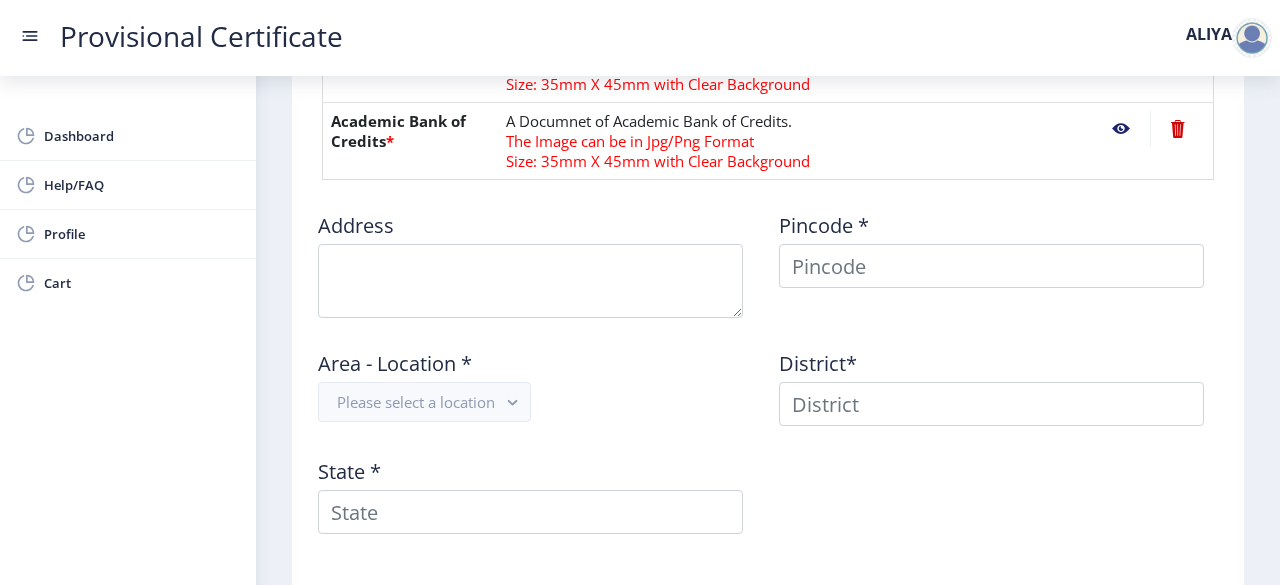 scroll, scrollTop: 1202, scrollLeft: 0, axis: vertical 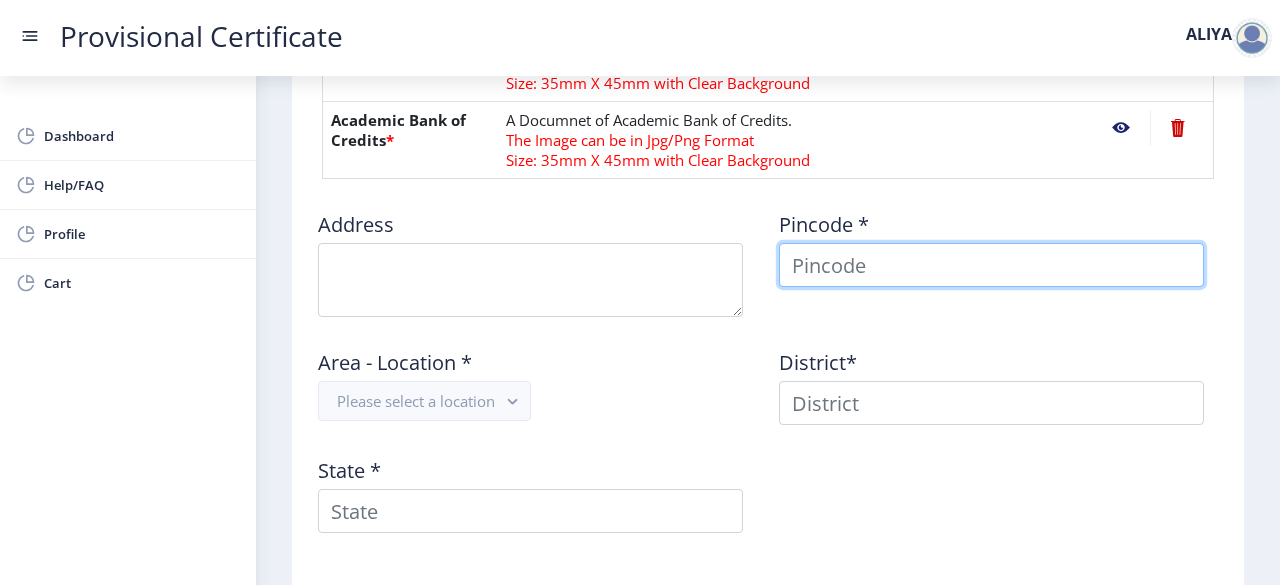click at bounding box center (991, 265) 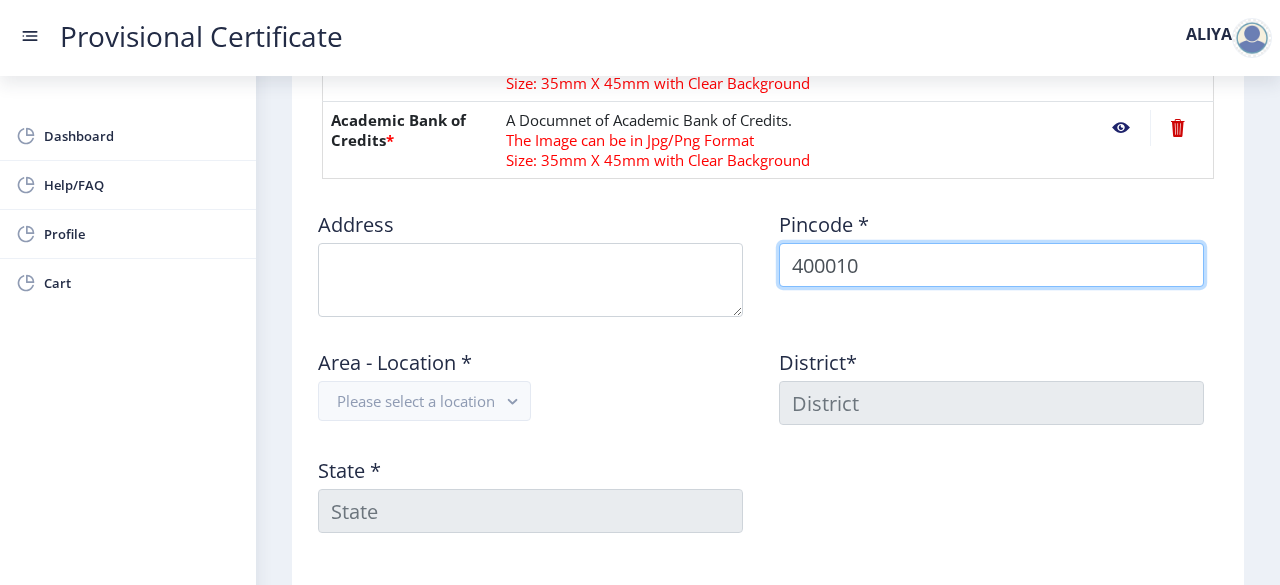 type on "400010" 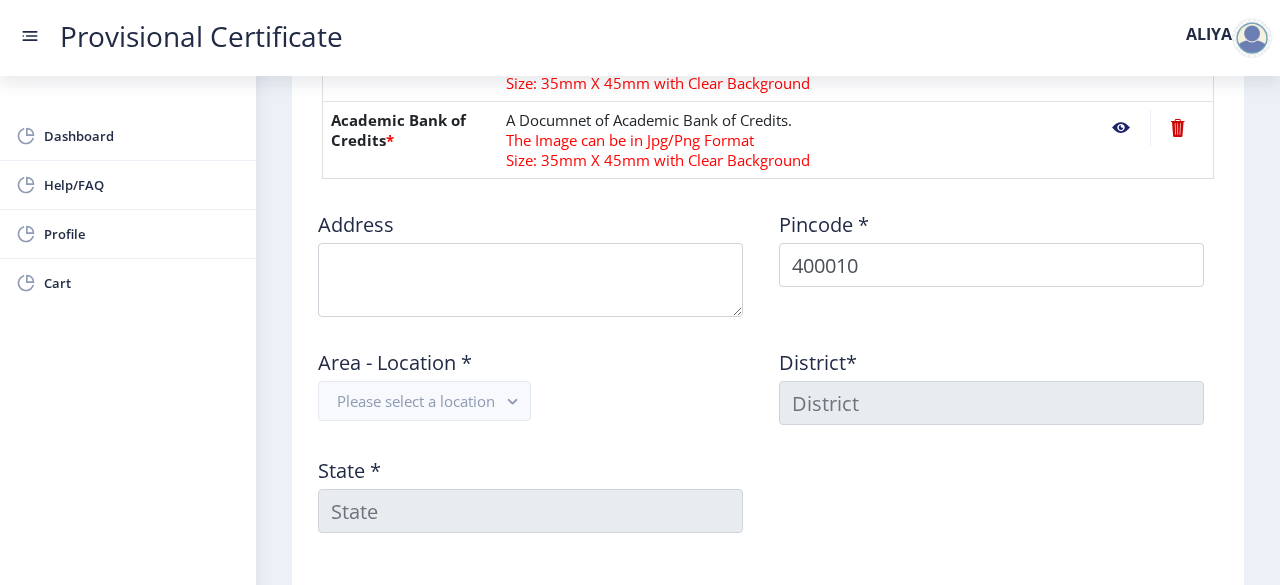click on "Area - Location *  Please select a location" 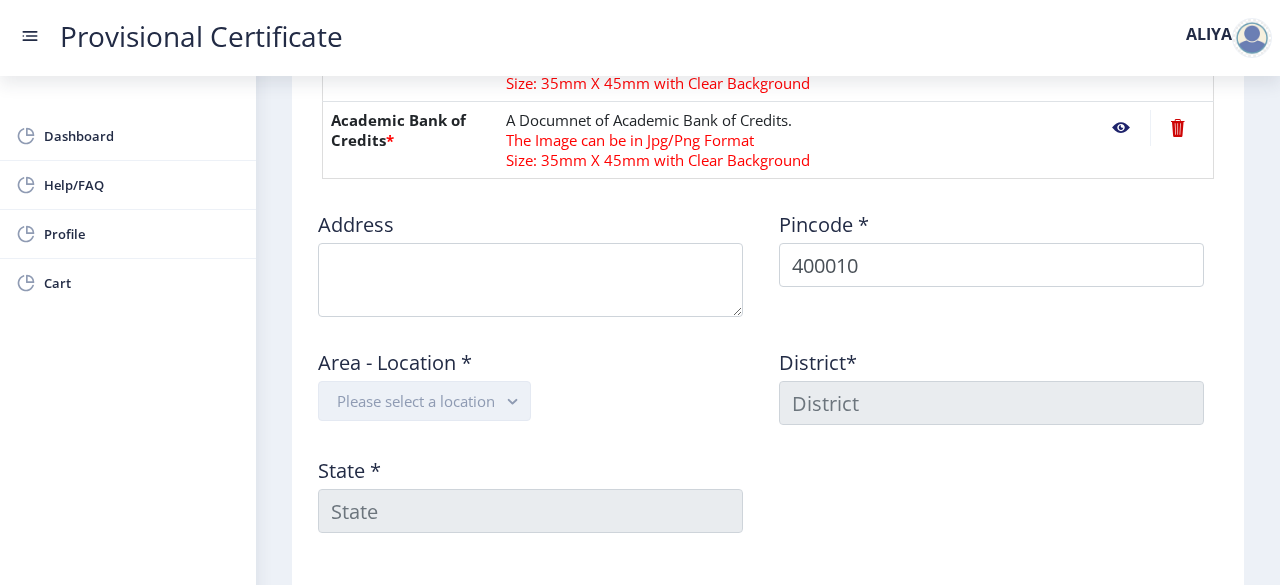 click on "Please select a location" 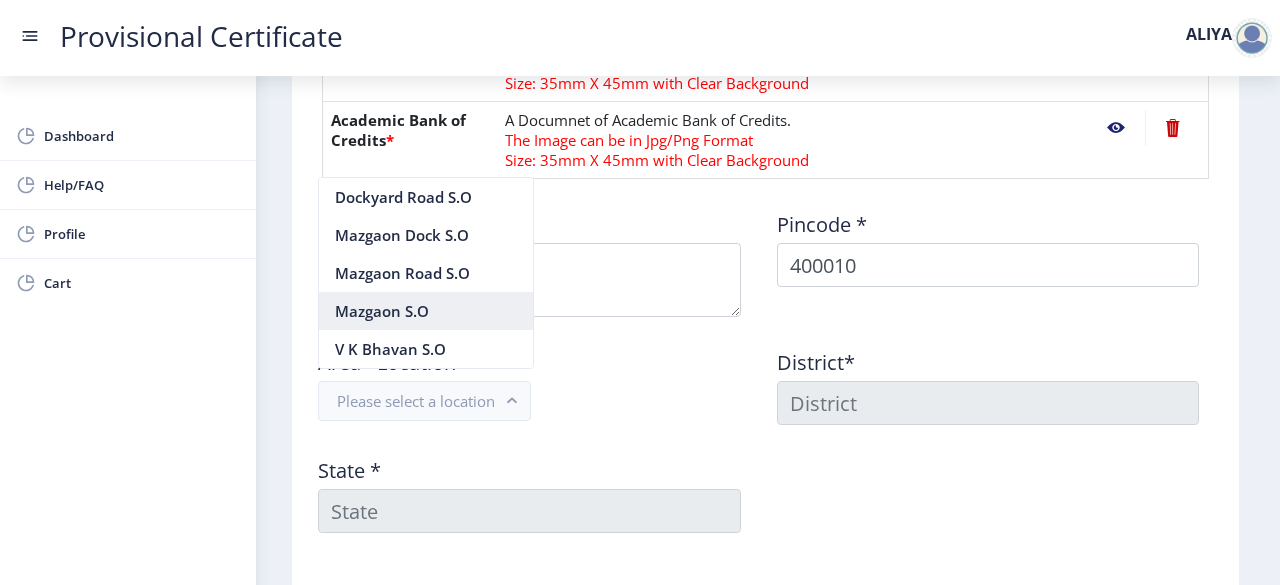 click on "Mazgaon S.O" at bounding box center (426, 311) 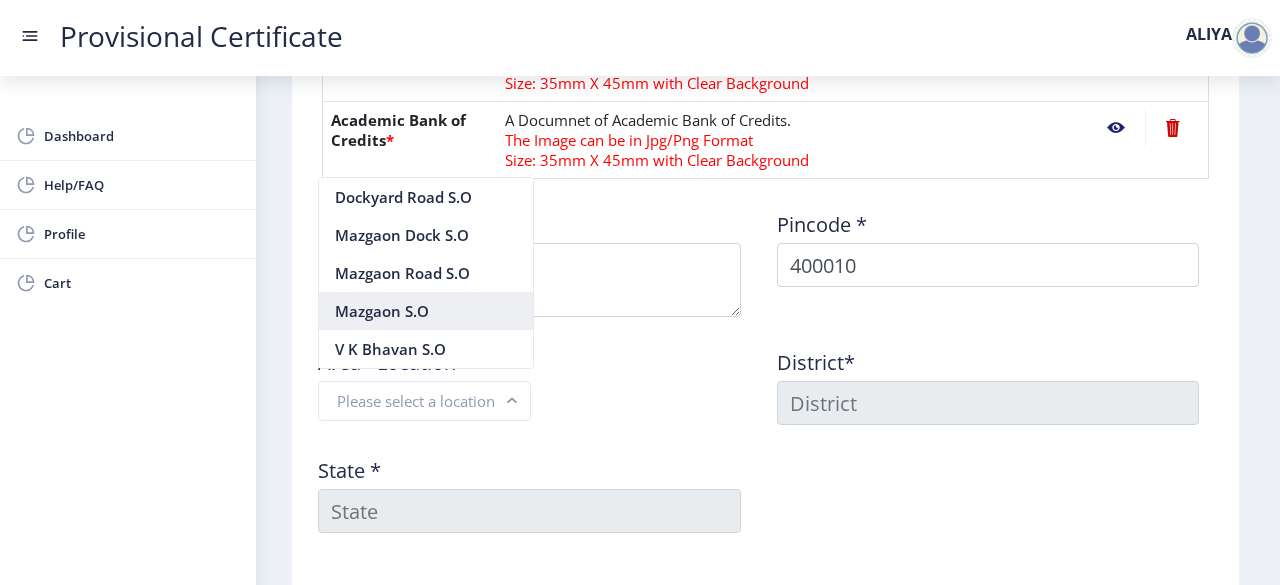 type on "MUMBAI" 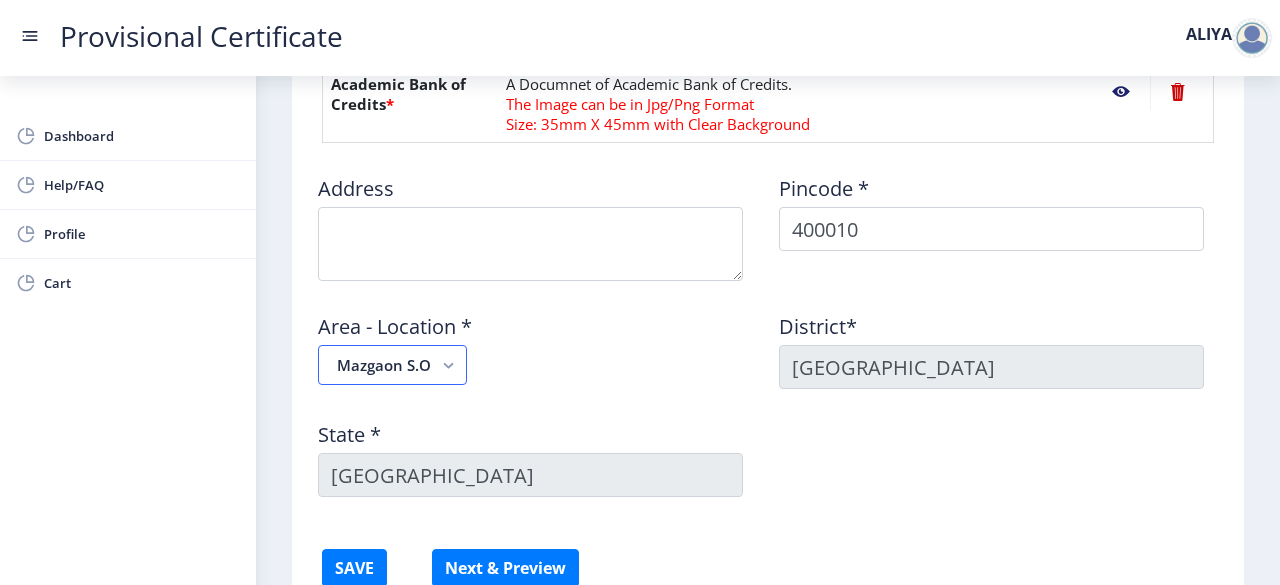 scroll, scrollTop: 1231, scrollLeft: 0, axis: vertical 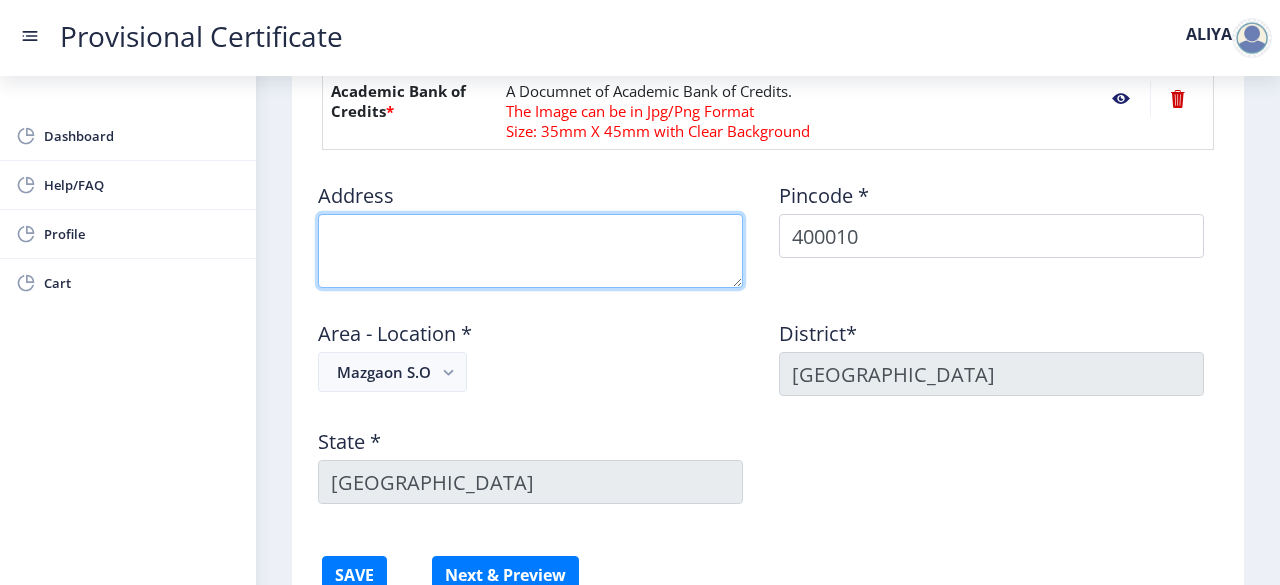 click at bounding box center (530, 251) 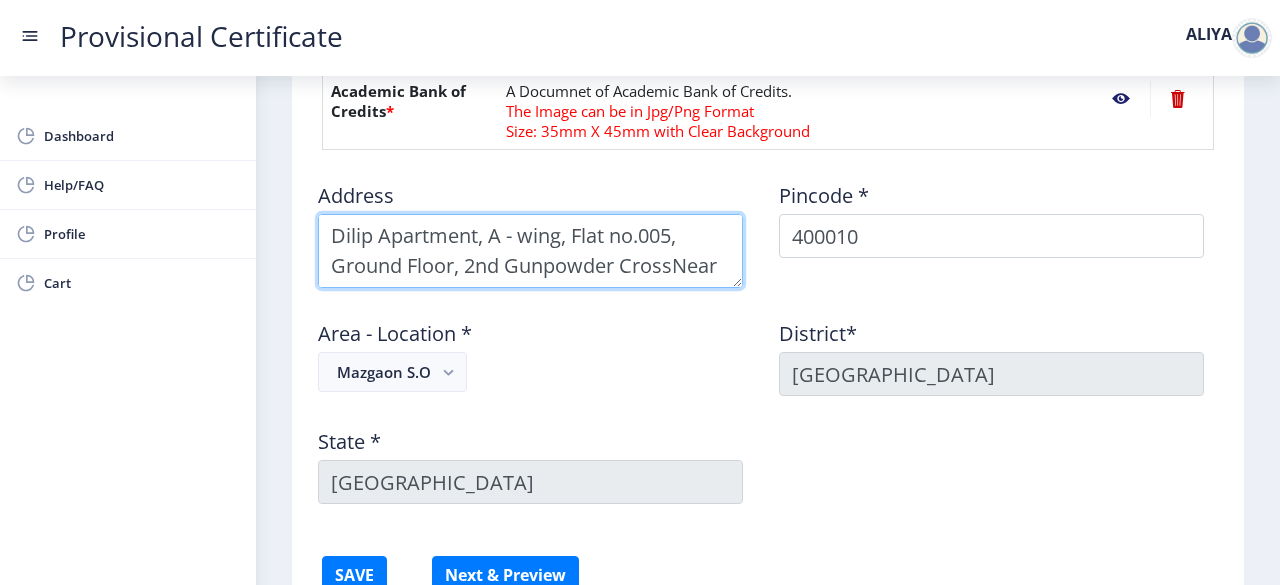 scroll, scrollTop: 22, scrollLeft: 0, axis: vertical 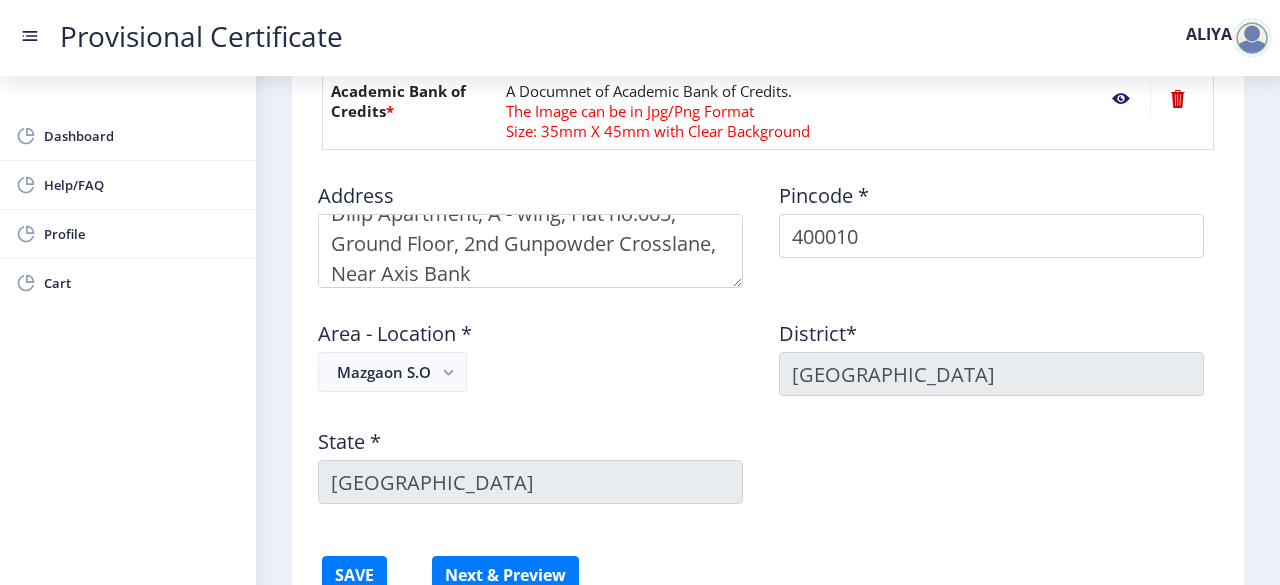 click on "Area - Location *   Mazgaon S.O" 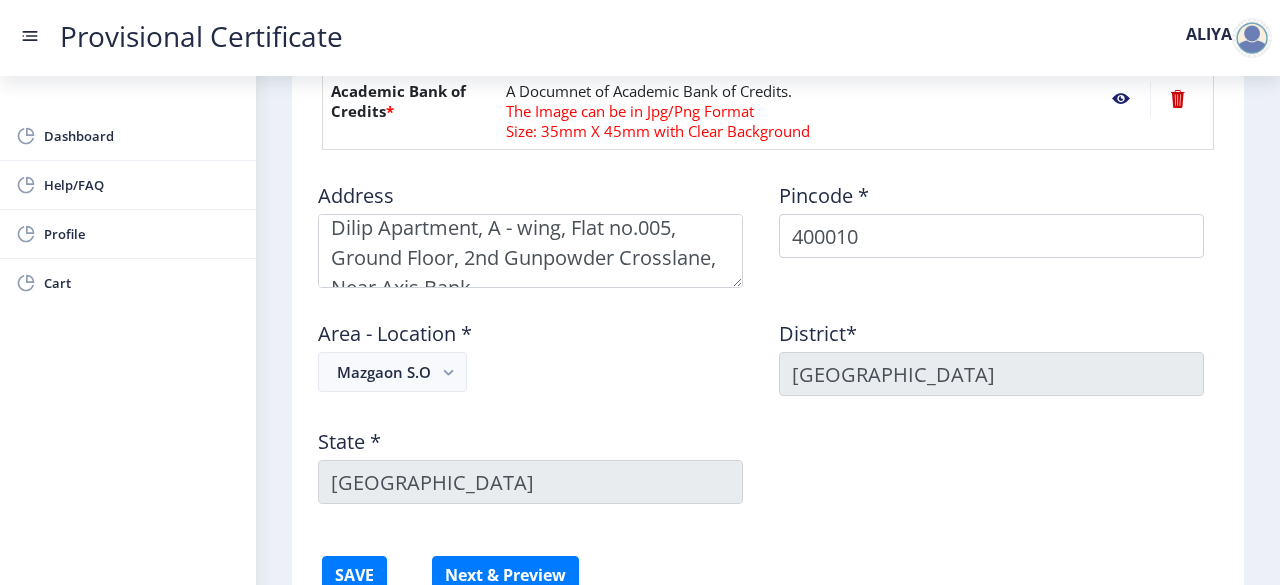 scroll, scrollTop: 0, scrollLeft: 0, axis: both 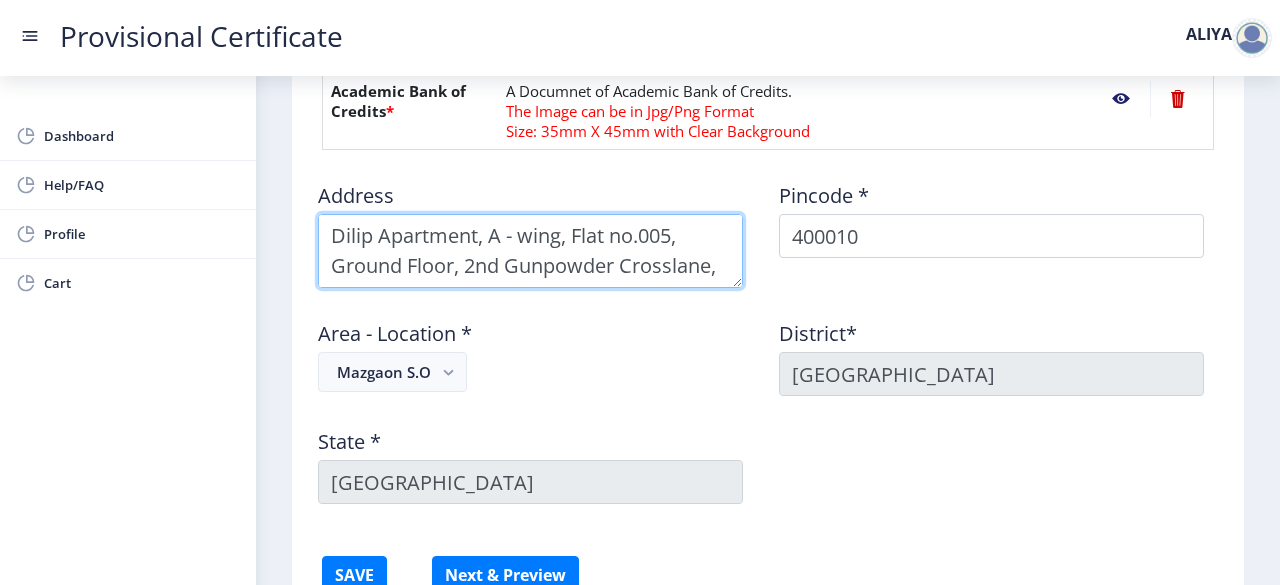 click at bounding box center [530, 251] 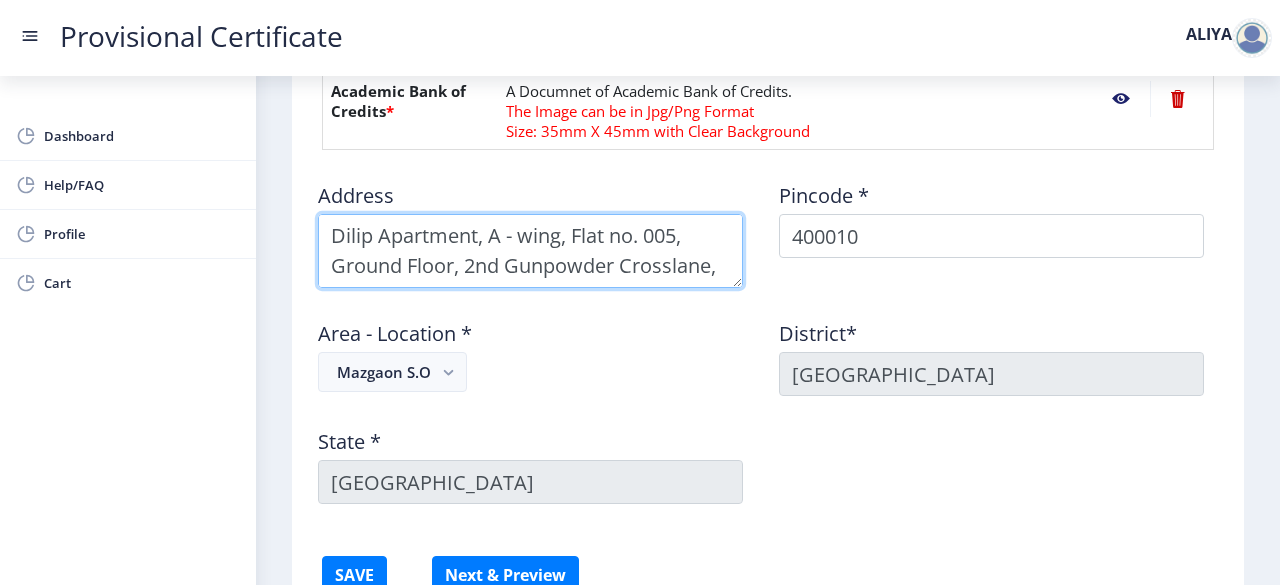 scroll, scrollTop: 1237, scrollLeft: 0, axis: vertical 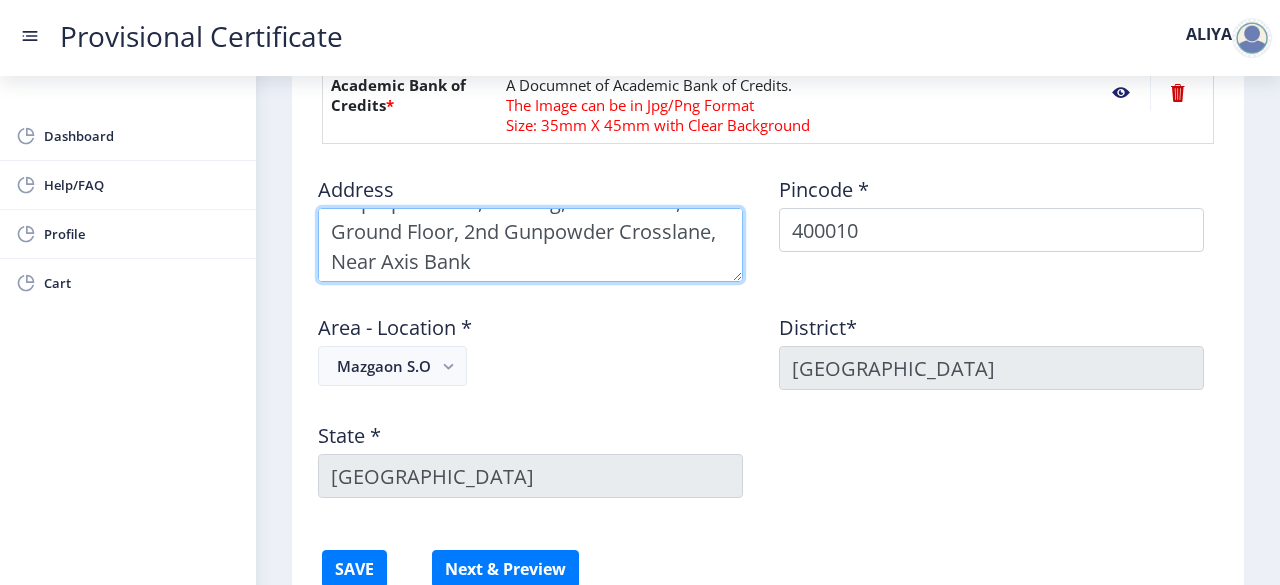 click at bounding box center (530, 245) 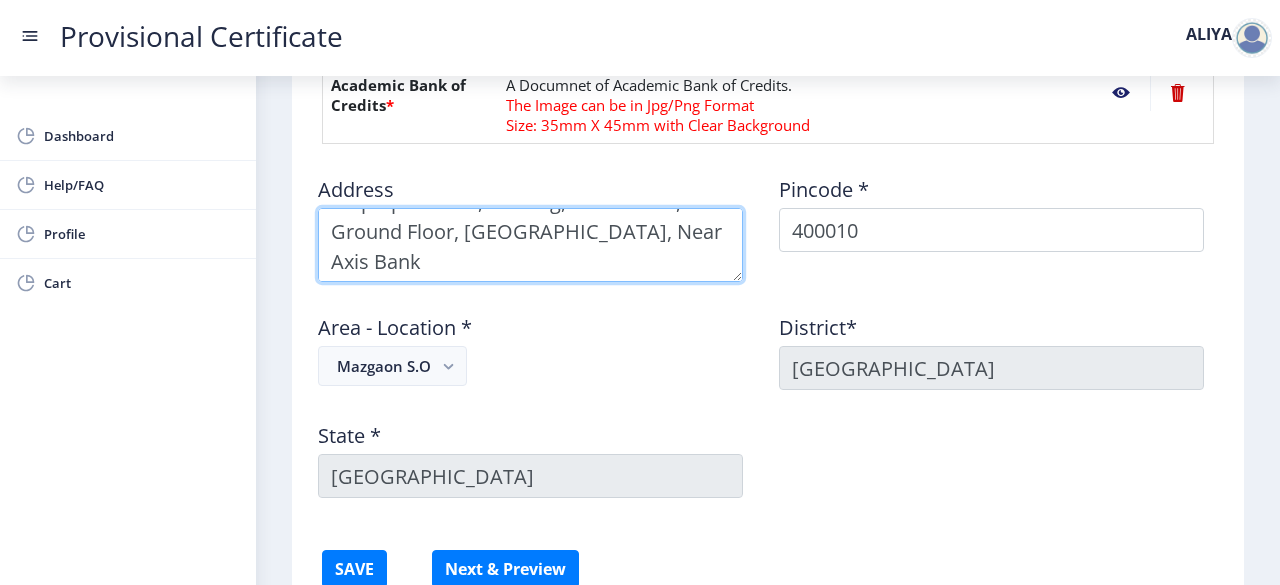 scroll, scrollTop: 0, scrollLeft: 0, axis: both 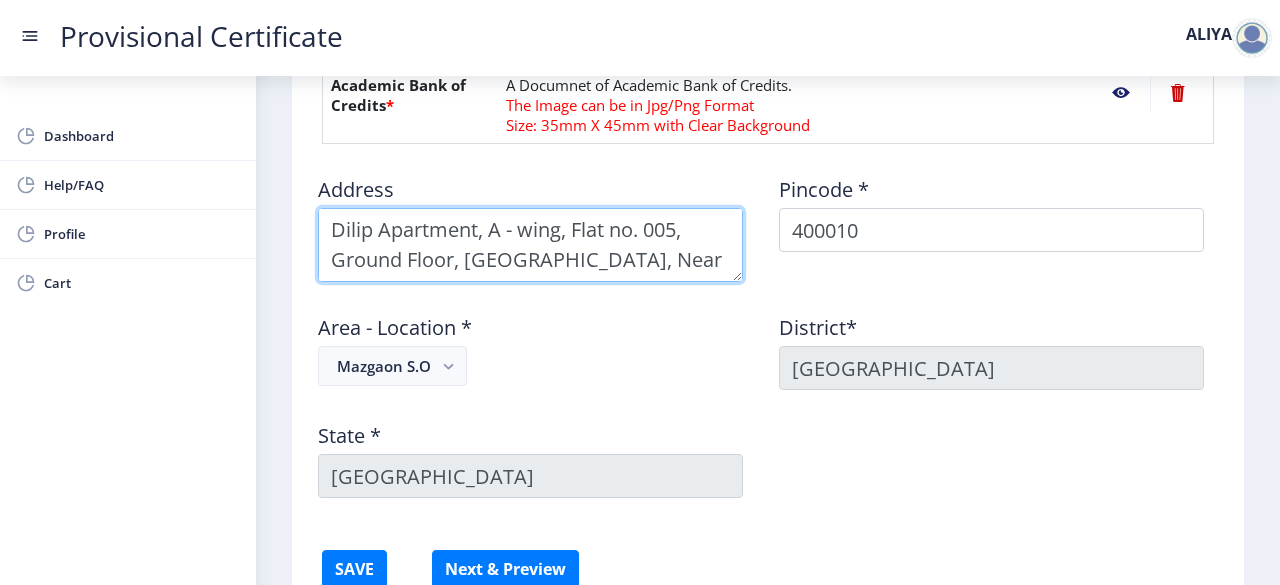 click at bounding box center [530, 245] 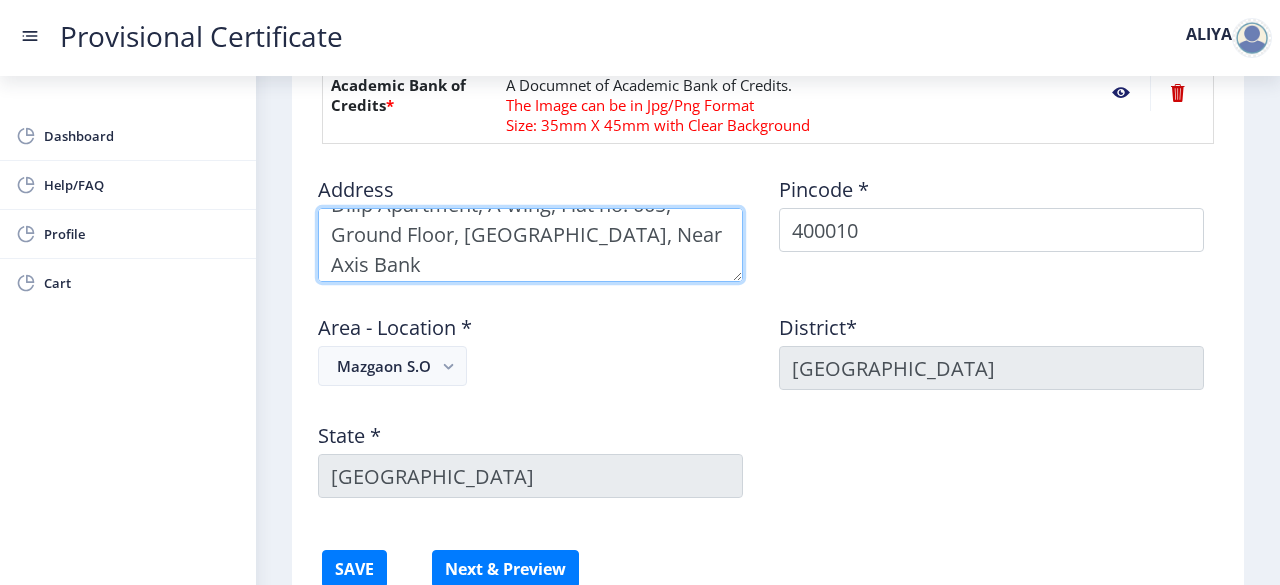 scroll, scrollTop: 0, scrollLeft: 0, axis: both 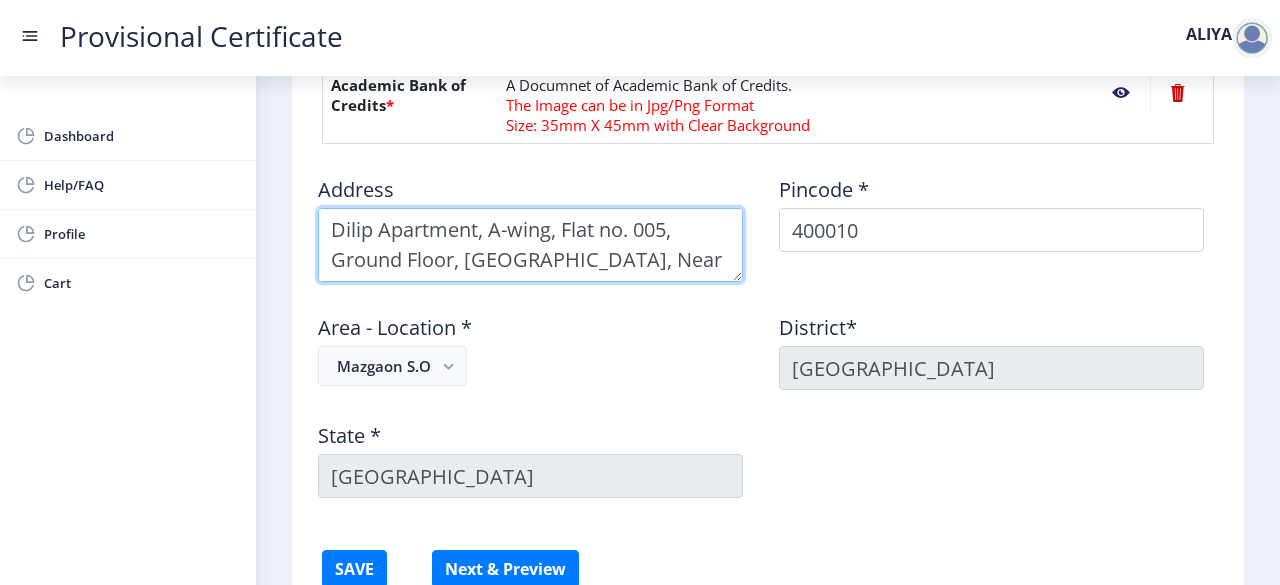 type on "Dilip Apartment, A-wing, Flat no. 005, Ground Floor, 2nd Gunpowder Cross Lane, Near Axis Bank" 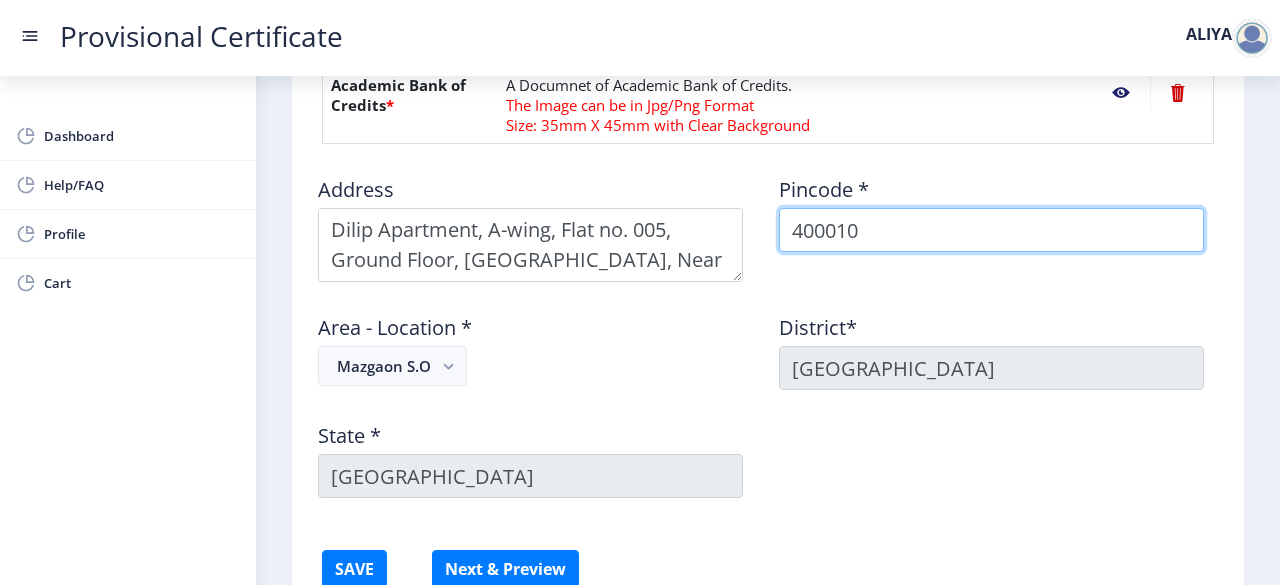 click on "400010" at bounding box center [991, 230] 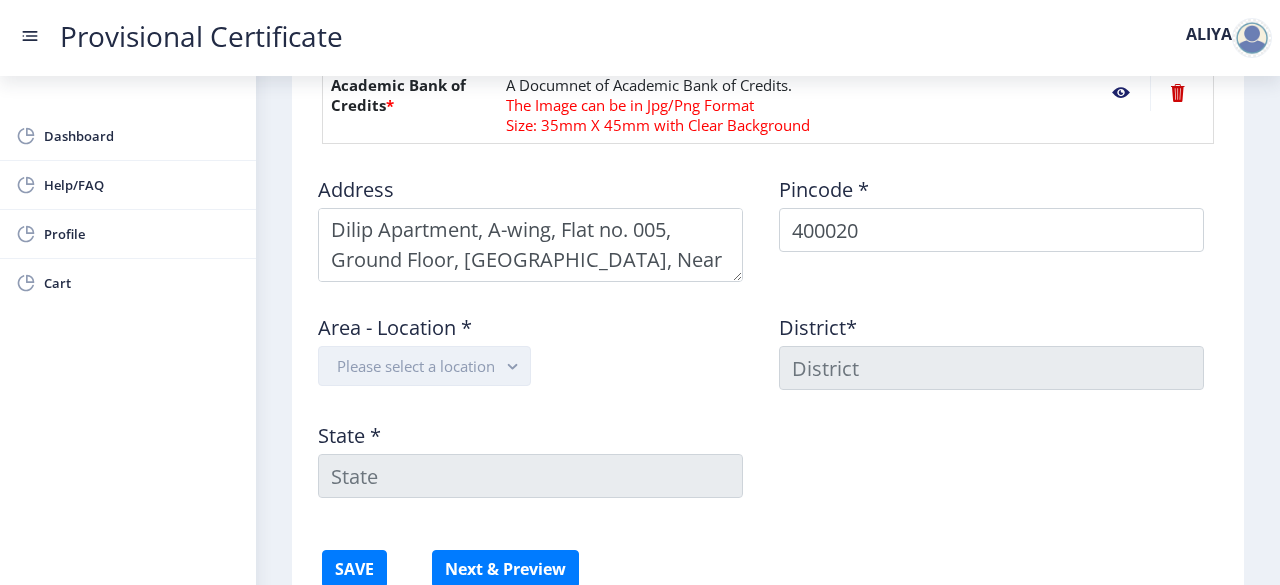 click on "Please select a location" 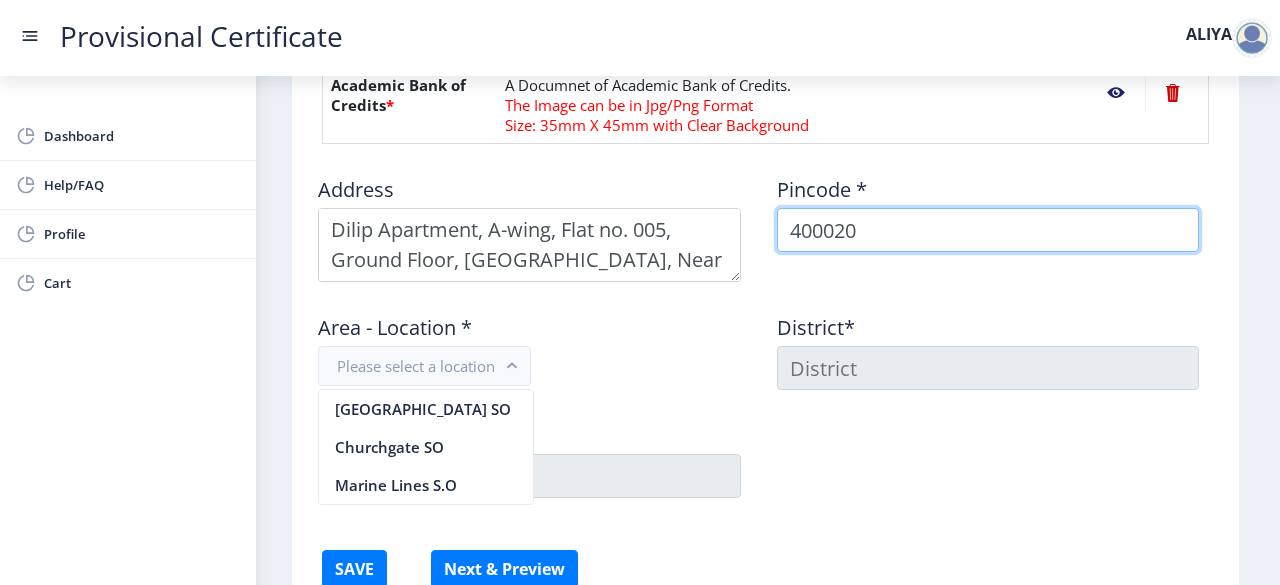 click on "400020" at bounding box center (988, 230) 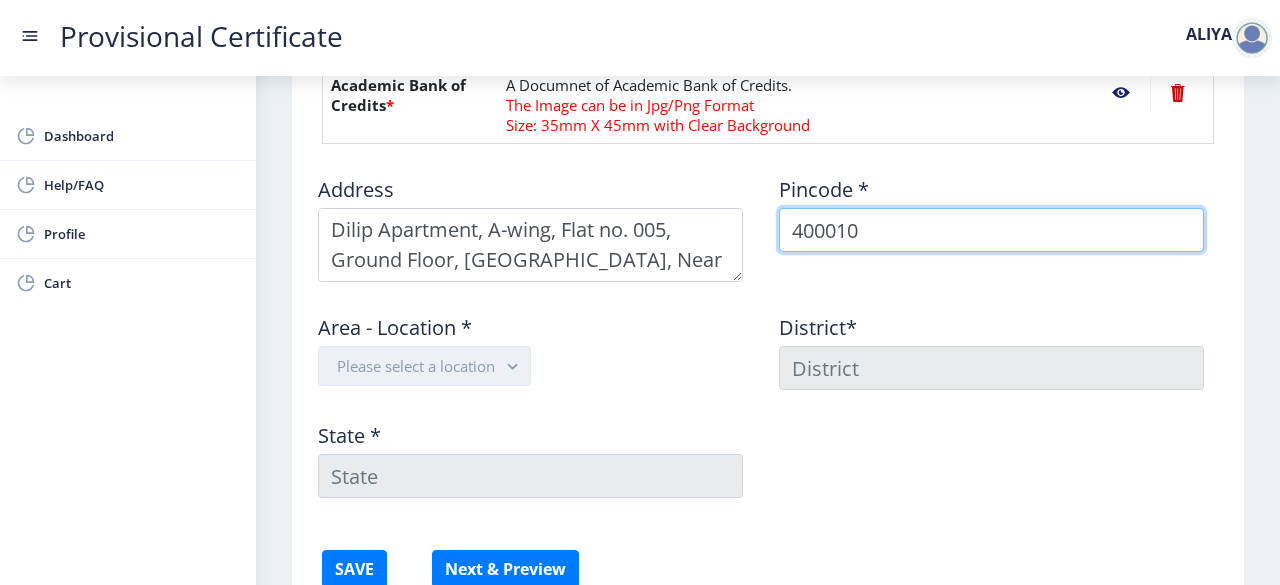 type on "400010" 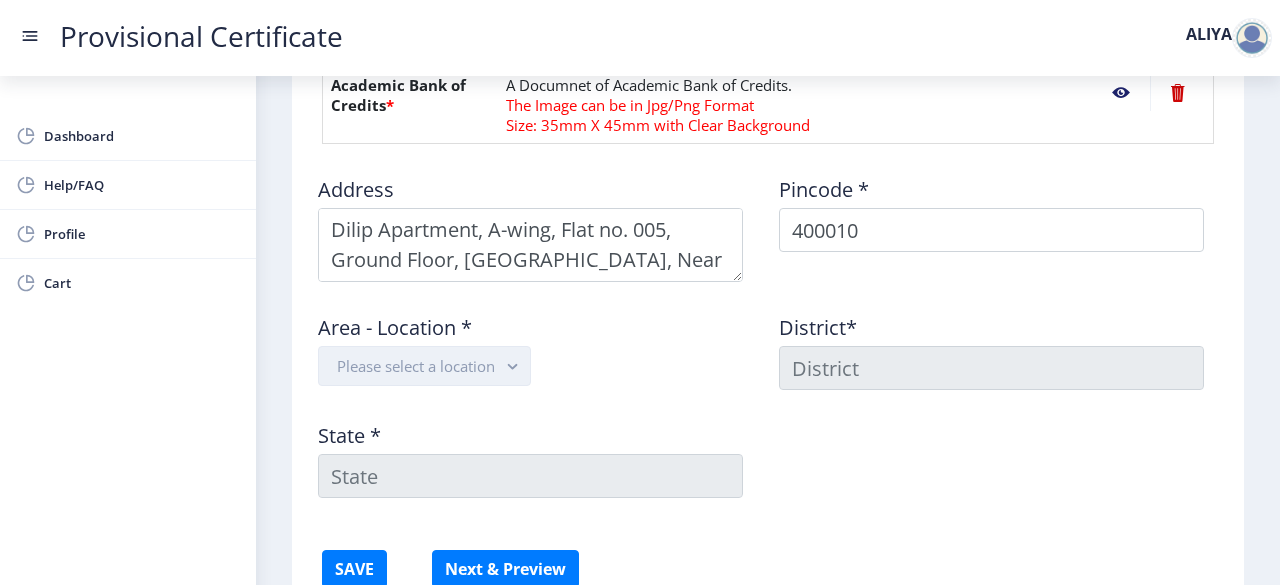 click on "Please select a location" 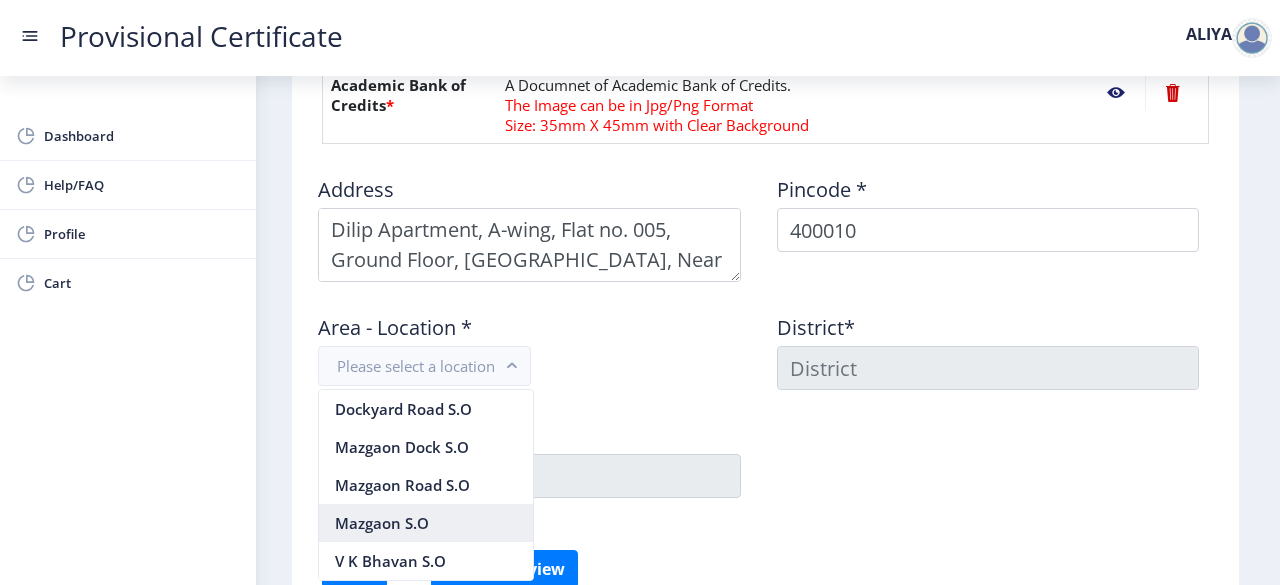 click on "Mazgaon S.O" at bounding box center (426, 523) 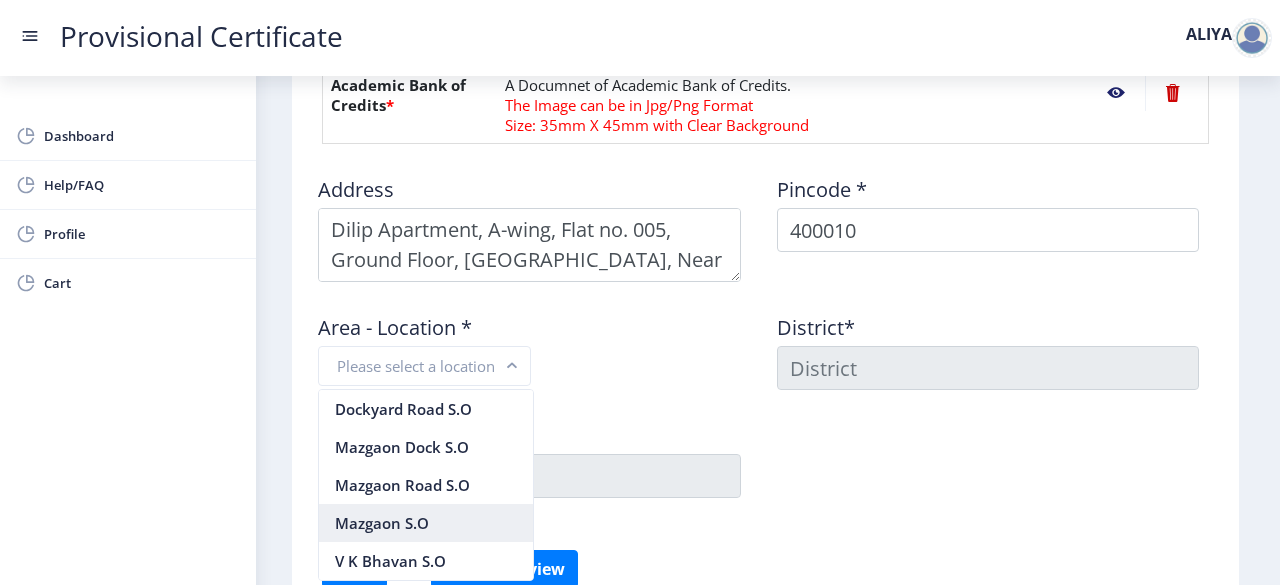 type on "MUMBAI" 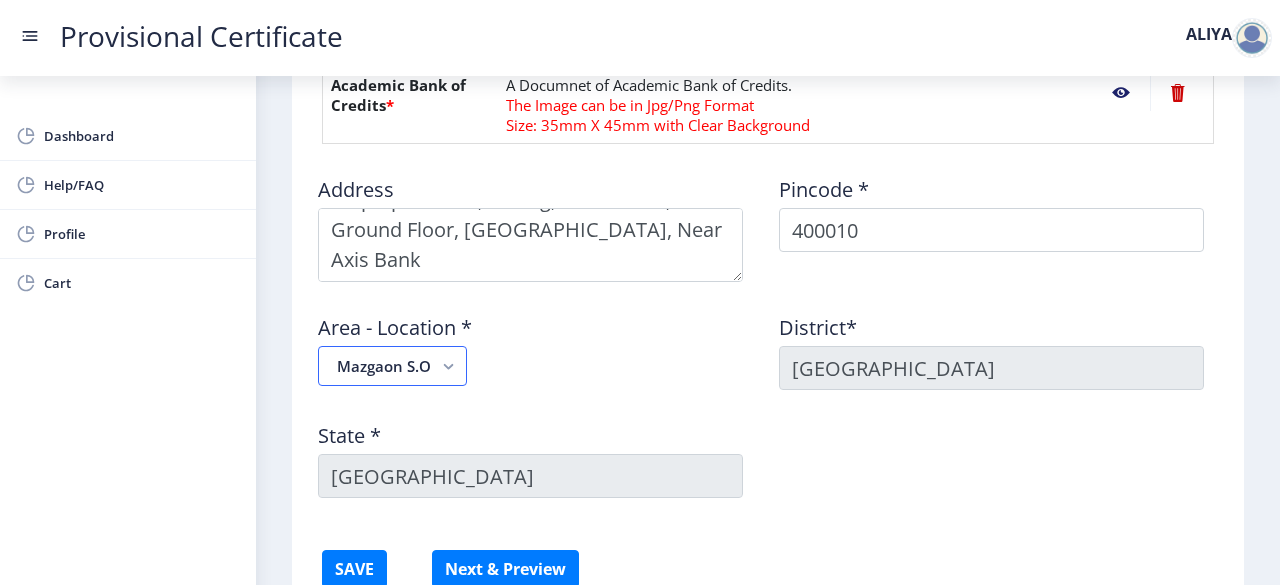 scroll, scrollTop: 0, scrollLeft: 0, axis: both 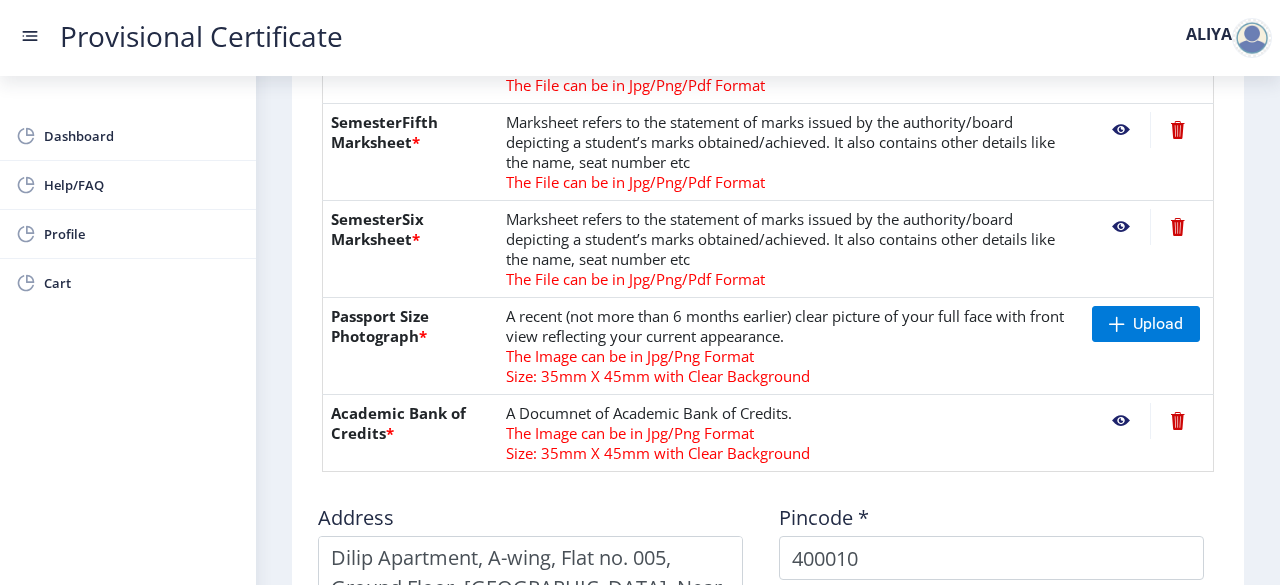 click 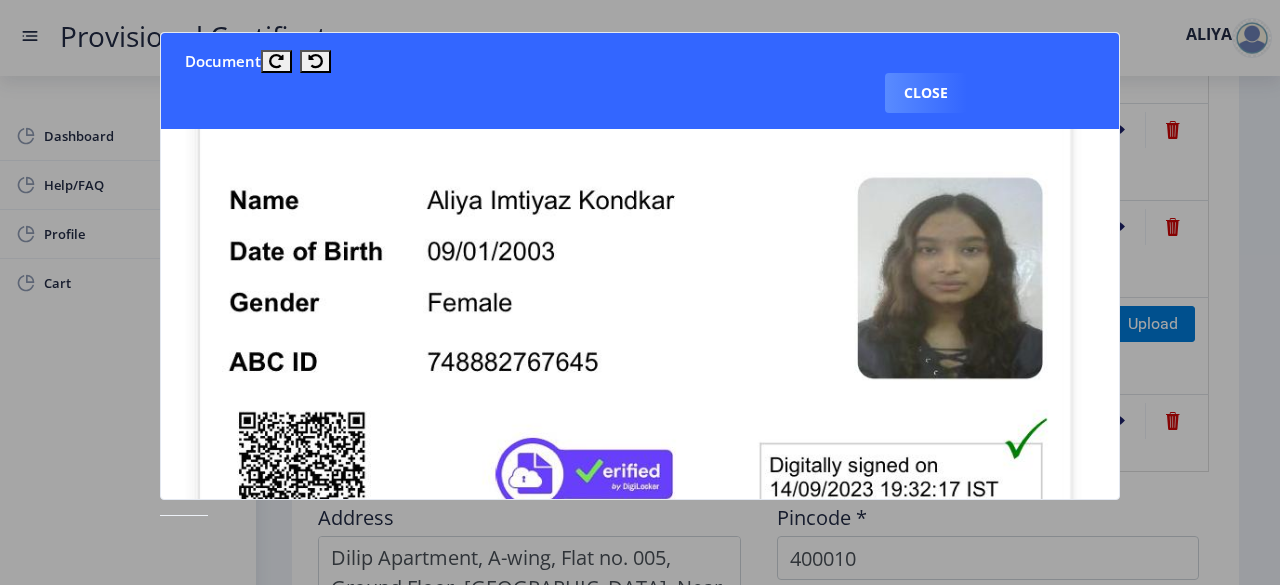 scroll, scrollTop: 104, scrollLeft: 0, axis: vertical 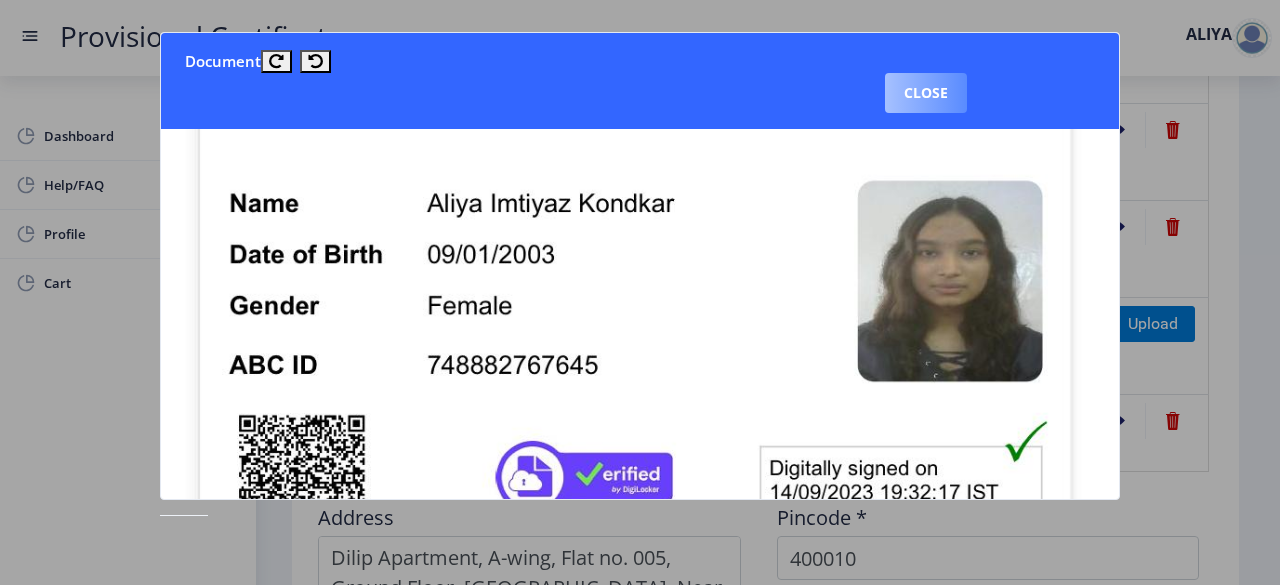 click on "Close" at bounding box center (926, 93) 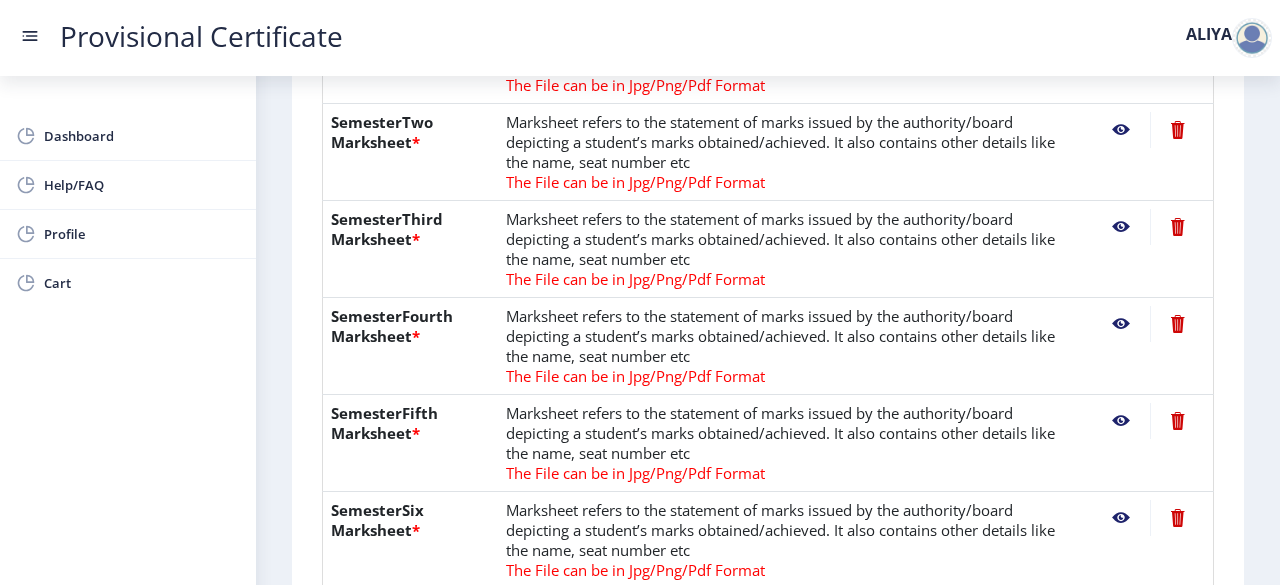 scroll, scrollTop: 616, scrollLeft: 0, axis: vertical 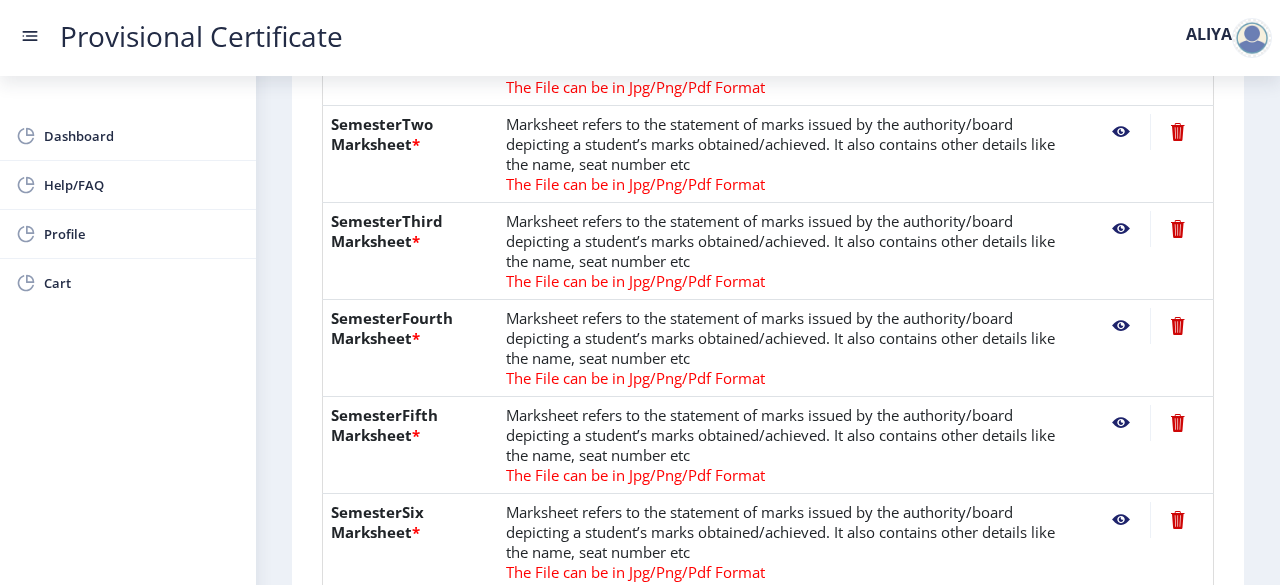 click 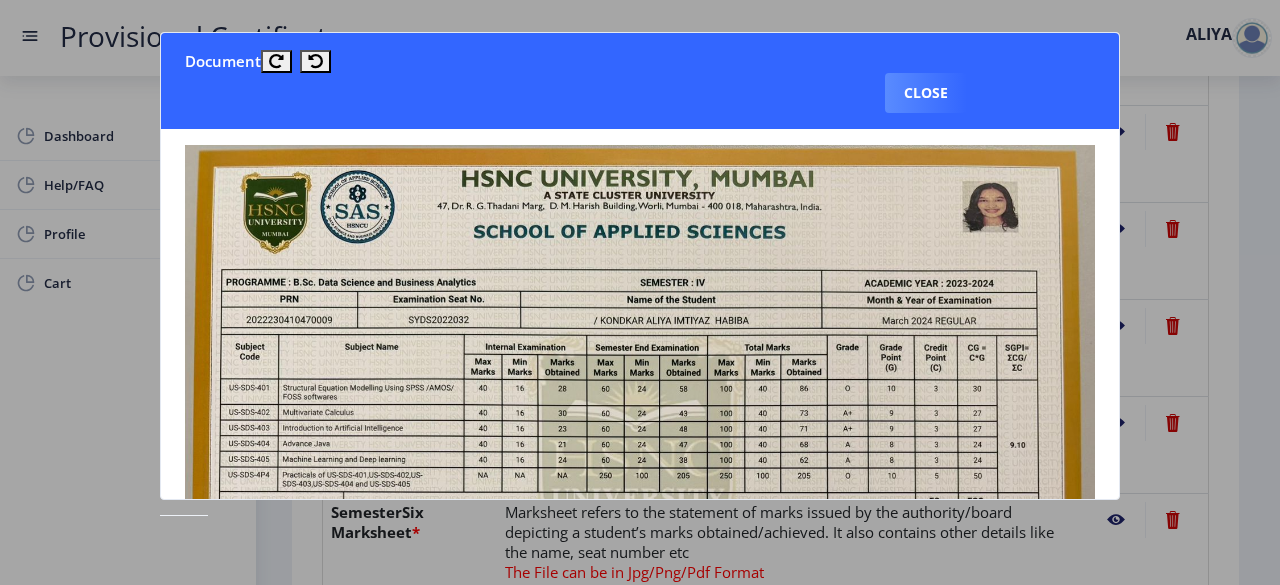 click on "Document     Close" at bounding box center (640, 81) 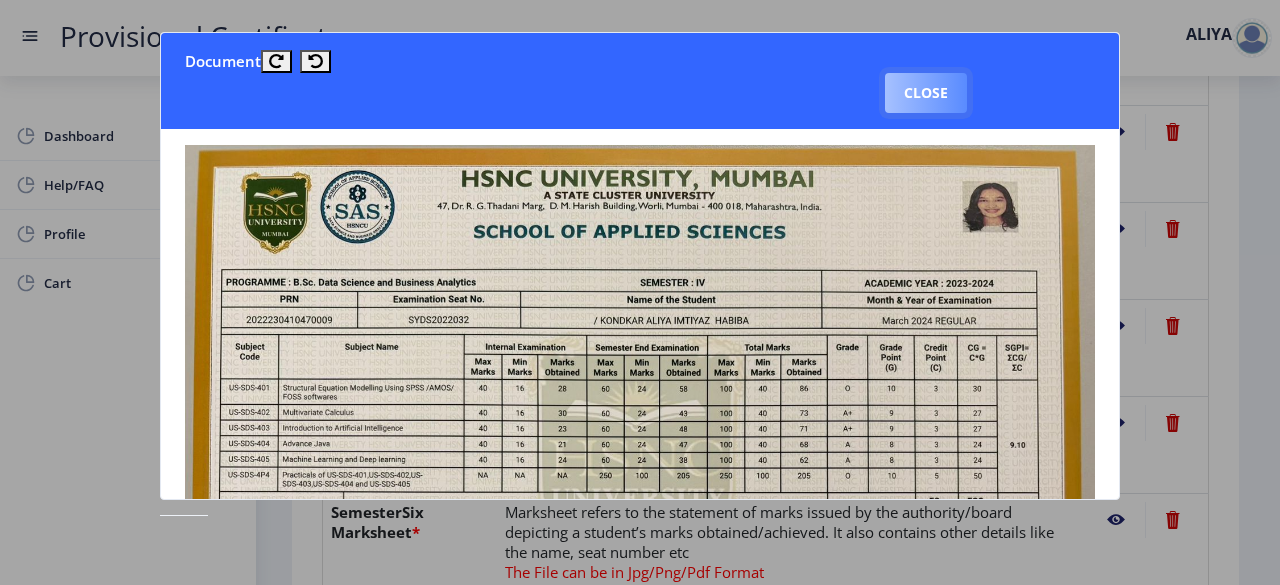 click on "Close" at bounding box center [926, 93] 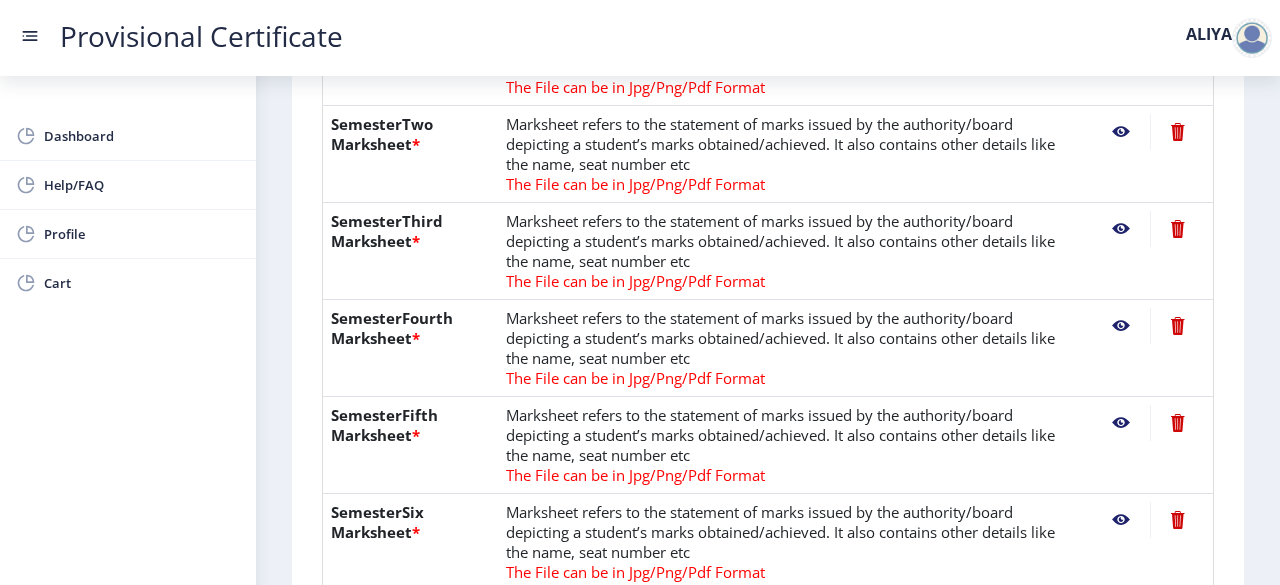 click 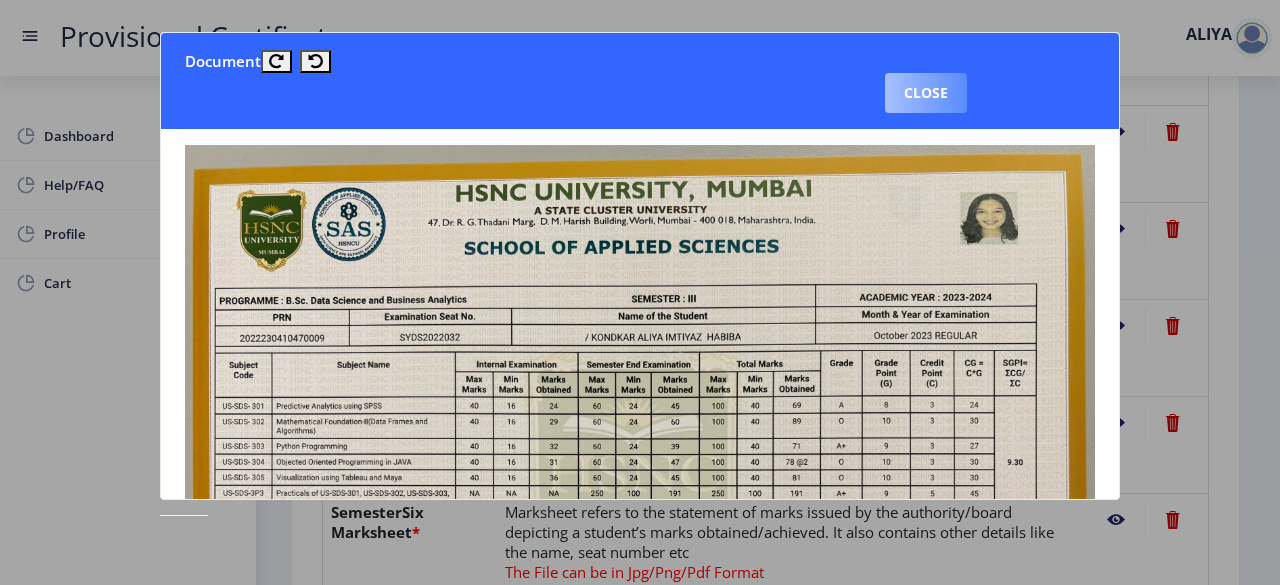 click on "Close" at bounding box center [926, 93] 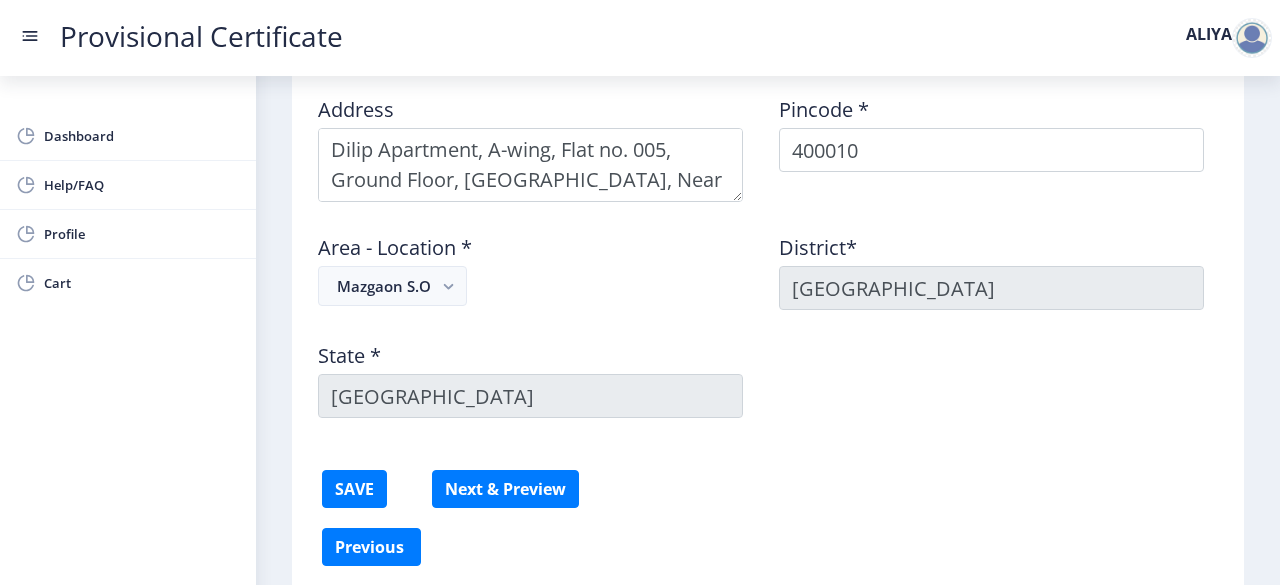 scroll, scrollTop: 1314, scrollLeft: 0, axis: vertical 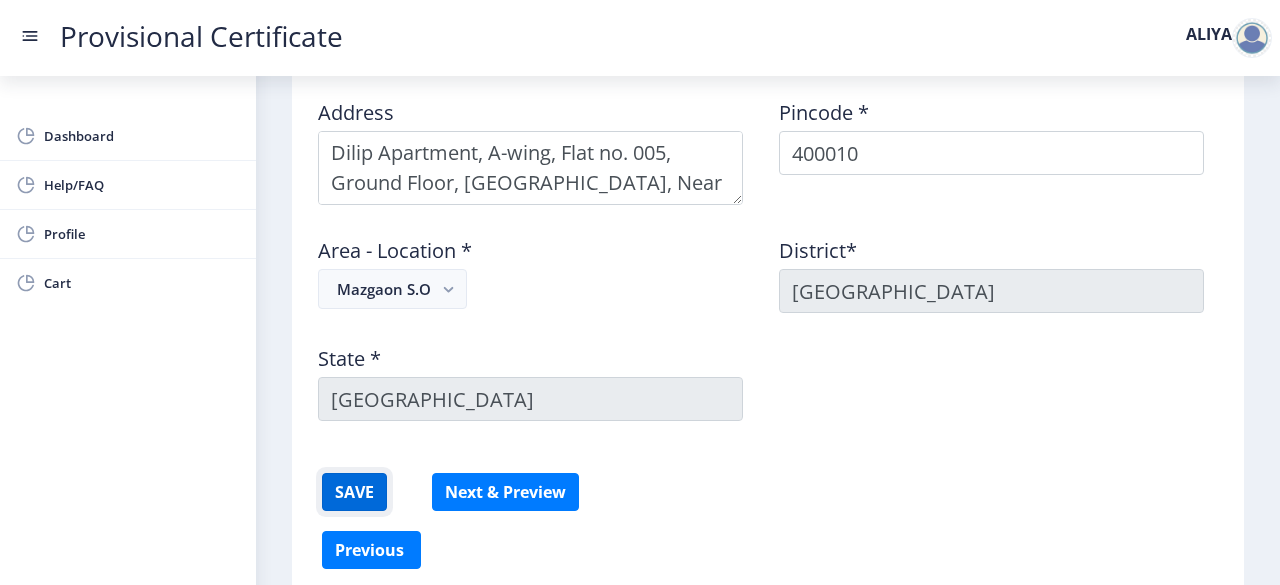 click on "SAVE" 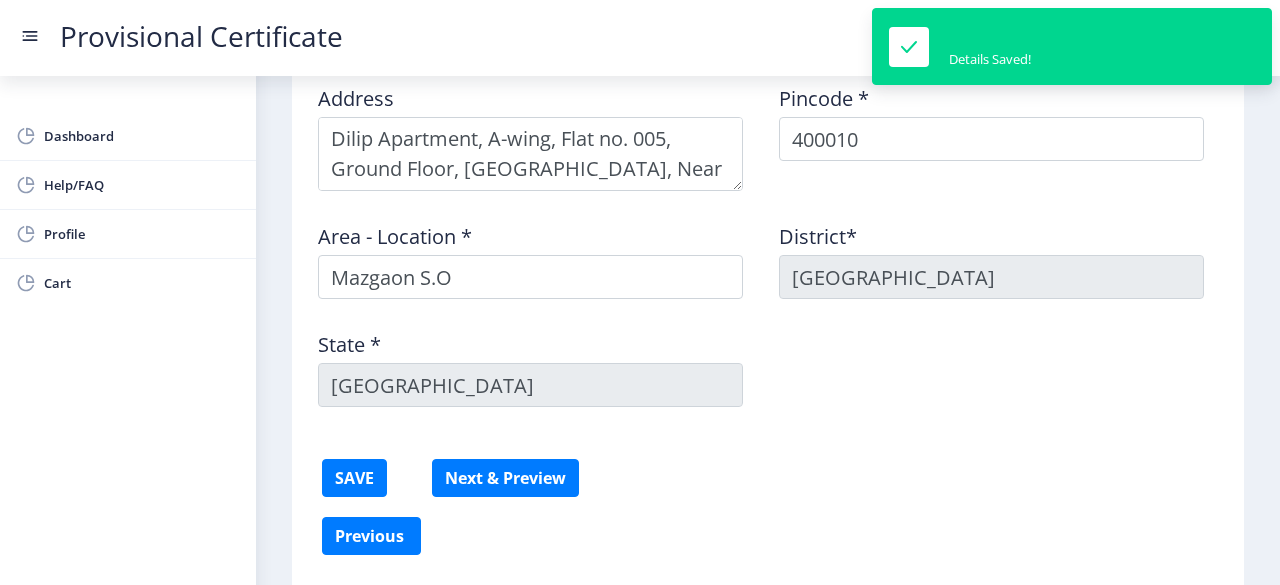 scroll, scrollTop: 1333, scrollLeft: 0, axis: vertical 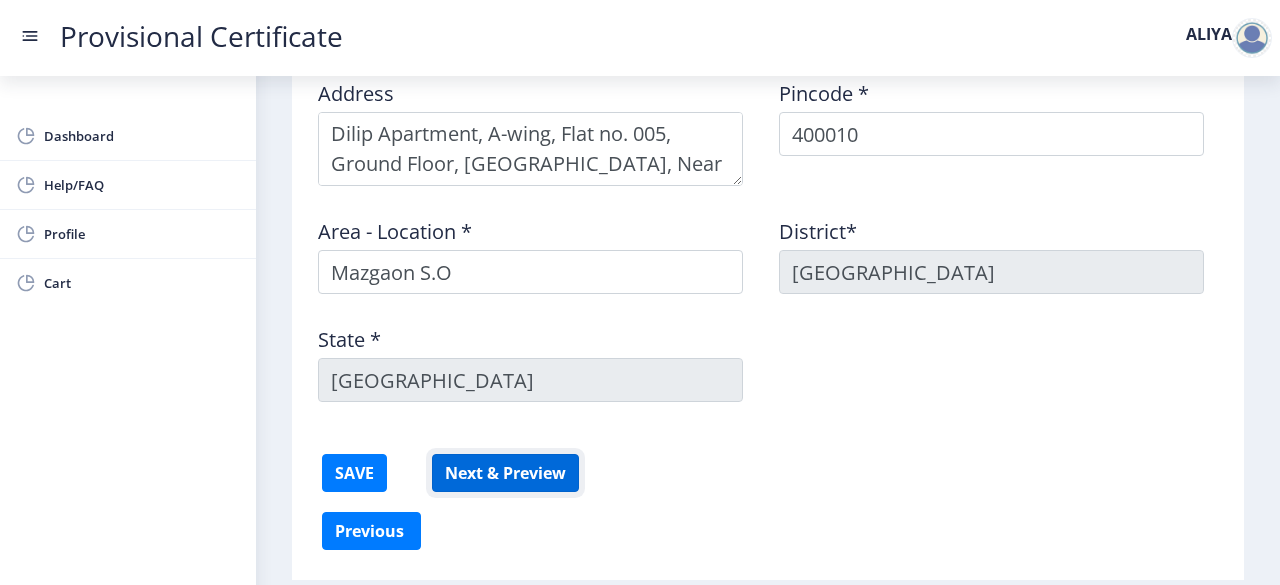 click on "Next & Preview" 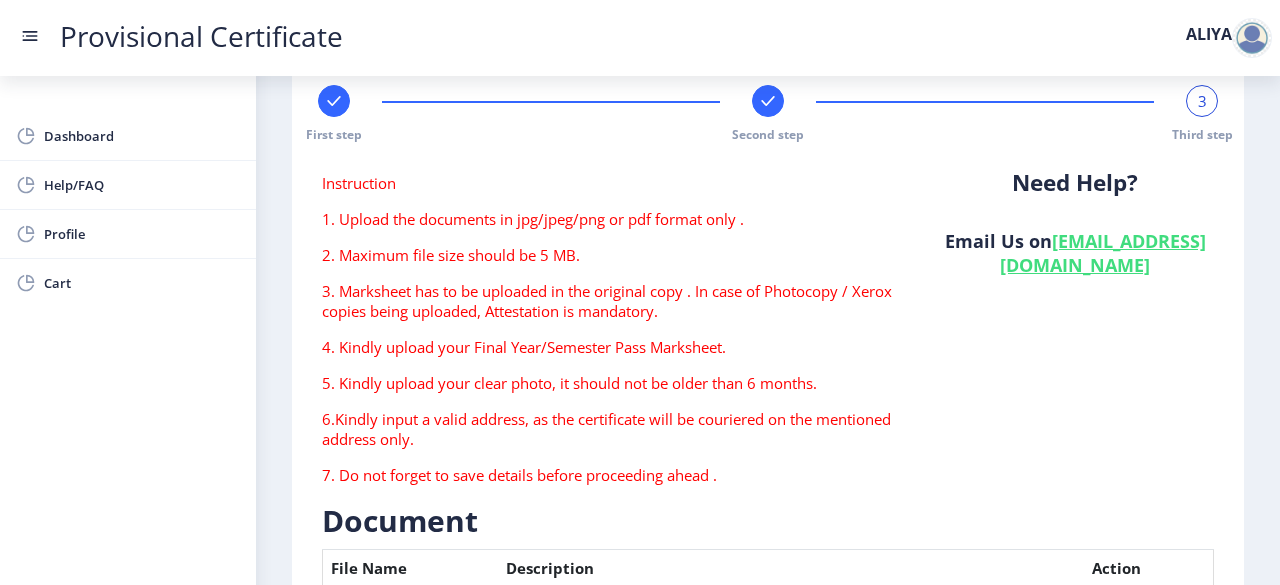 scroll, scrollTop: 0, scrollLeft: 0, axis: both 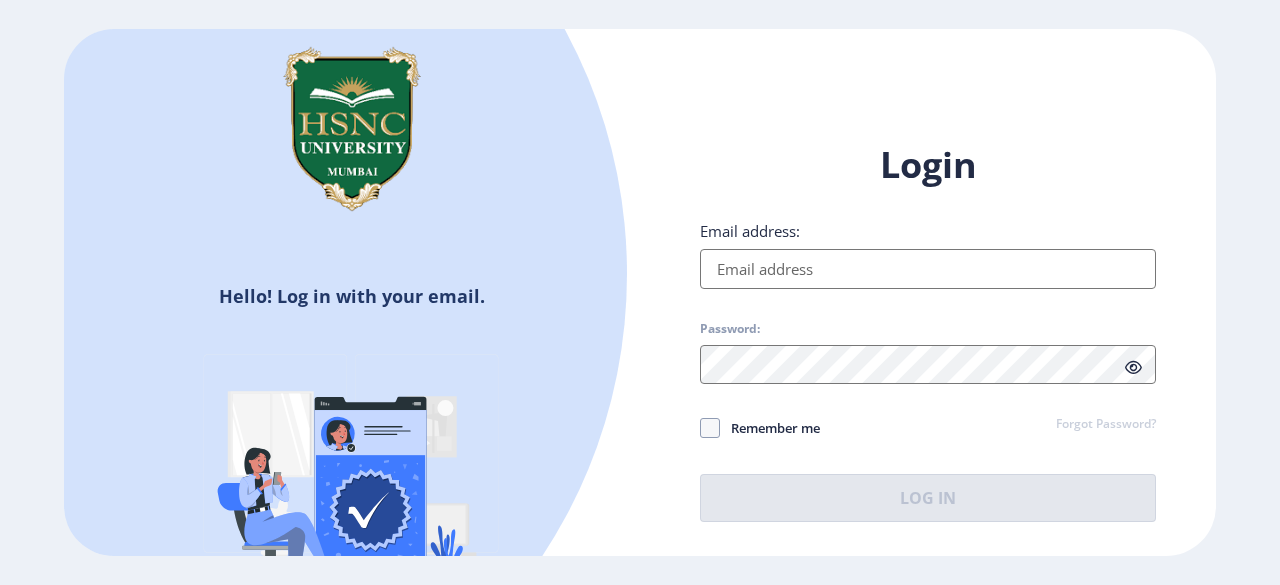click on "Email address:" at bounding box center [928, 269] 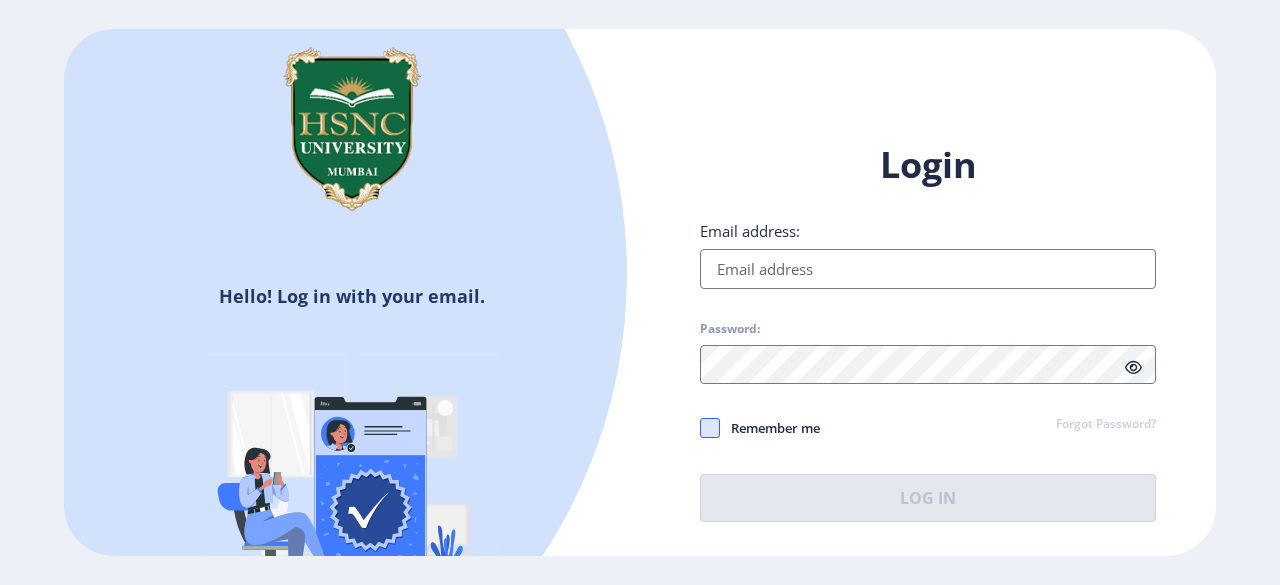 click 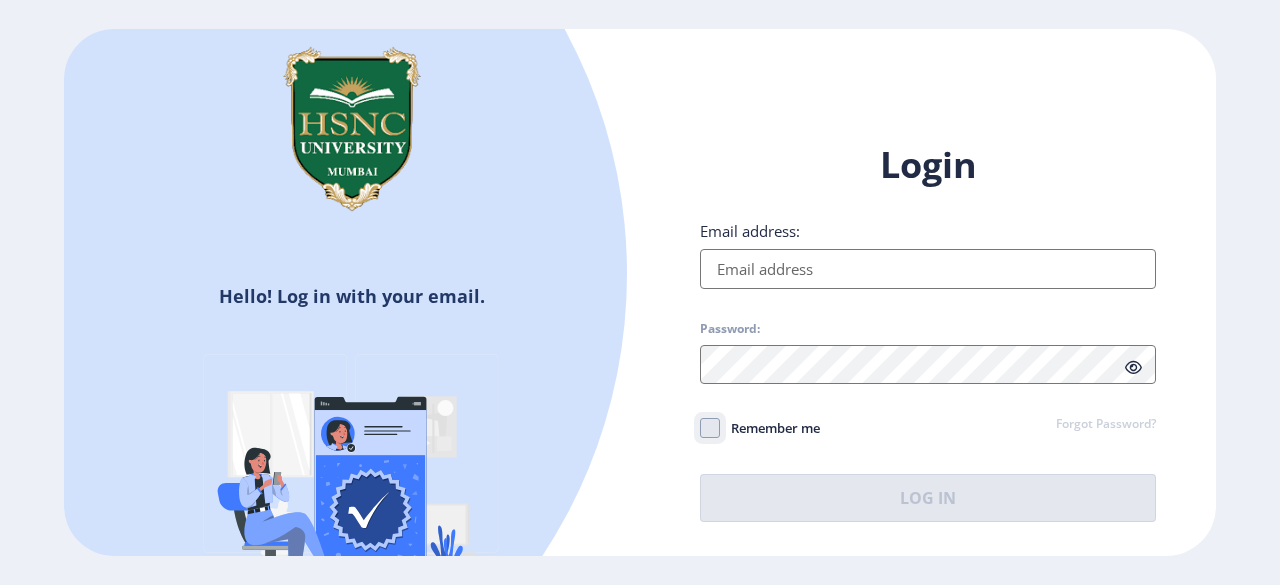 checkbox on "true" 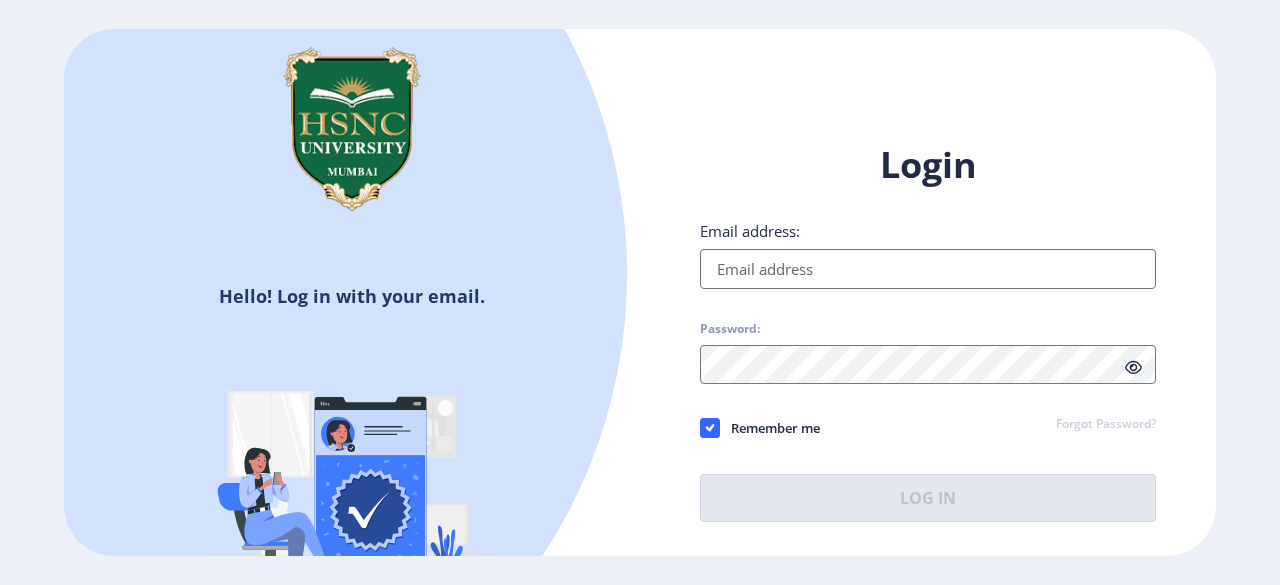 click on "Email address:" at bounding box center (928, 269) 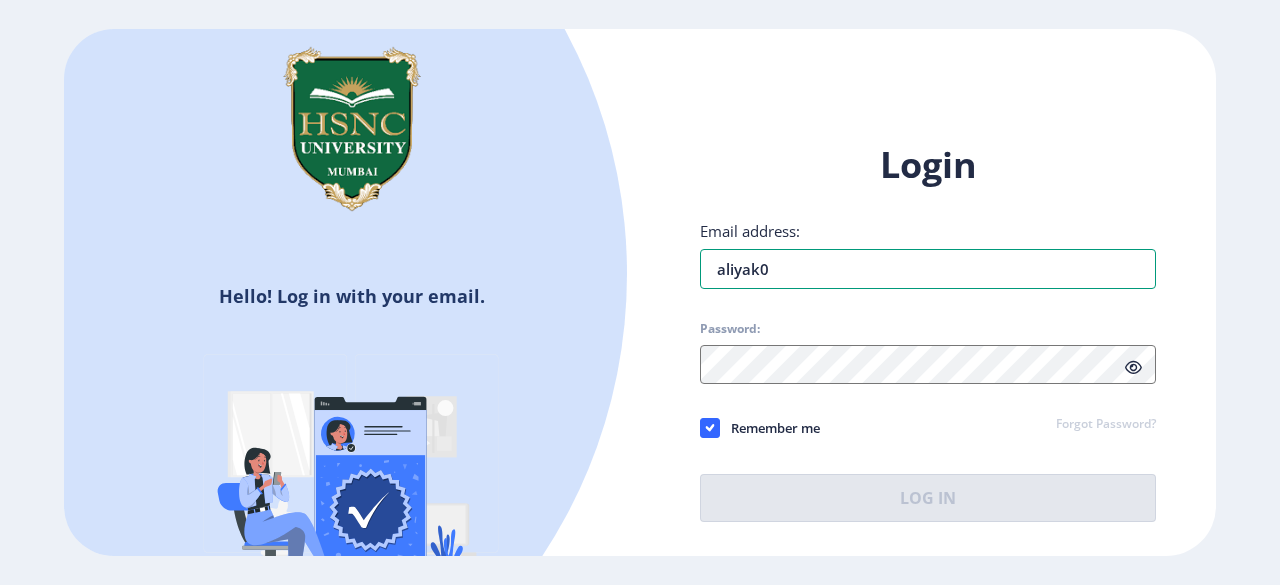 type on "aliyak0901@gmail.com" 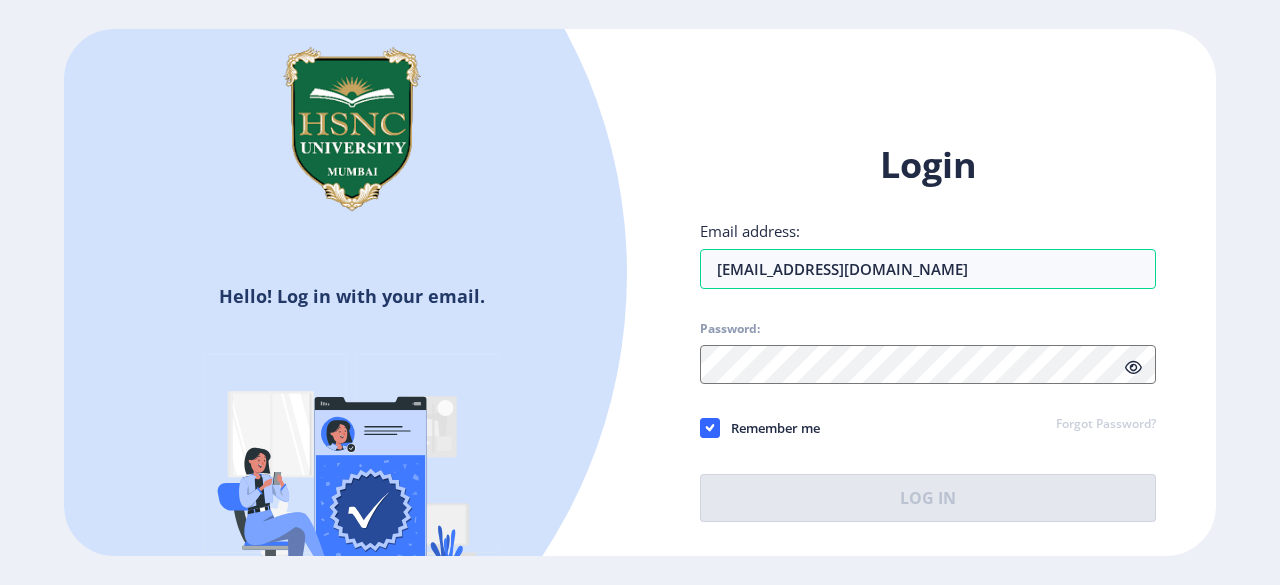 click 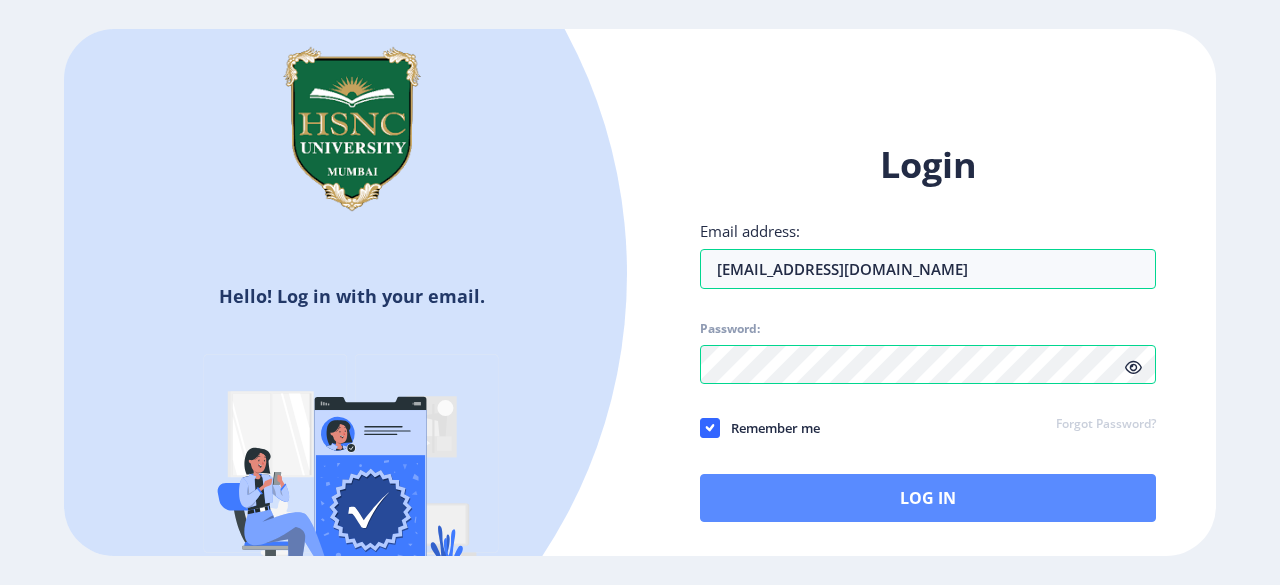 click on "Log In" 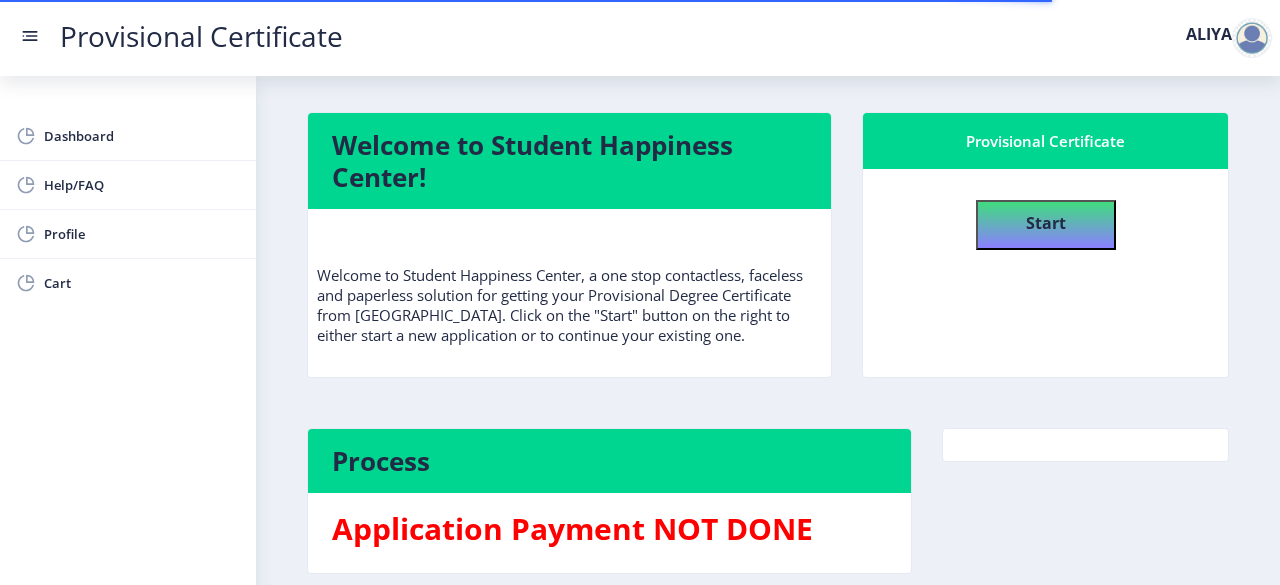 click on "Start" 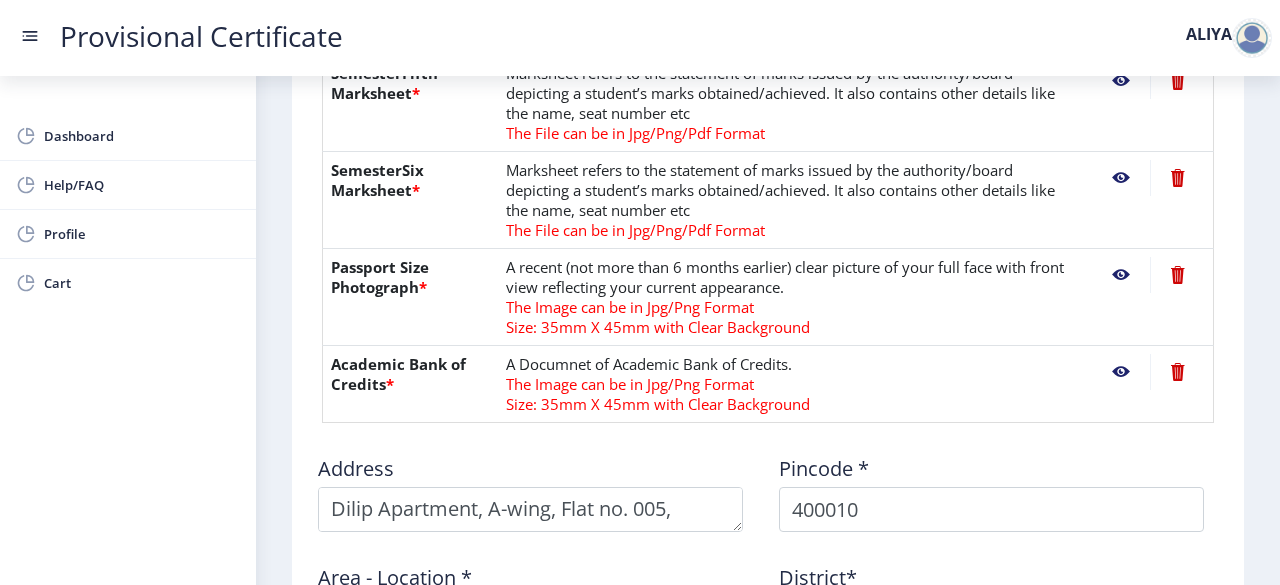 scroll, scrollTop: 971, scrollLeft: 0, axis: vertical 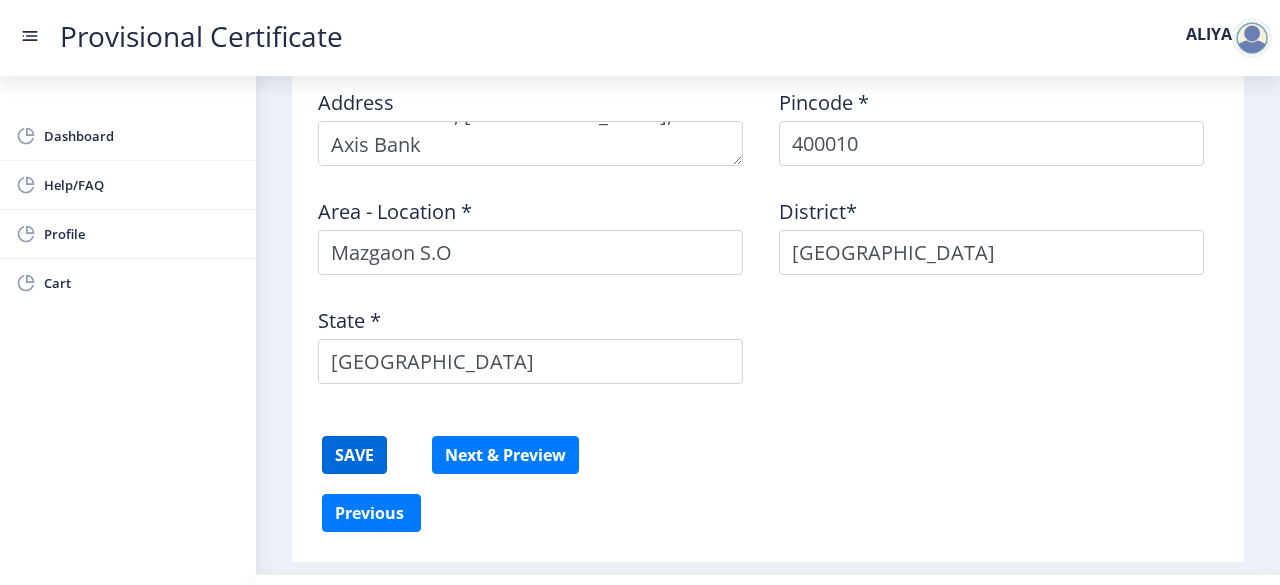 click on "SAVE" 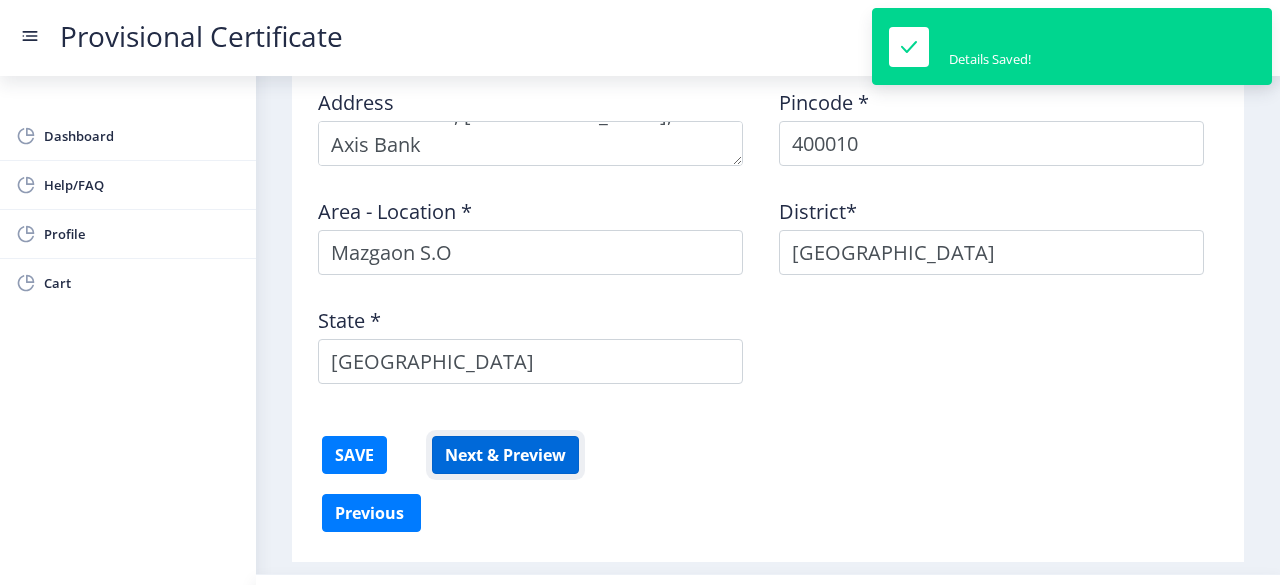 click on "Next & Preview" 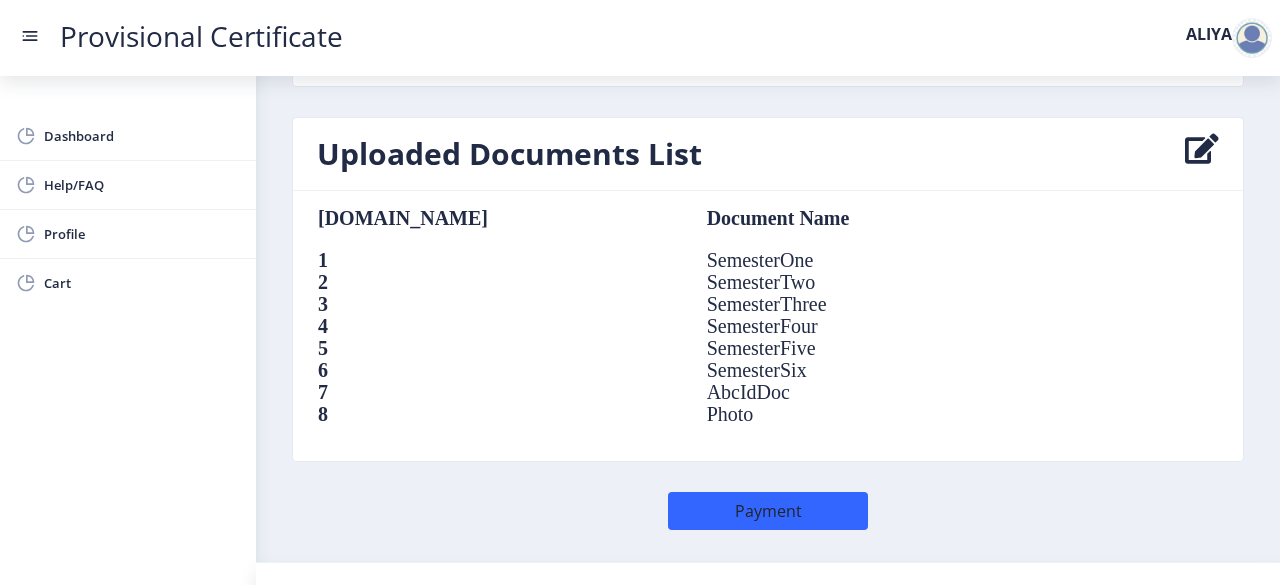 scroll, scrollTop: 1547, scrollLeft: 0, axis: vertical 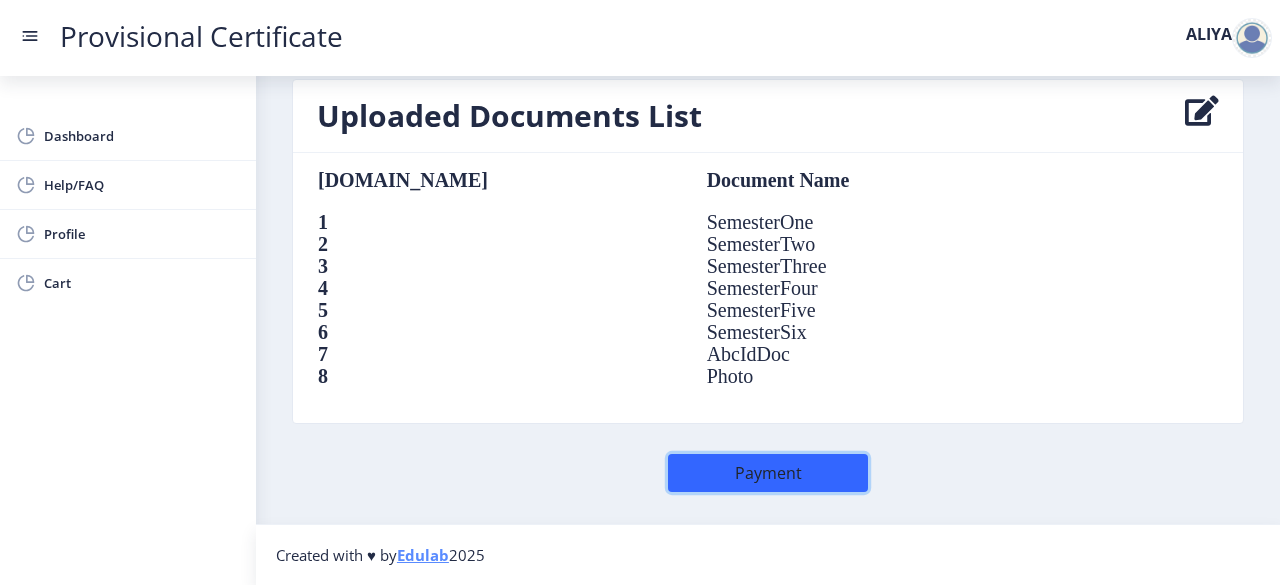 click on "Payment" 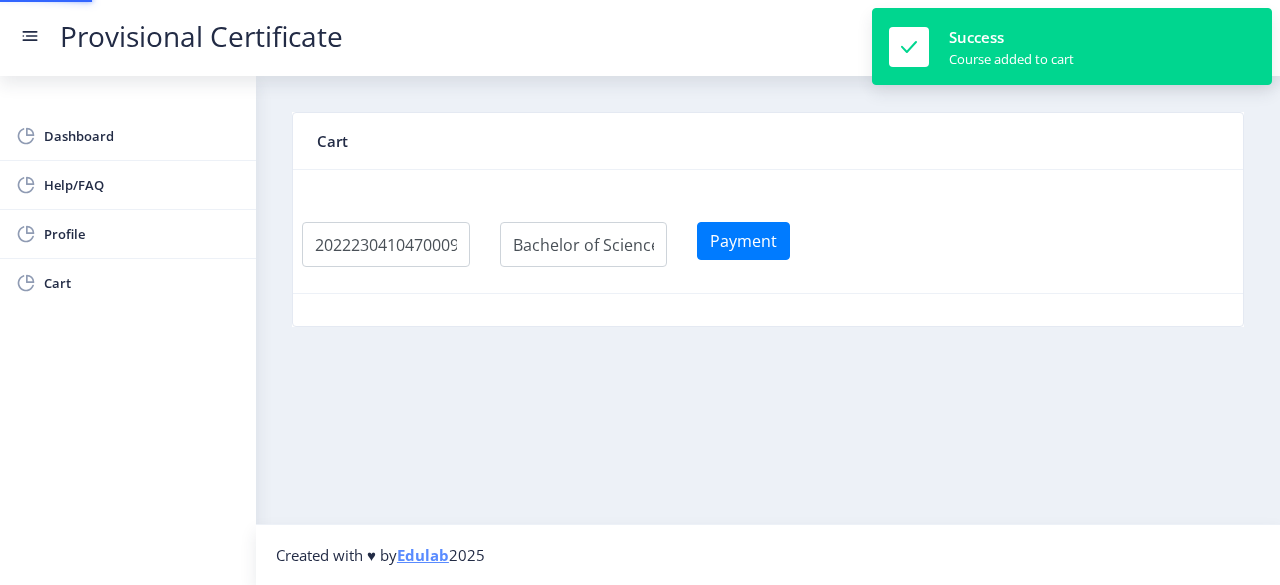 scroll, scrollTop: 0, scrollLeft: 0, axis: both 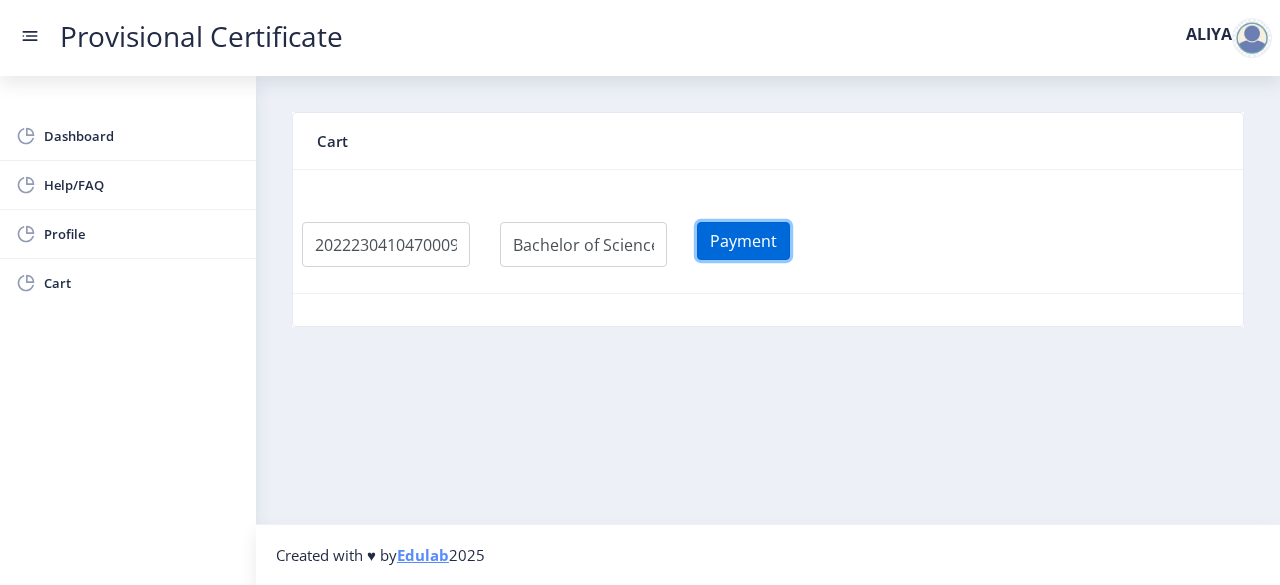 click on "Payment" 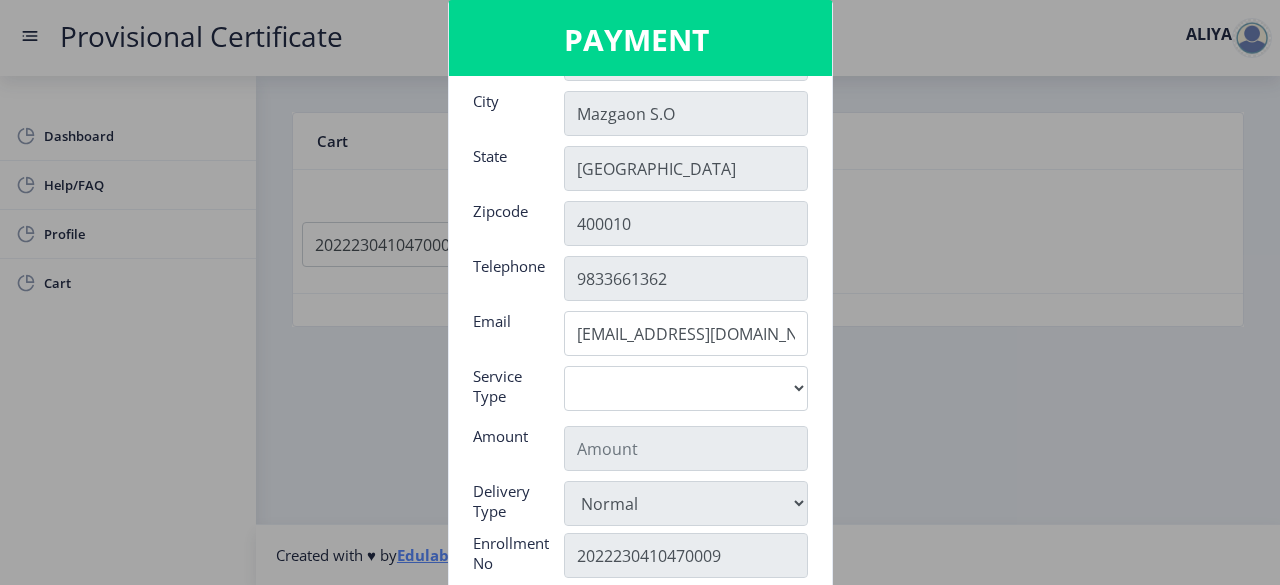 scroll, scrollTop: 315, scrollLeft: 0, axis: vertical 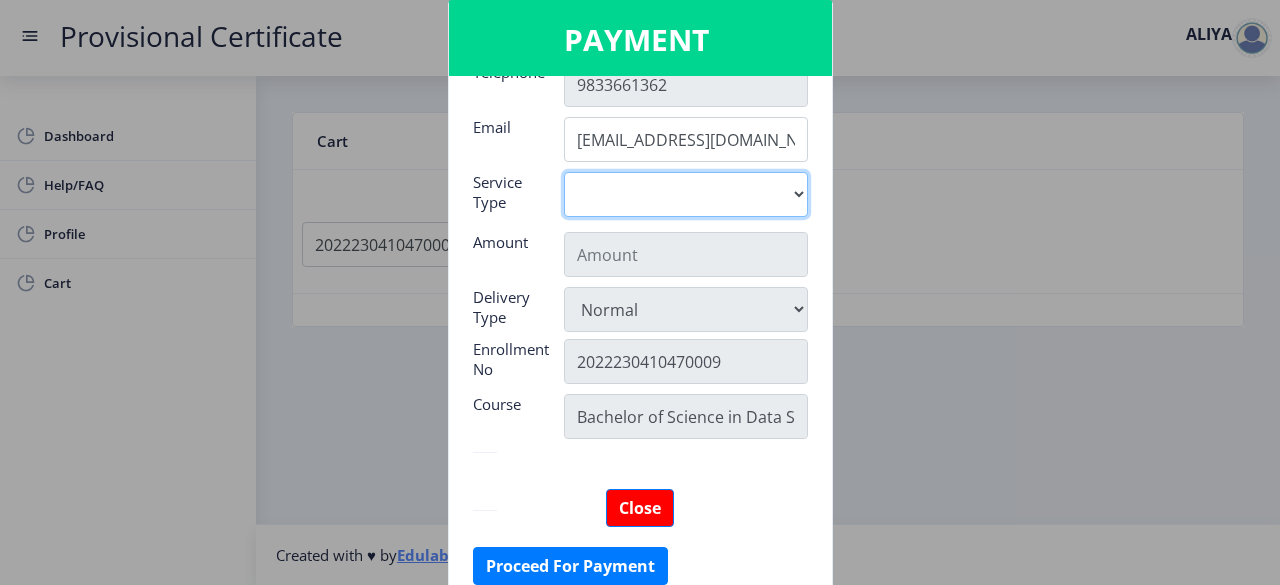 click on "Digital" at bounding box center (686, 194) 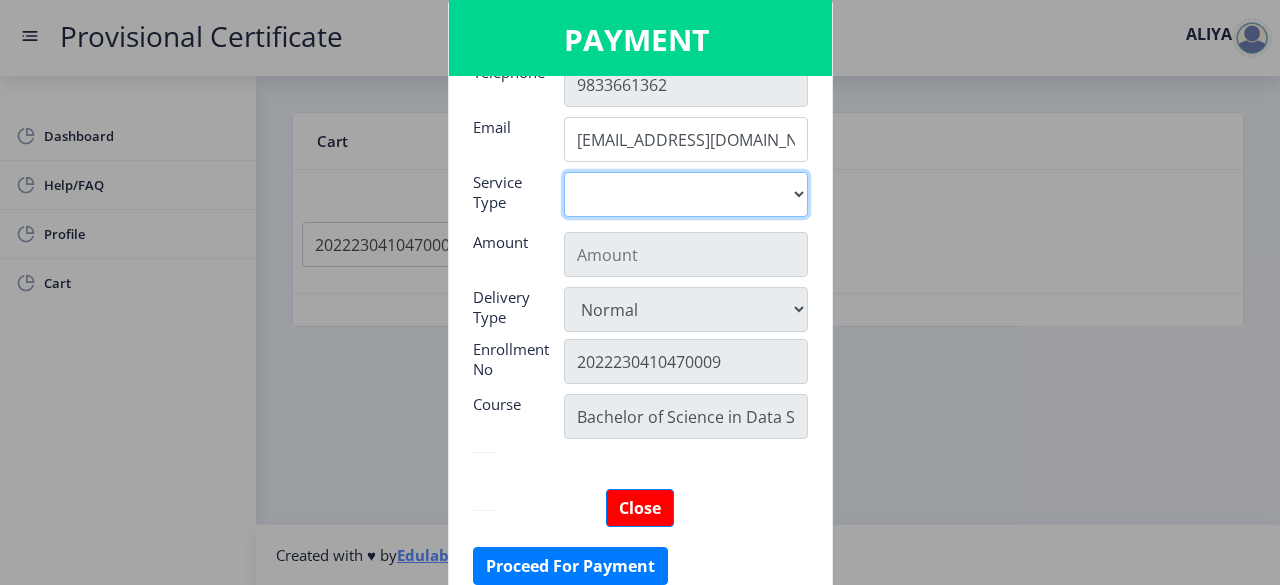 select on "old" 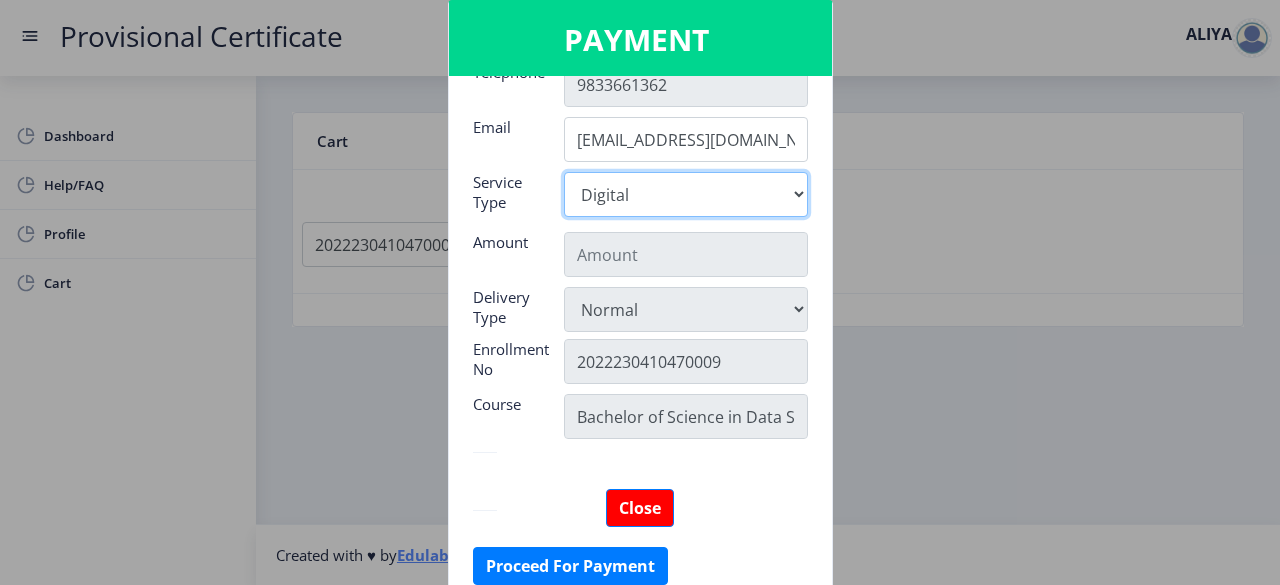 click on "Digital" at bounding box center (686, 194) 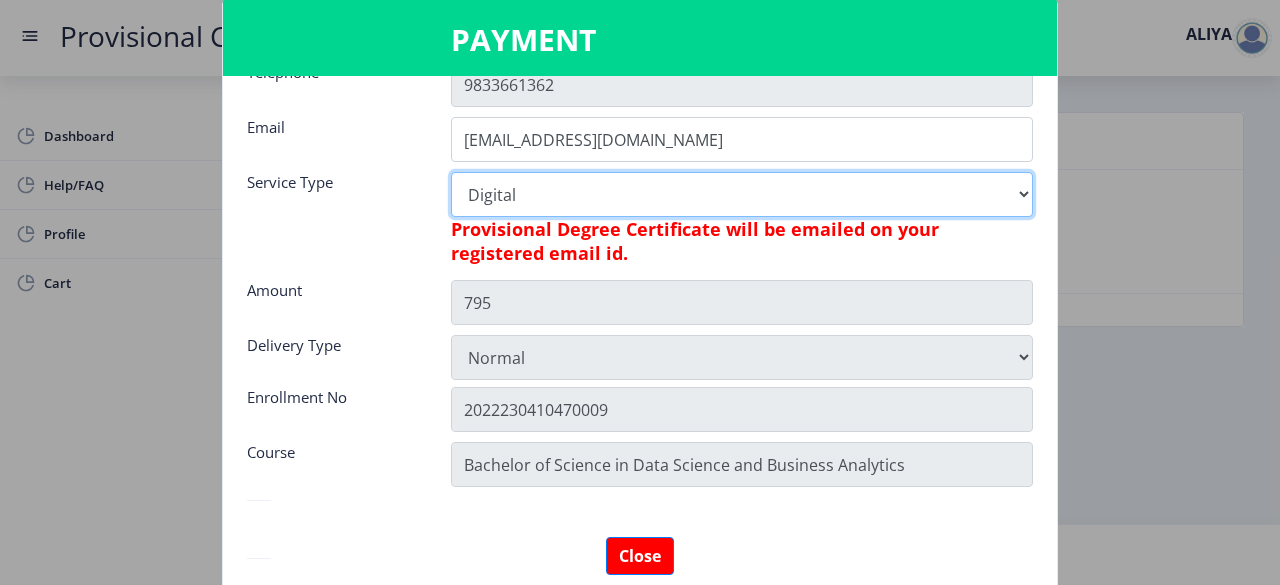 click on "Digital" at bounding box center (742, 194) 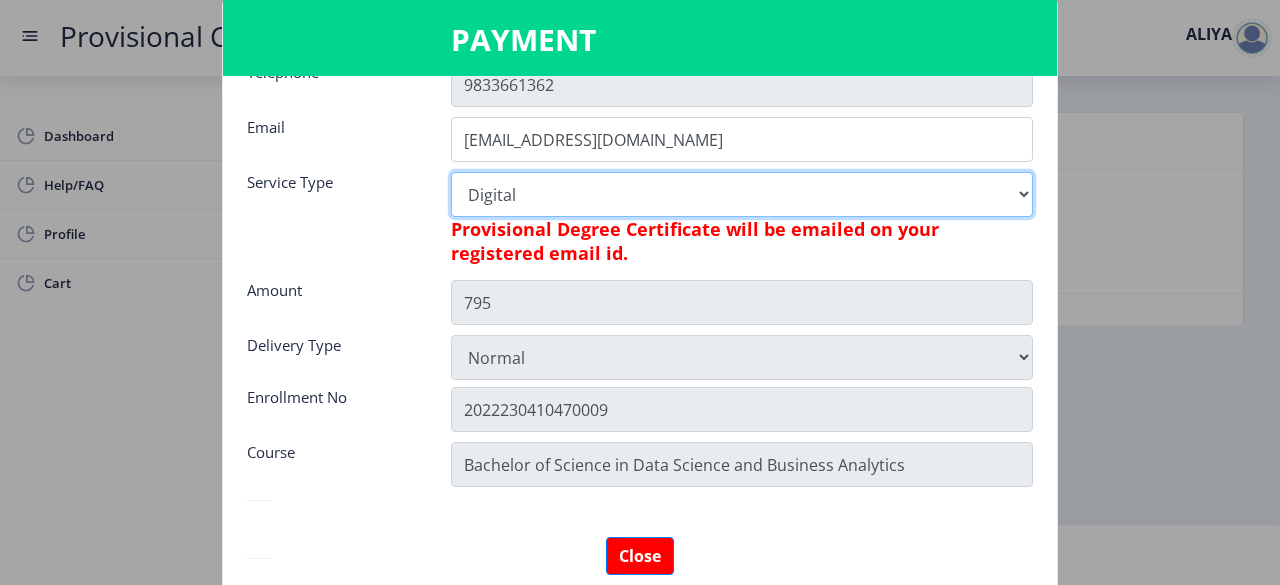 click on "Digital" at bounding box center (742, 194) 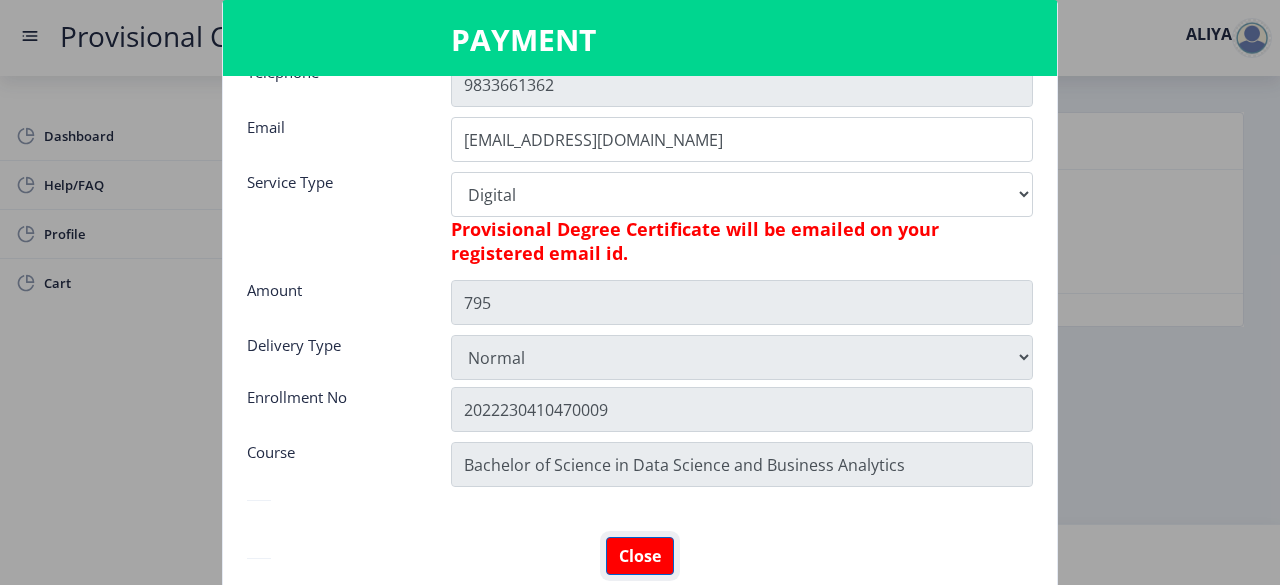 click on "Close" 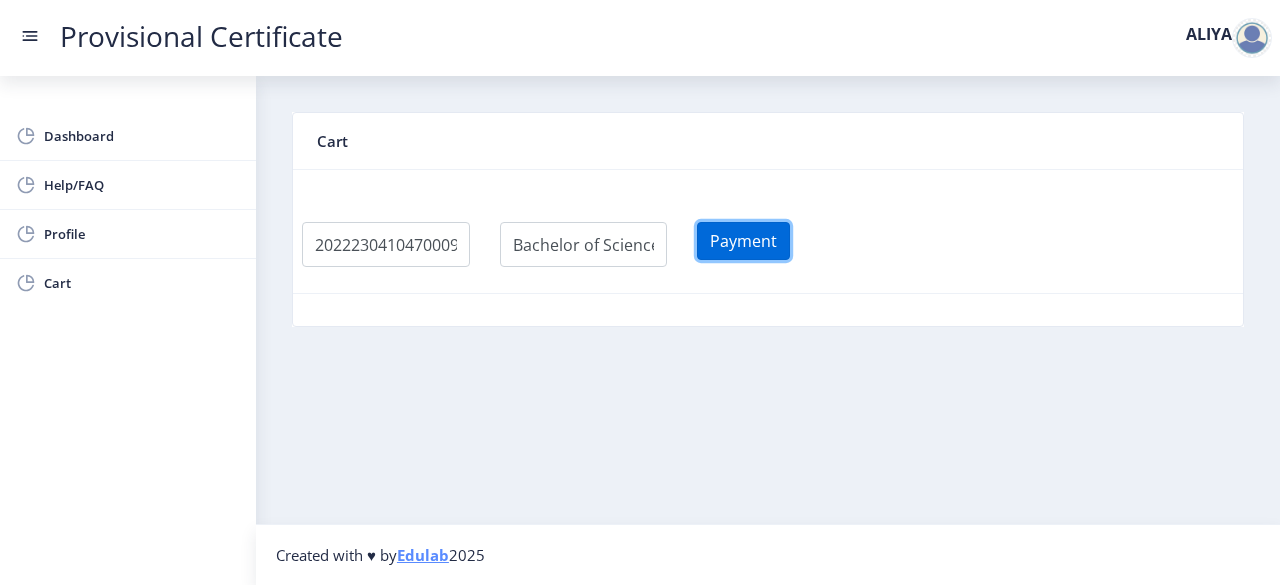 click on "Payment" 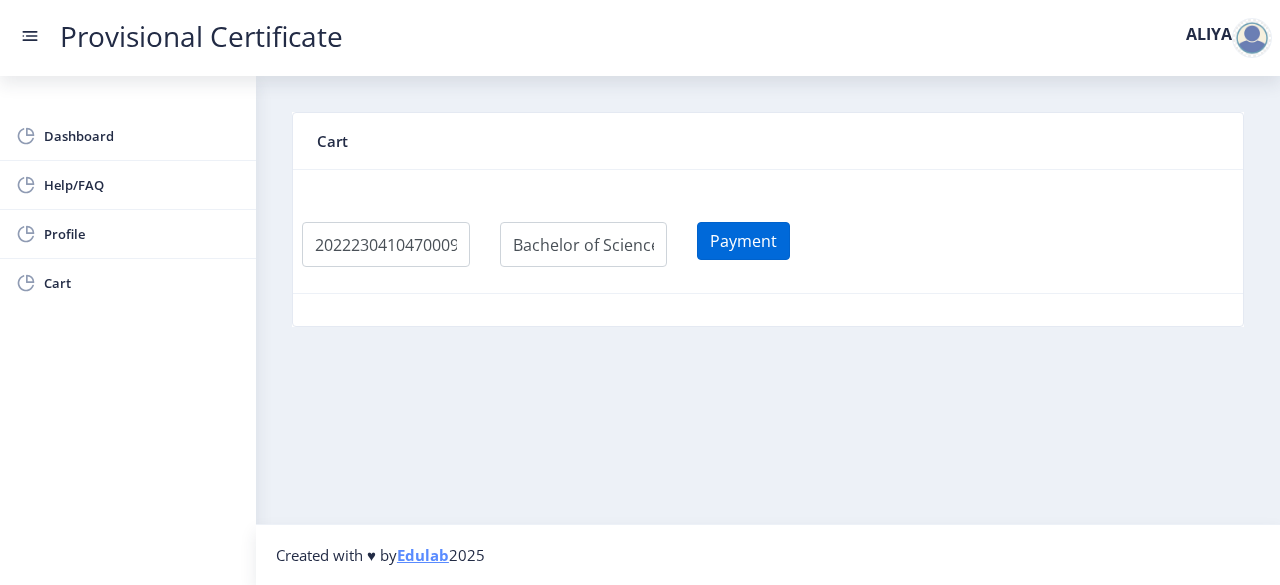 select 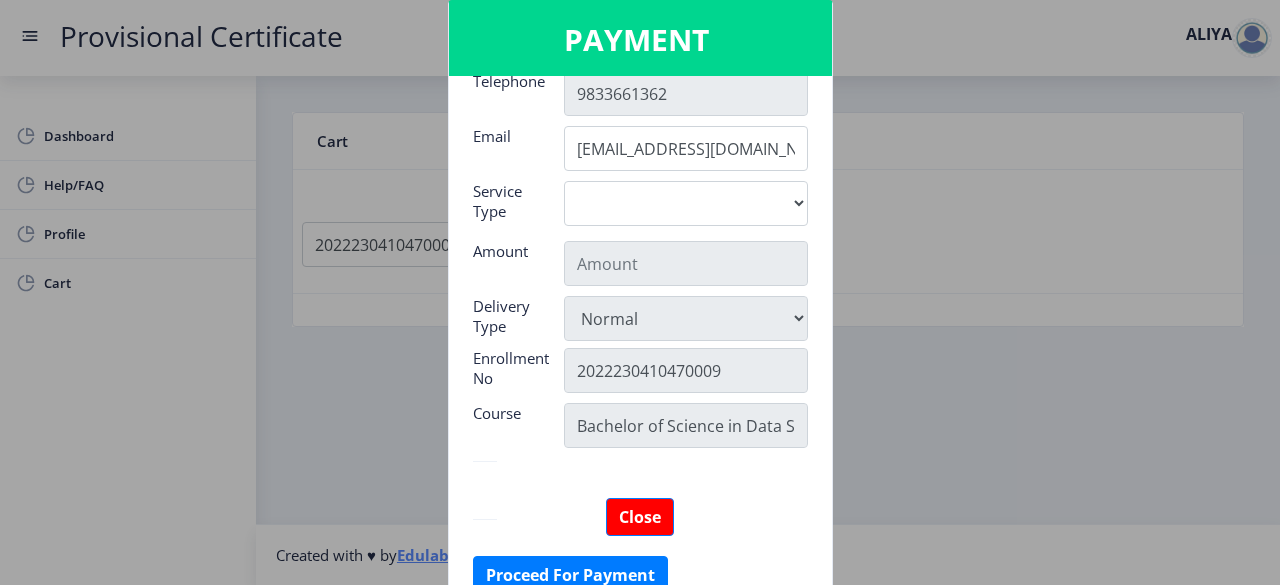scroll, scrollTop: 315, scrollLeft: 0, axis: vertical 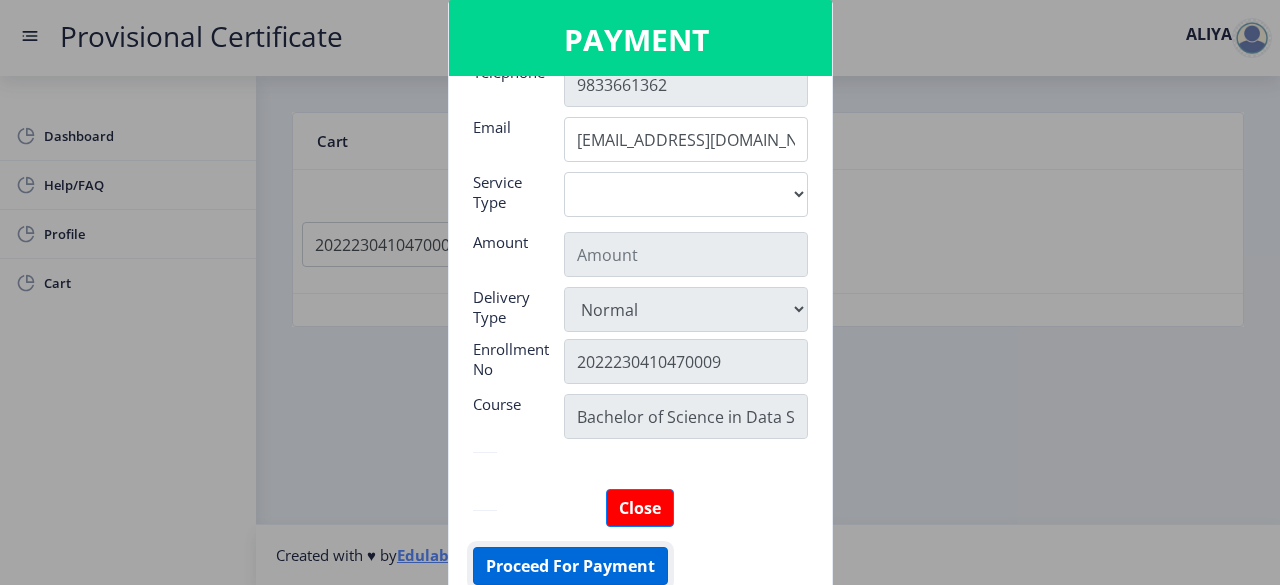 click on "Proceed For Payment" 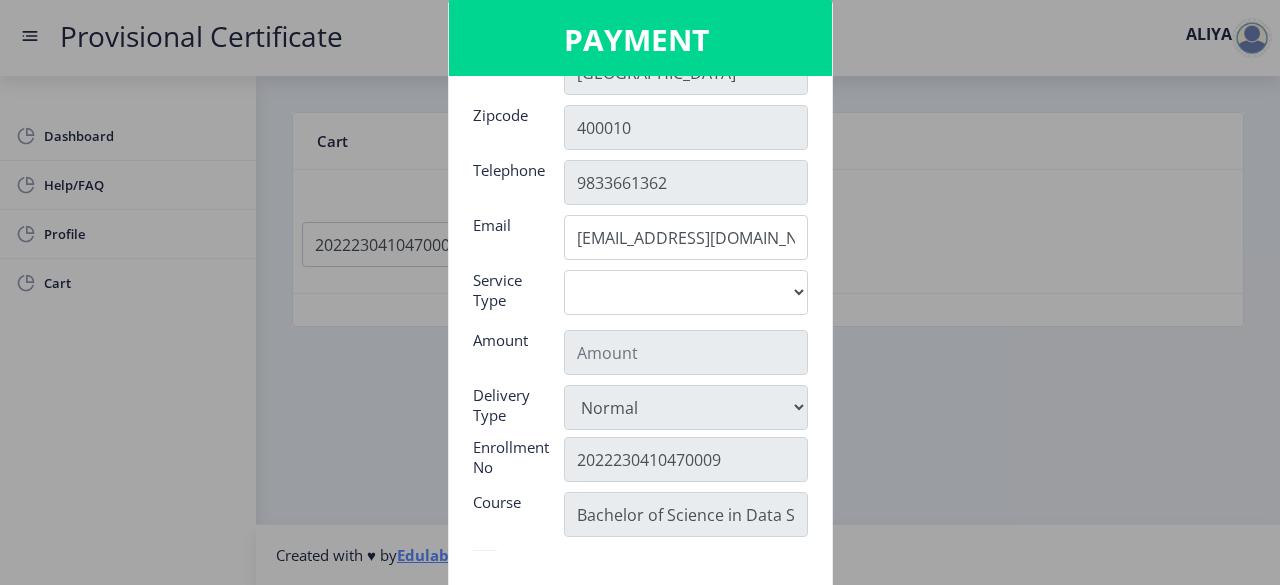 scroll, scrollTop: 315, scrollLeft: 0, axis: vertical 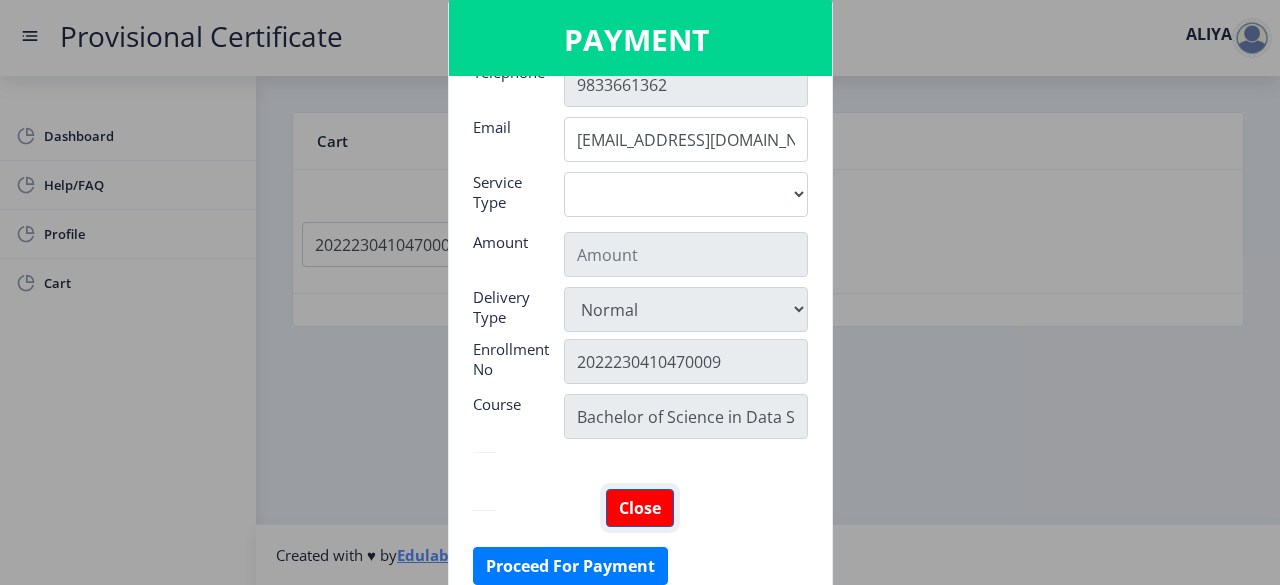 click on "Close" 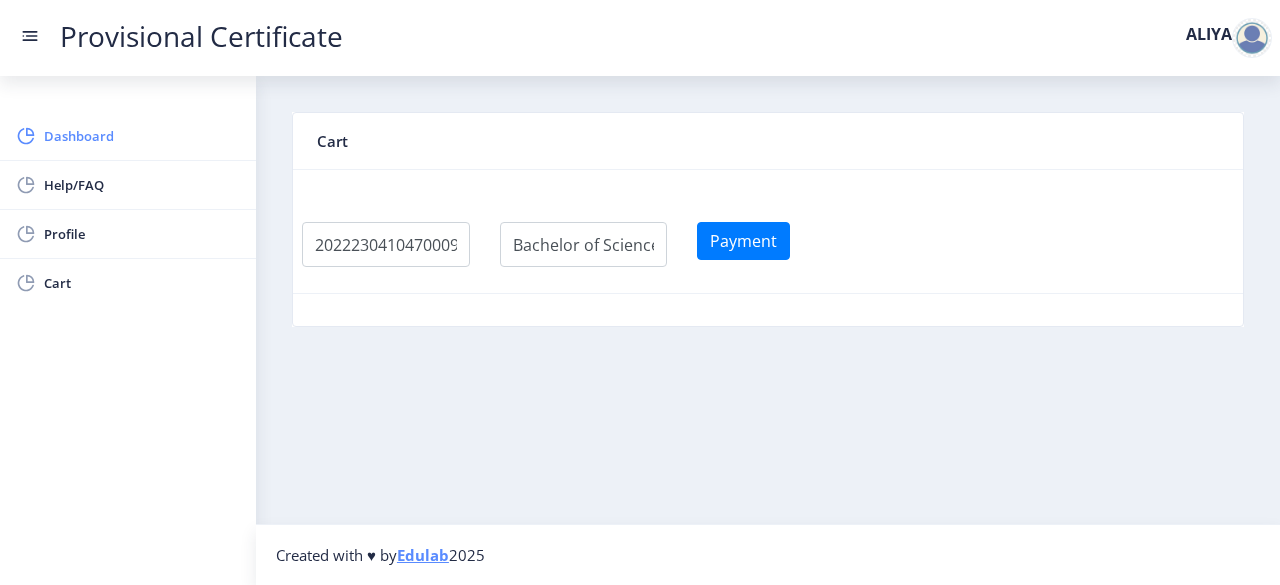 click on "Dashboard" 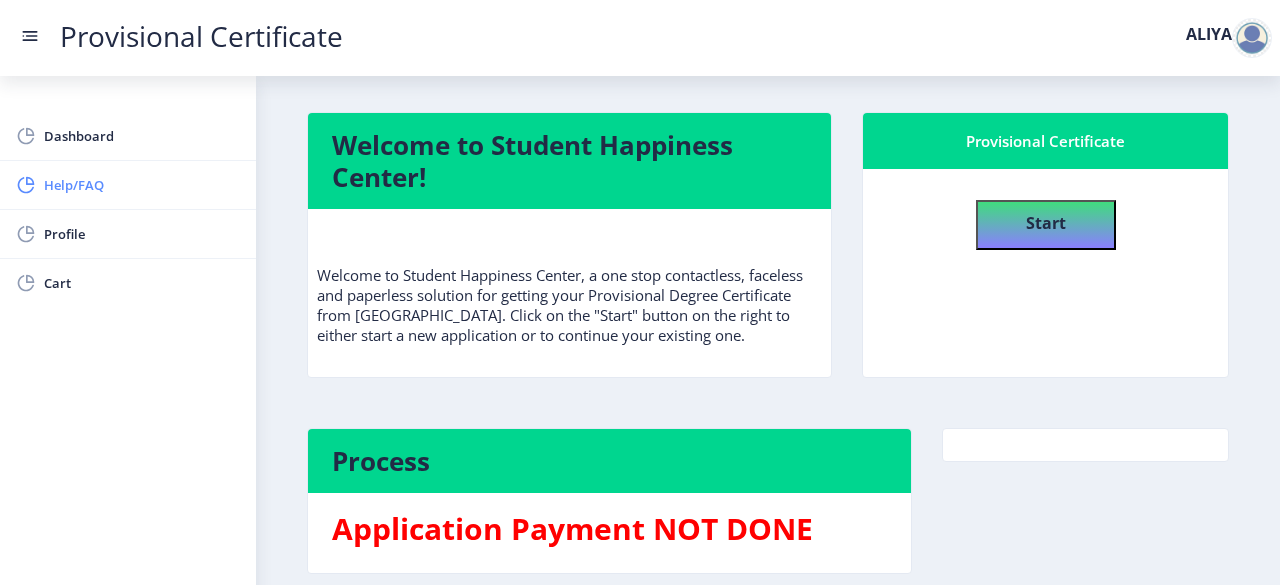 click on "Help/FAQ" 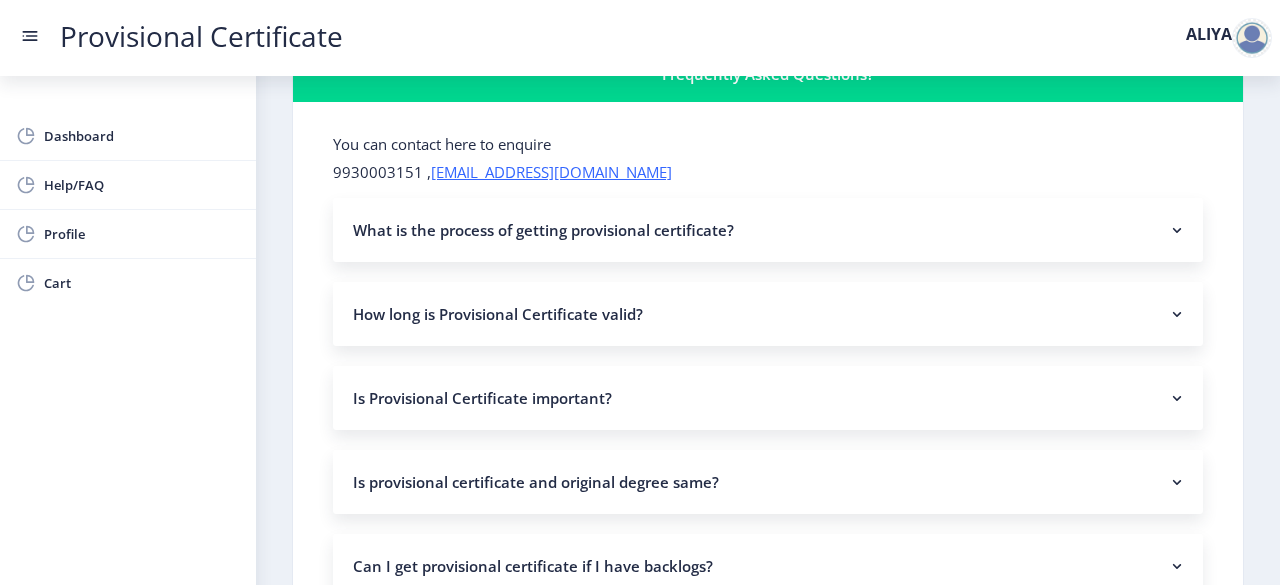scroll, scrollTop: 68, scrollLeft: 0, axis: vertical 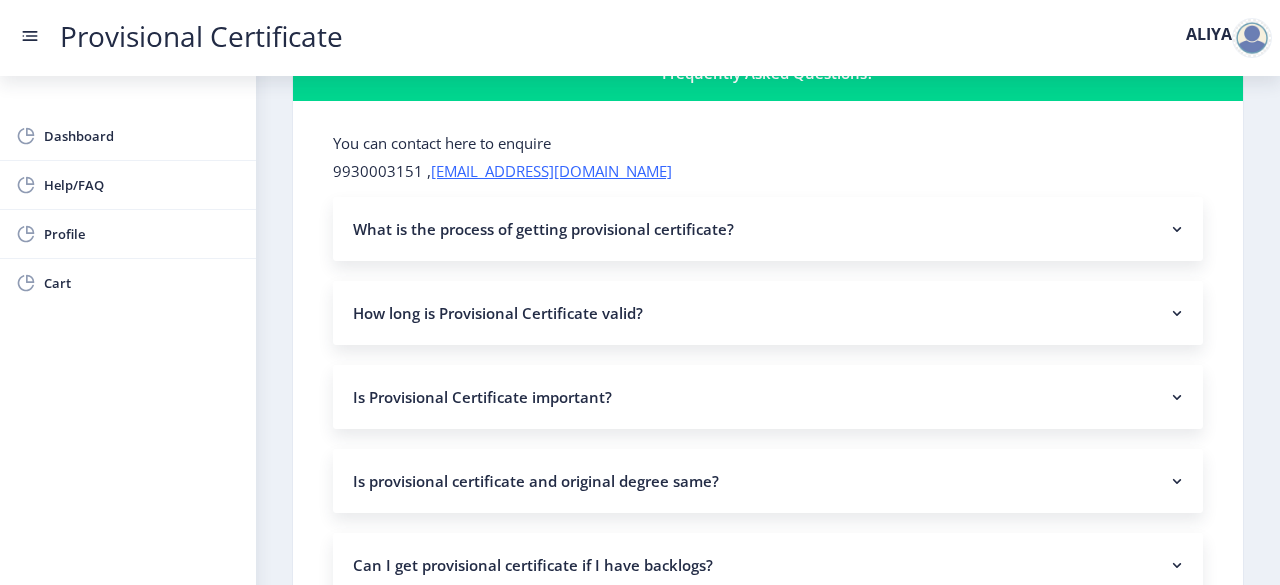 click on "How long is Provisional Certificate valid?" 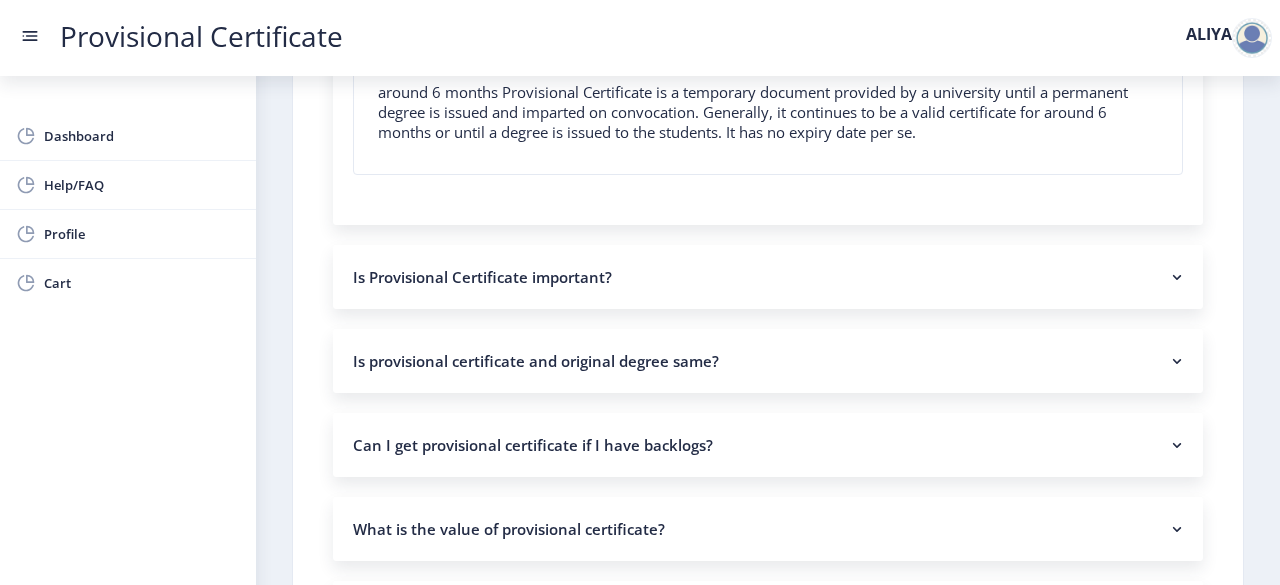scroll, scrollTop: 370, scrollLeft: 0, axis: vertical 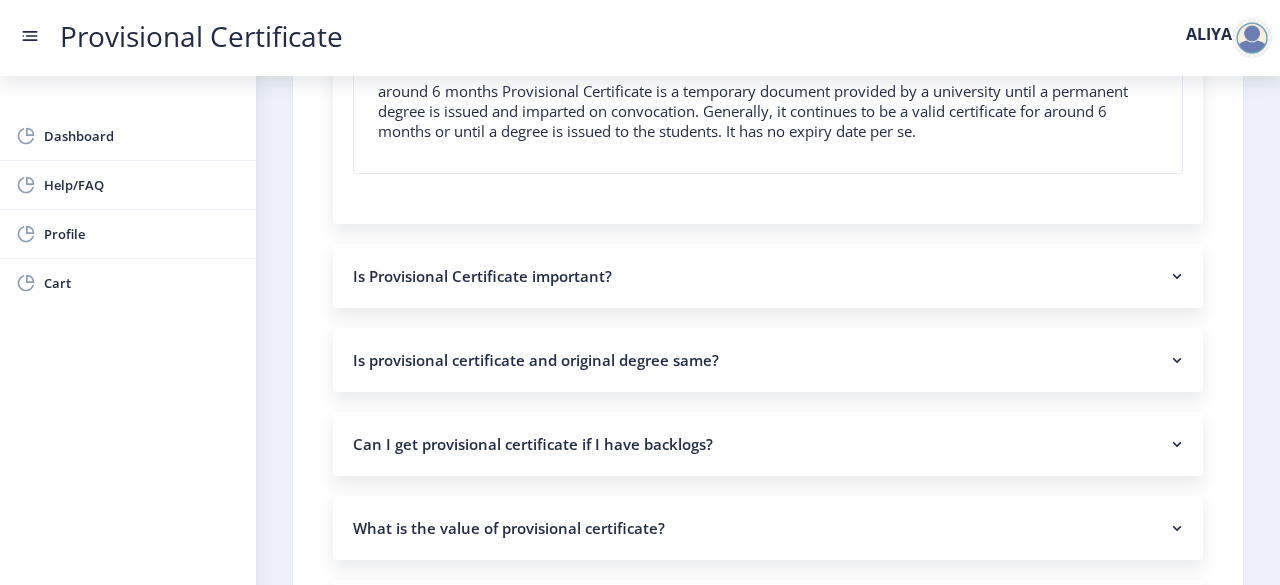 click on "Is provisional certificate and original degree same?" 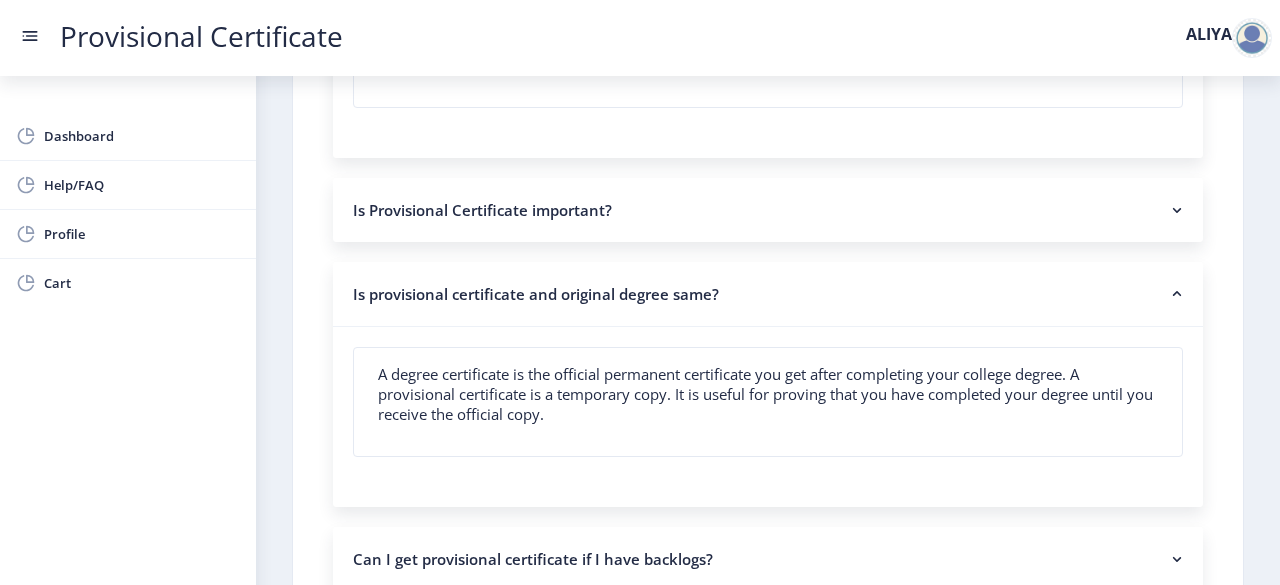 scroll, scrollTop: 438, scrollLeft: 0, axis: vertical 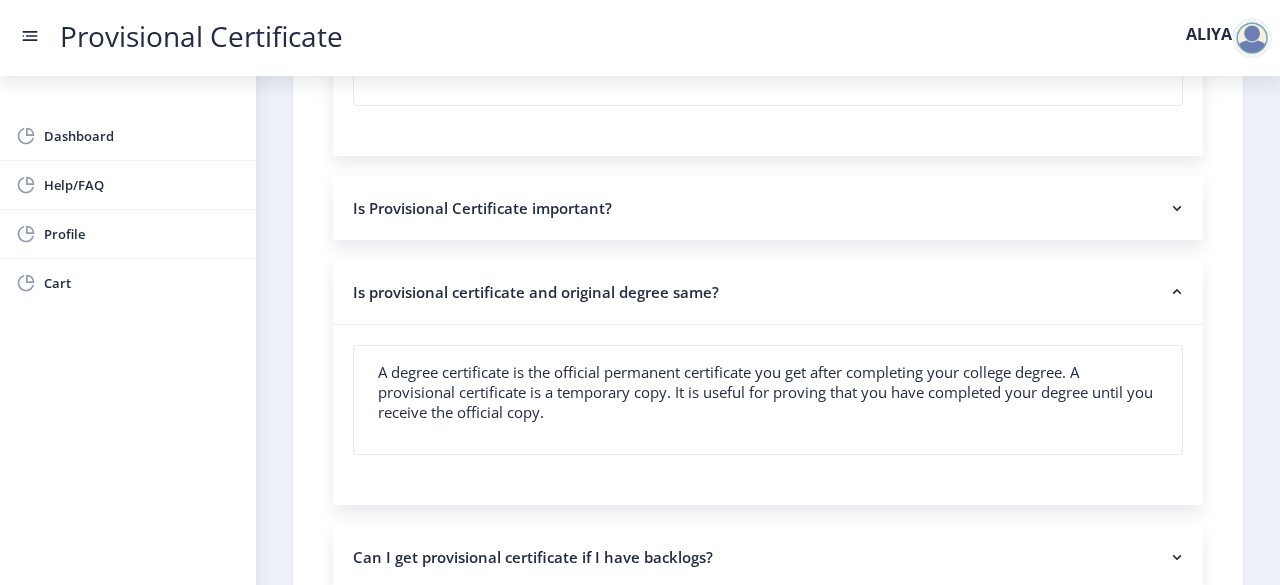 click on "Is provisional certificate and original degree same?" 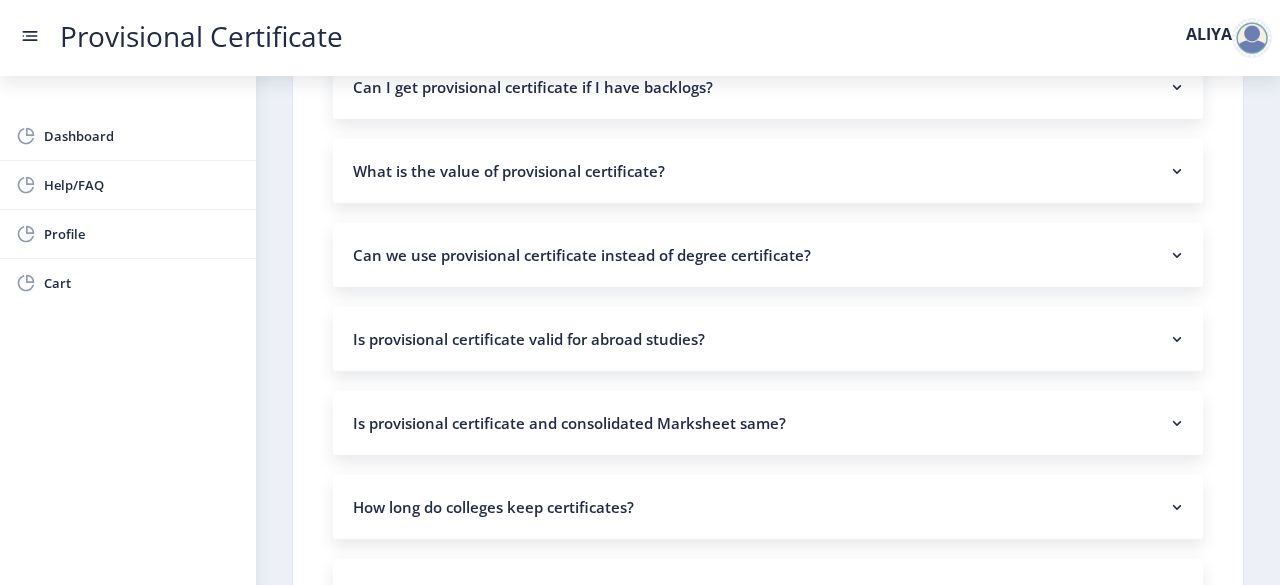 scroll, scrollTop: 728, scrollLeft: 0, axis: vertical 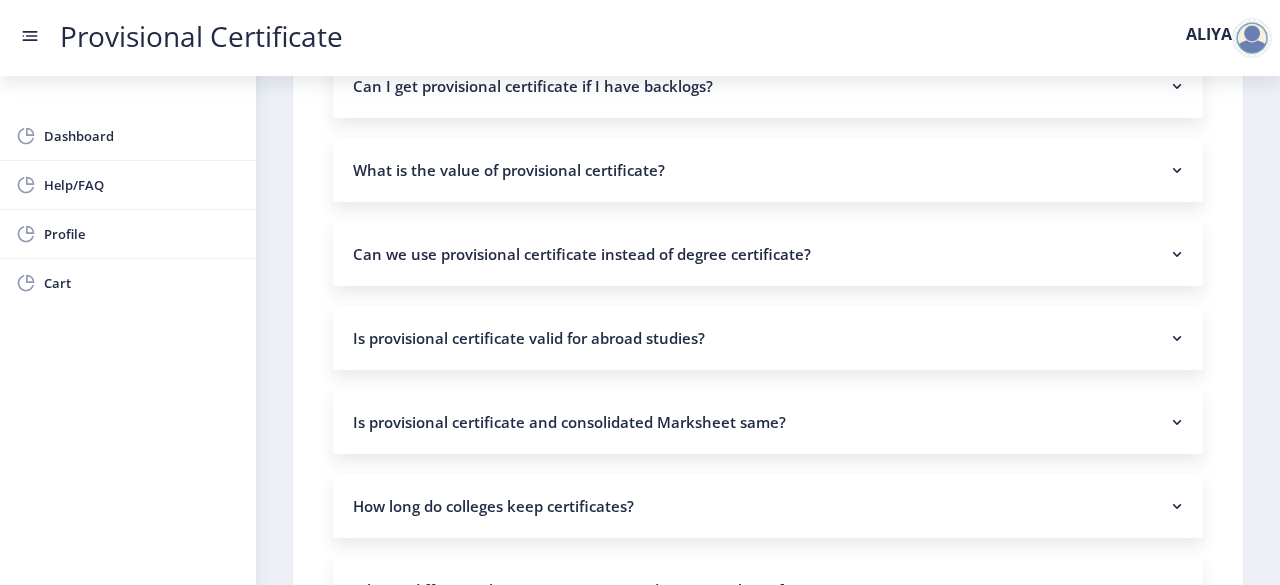 click on "Is provisional certificate valid for abroad studies?" 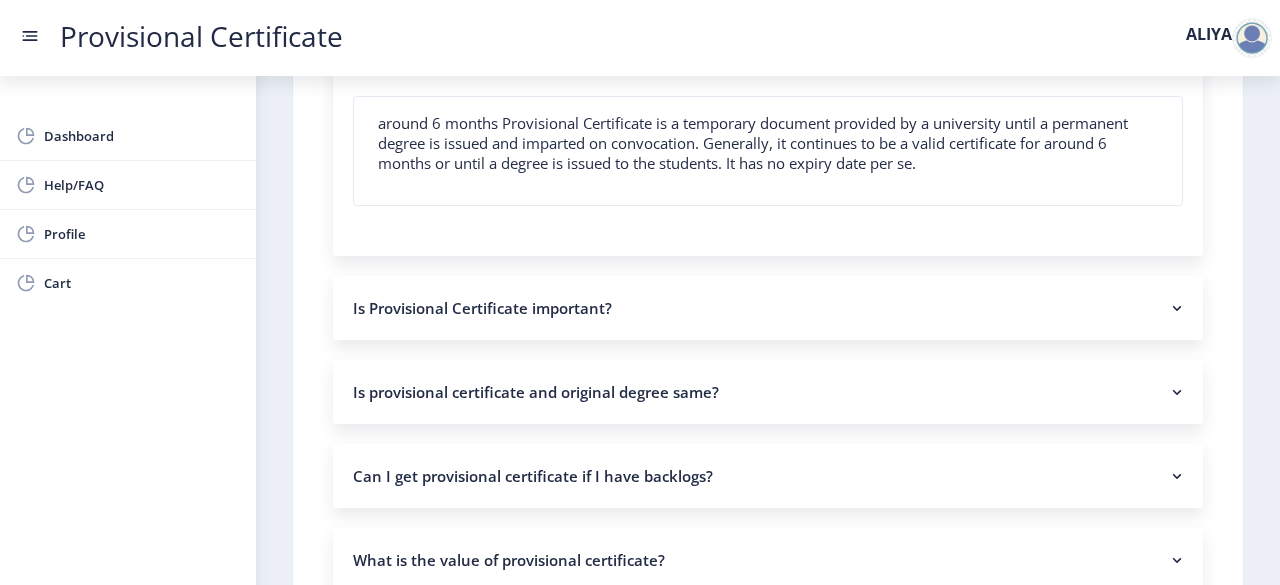 scroll, scrollTop: 0, scrollLeft: 0, axis: both 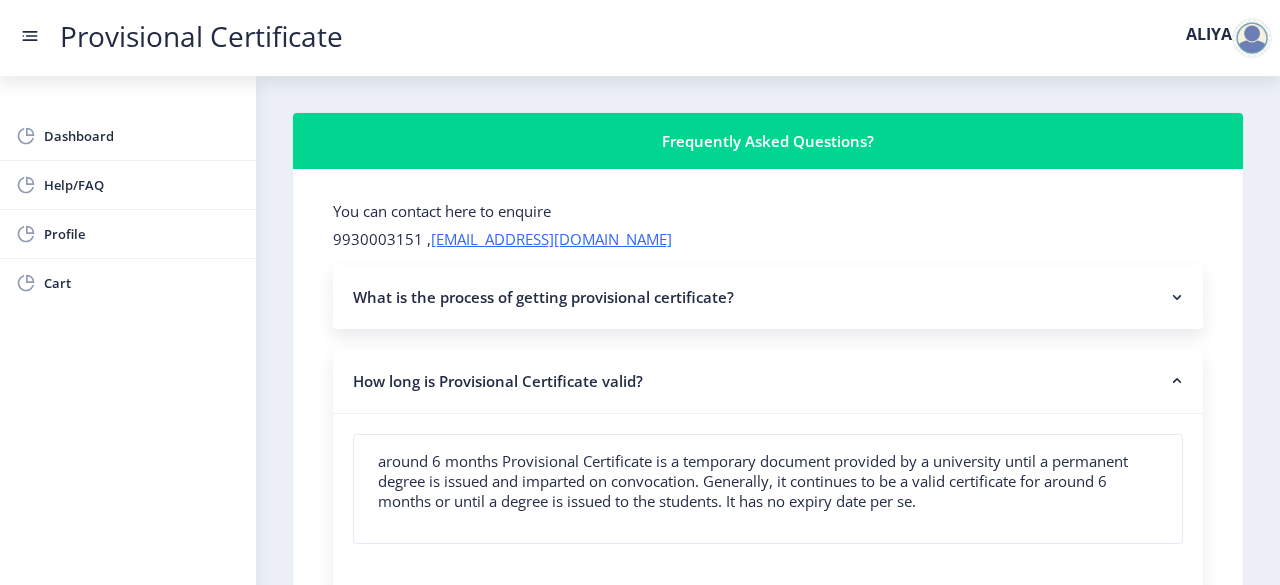 click 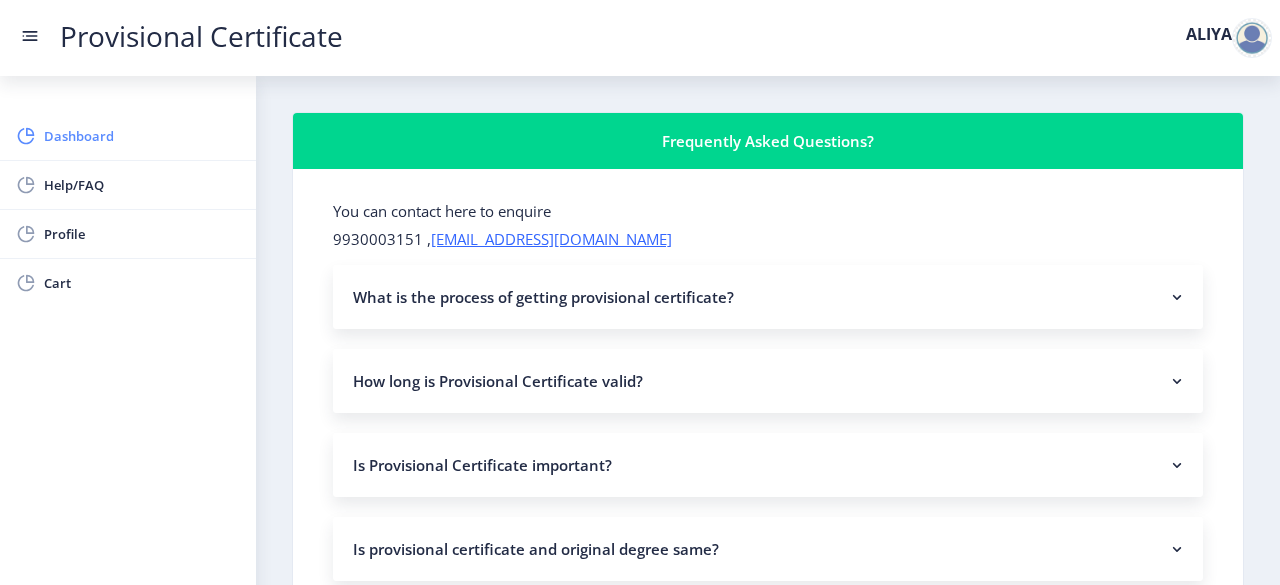 click on "Dashboard" 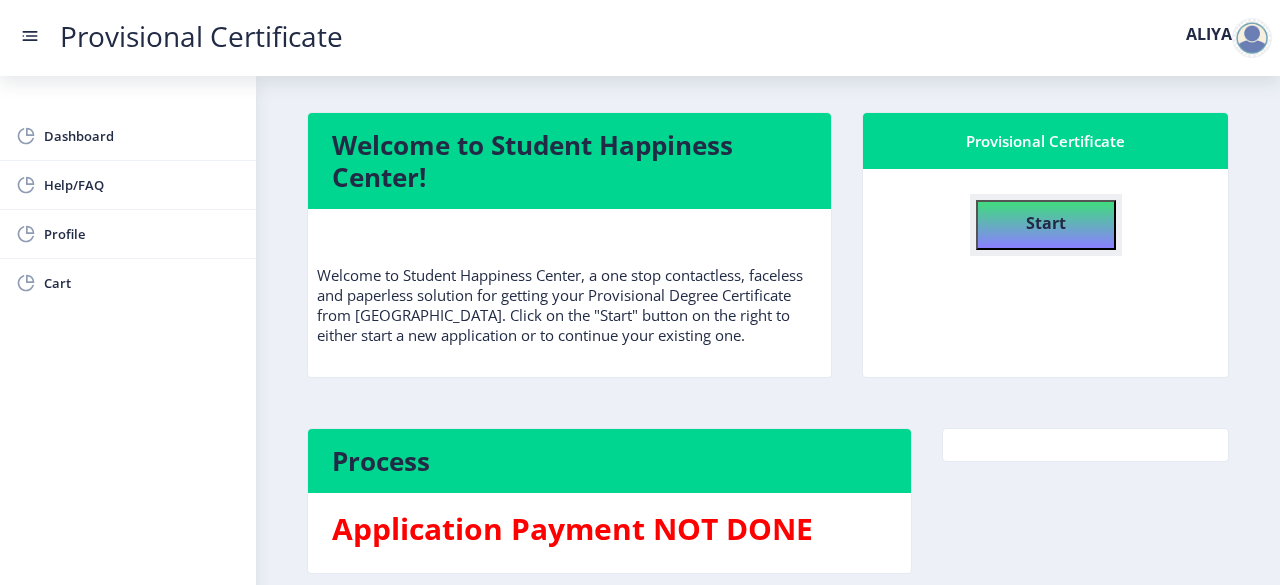 click on "Start" 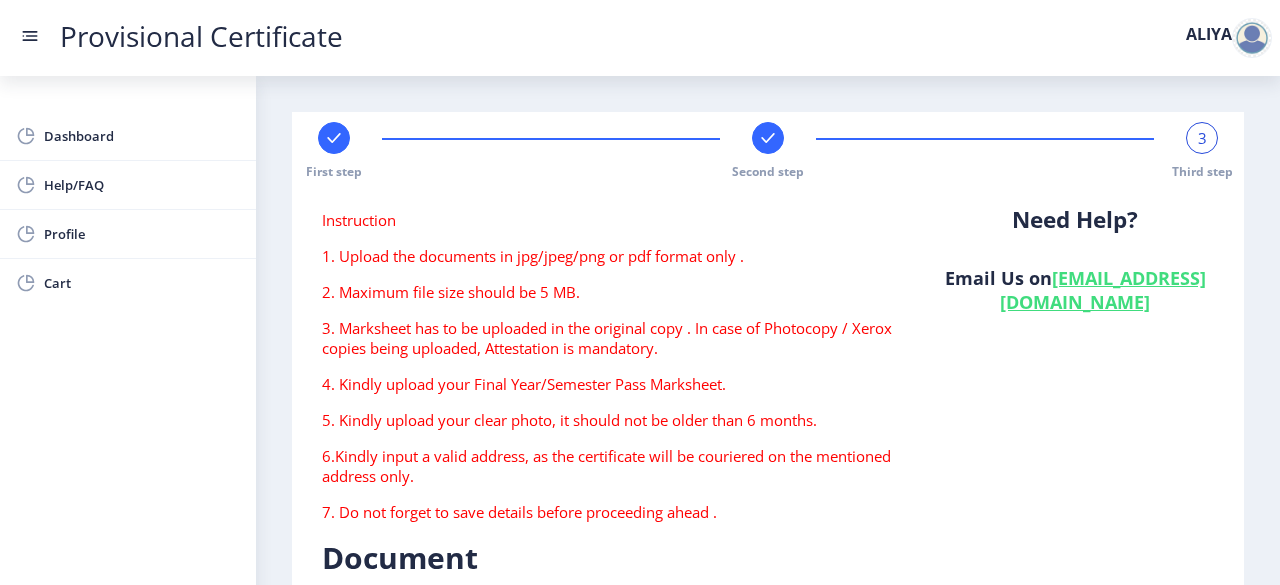 click 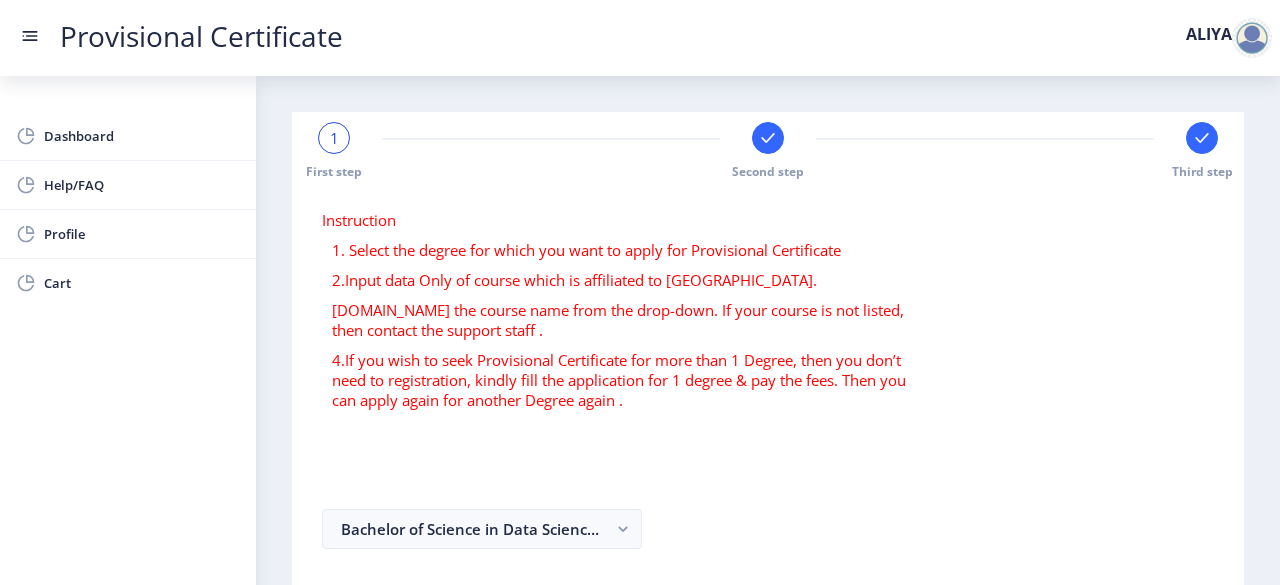 scroll, scrollTop: 162, scrollLeft: 0, axis: vertical 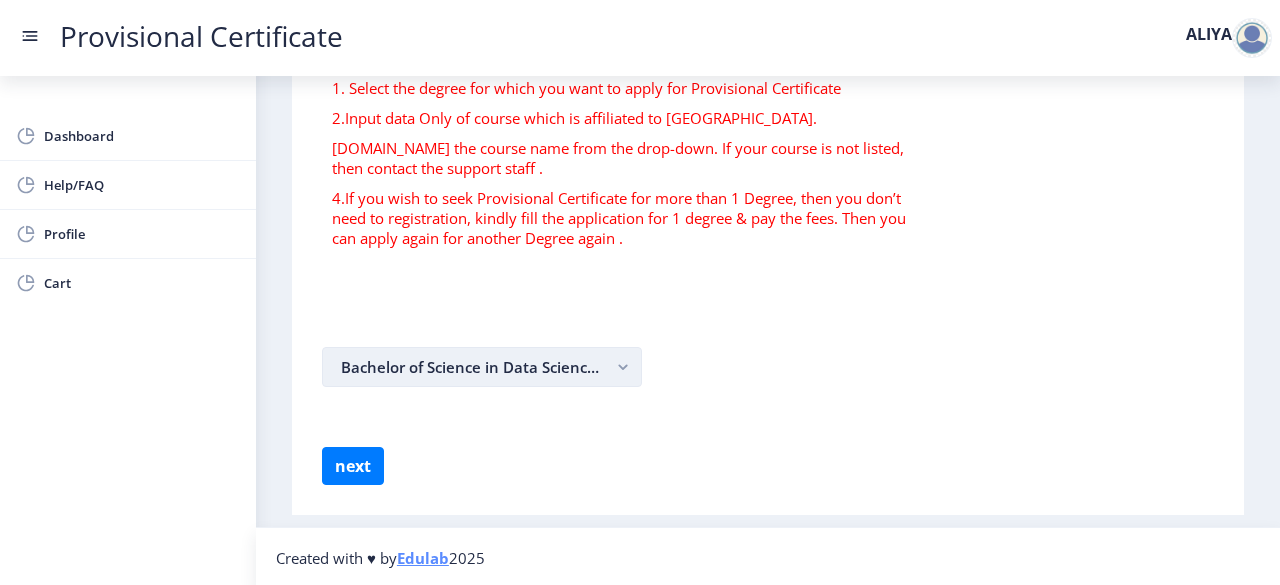 click 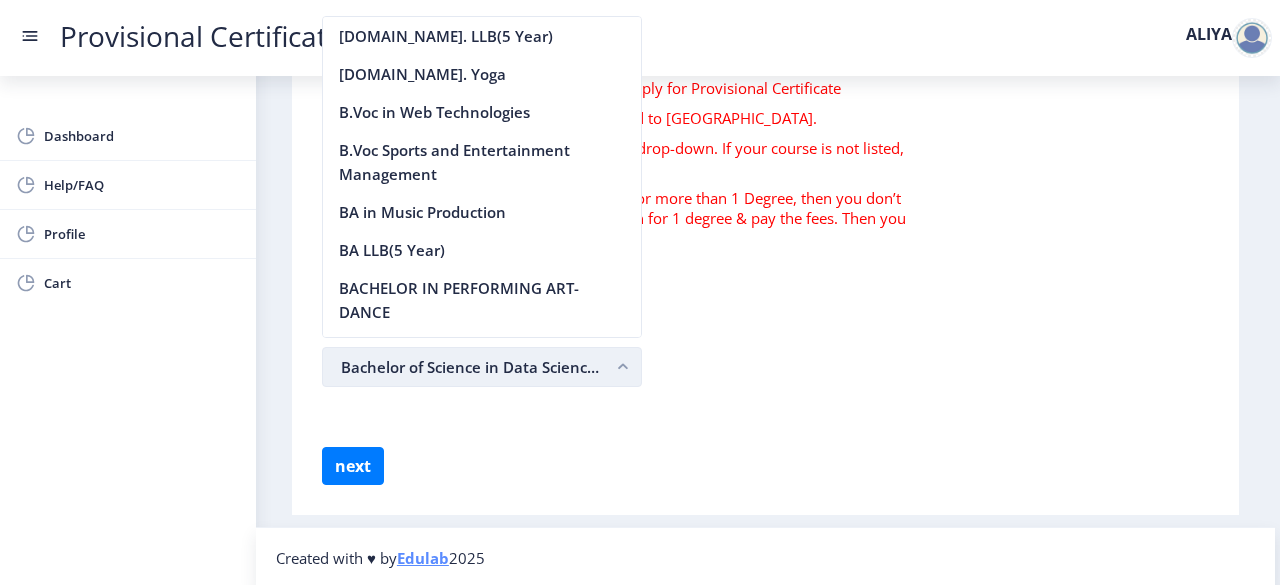 scroll, scrollTop: 3646, scrollLeft: 0, axis: vertical 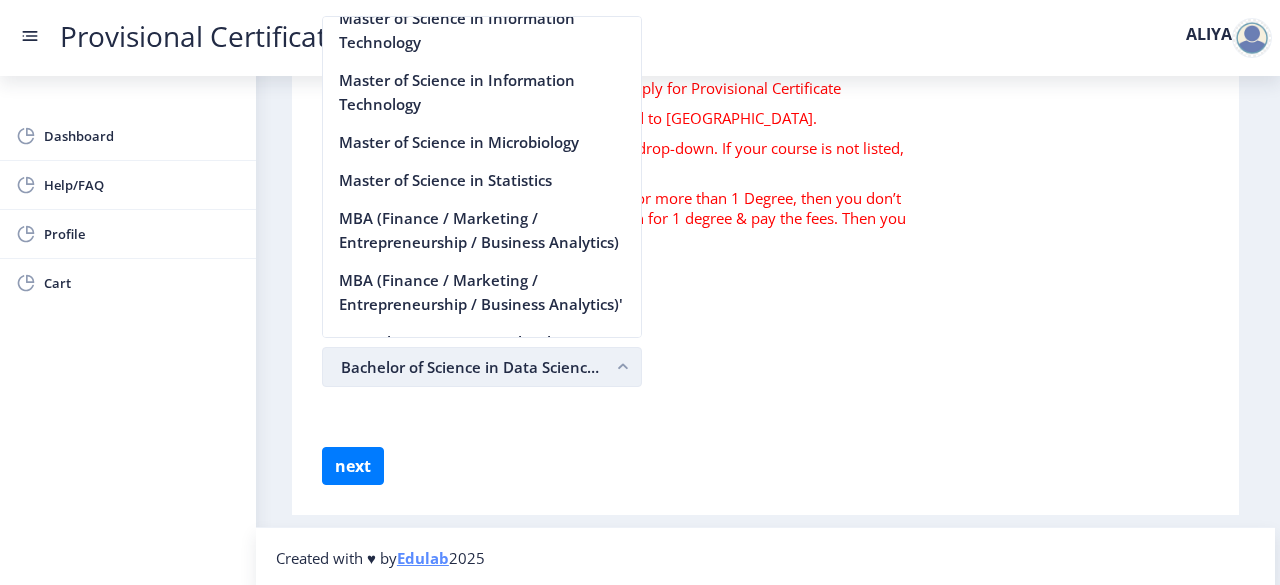 click 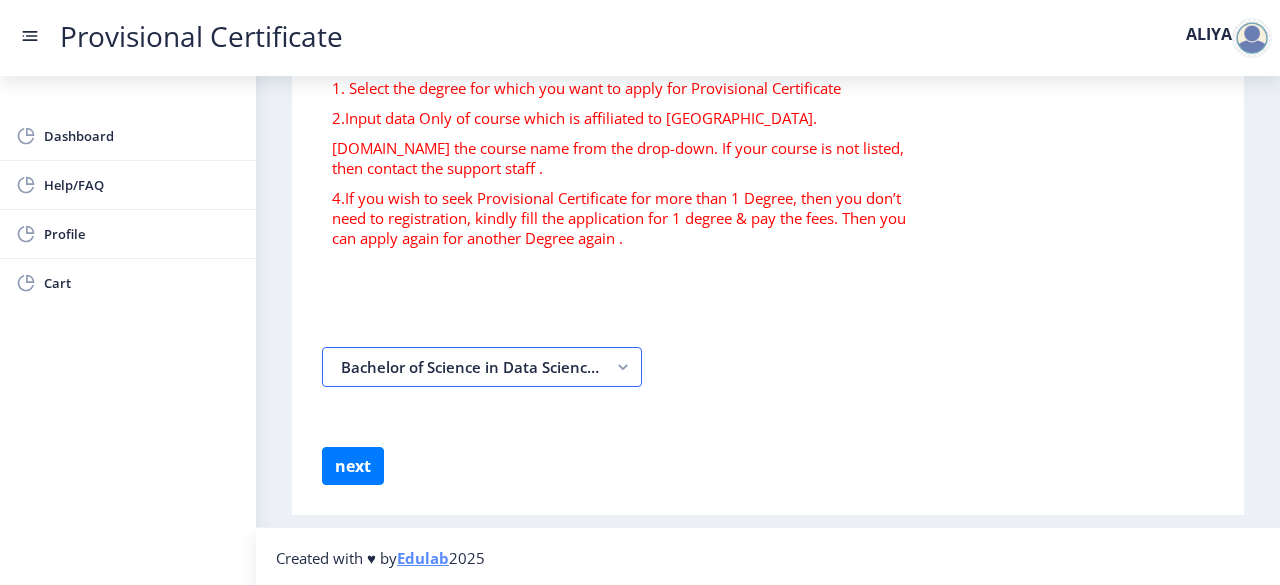 scroll, scrollTop: 0, scrollLeft: 0, axis: both 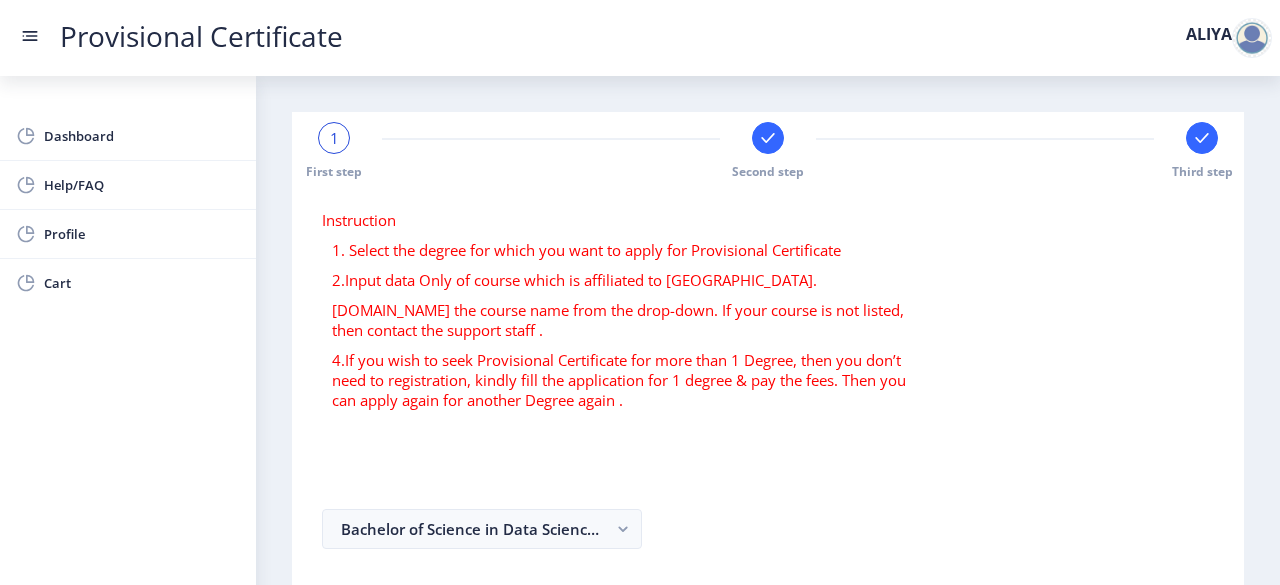 click on "1" 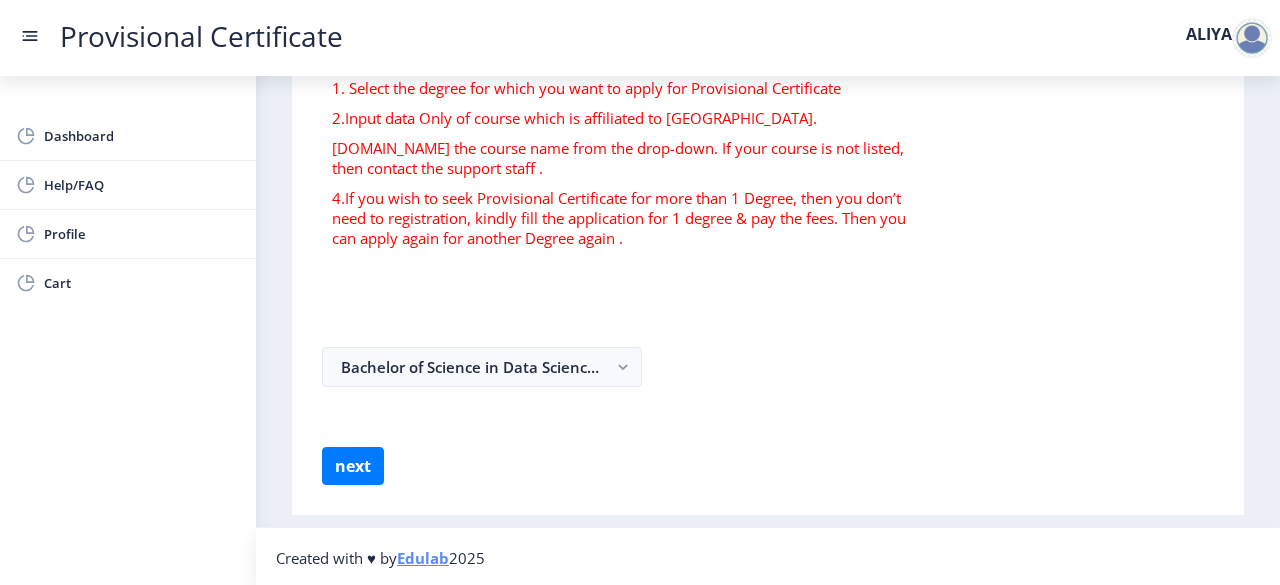 scroll, scrollTop: 0, scrollLeft: 0, axis: both 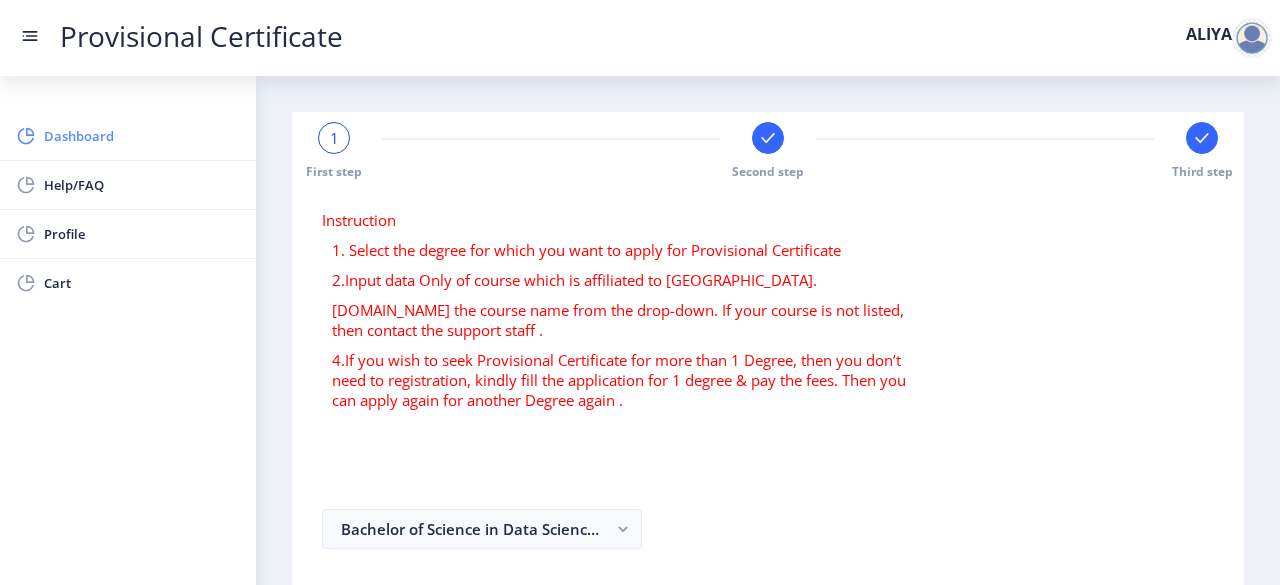 click on "Dashboard" 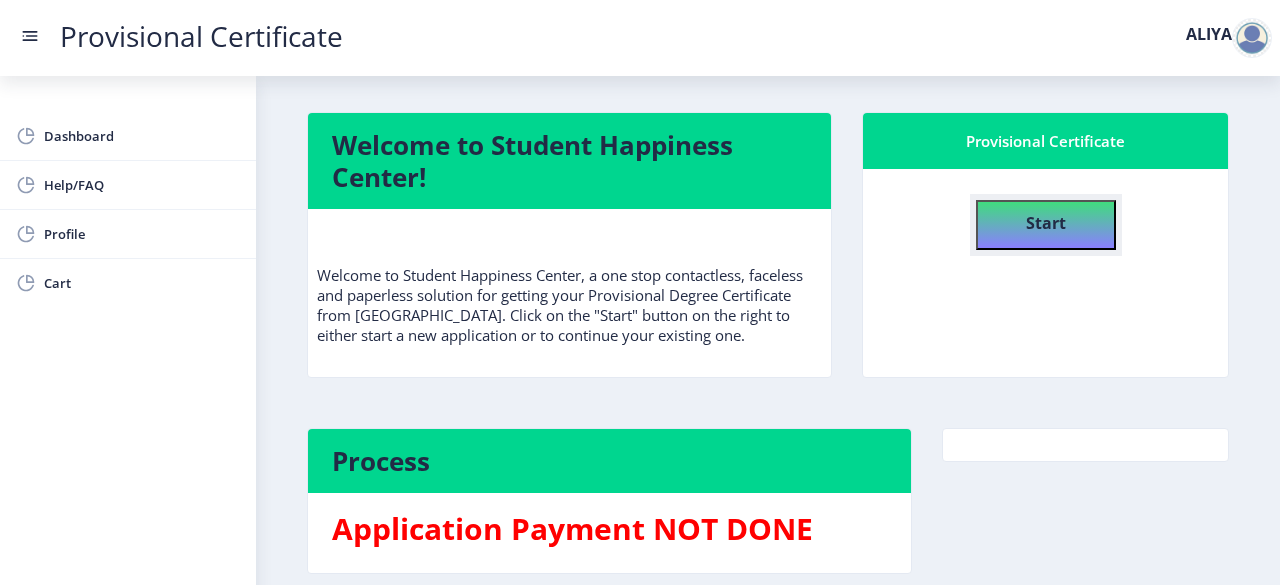 click on "Start" 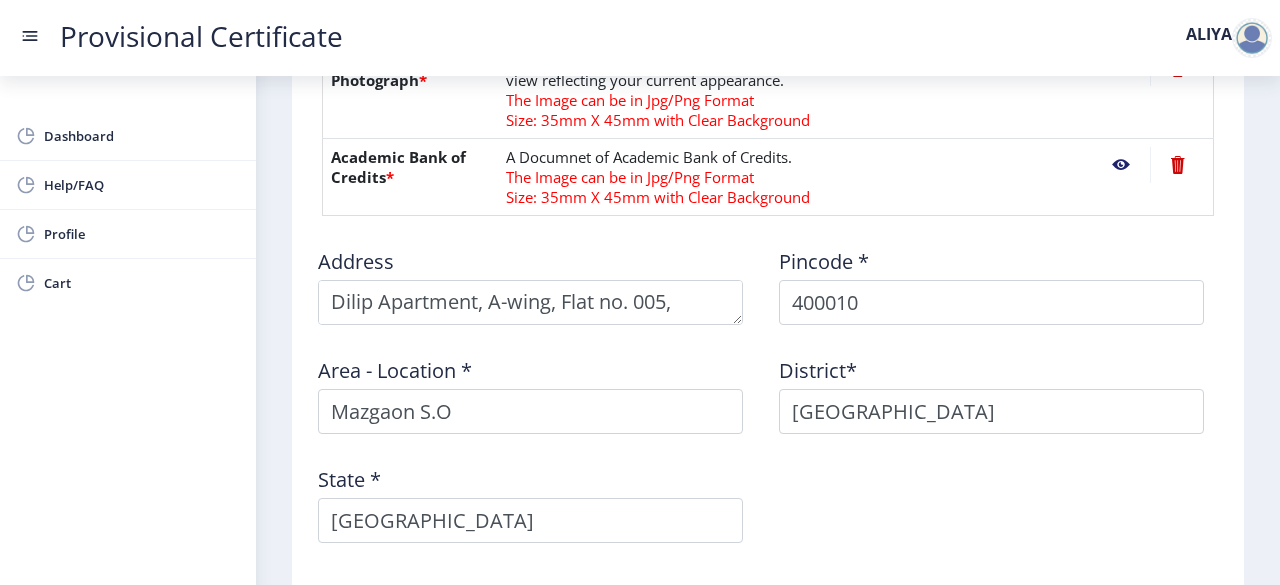 scroll, scrollTop: 1369, scrollLeft: 0, axis: vertical 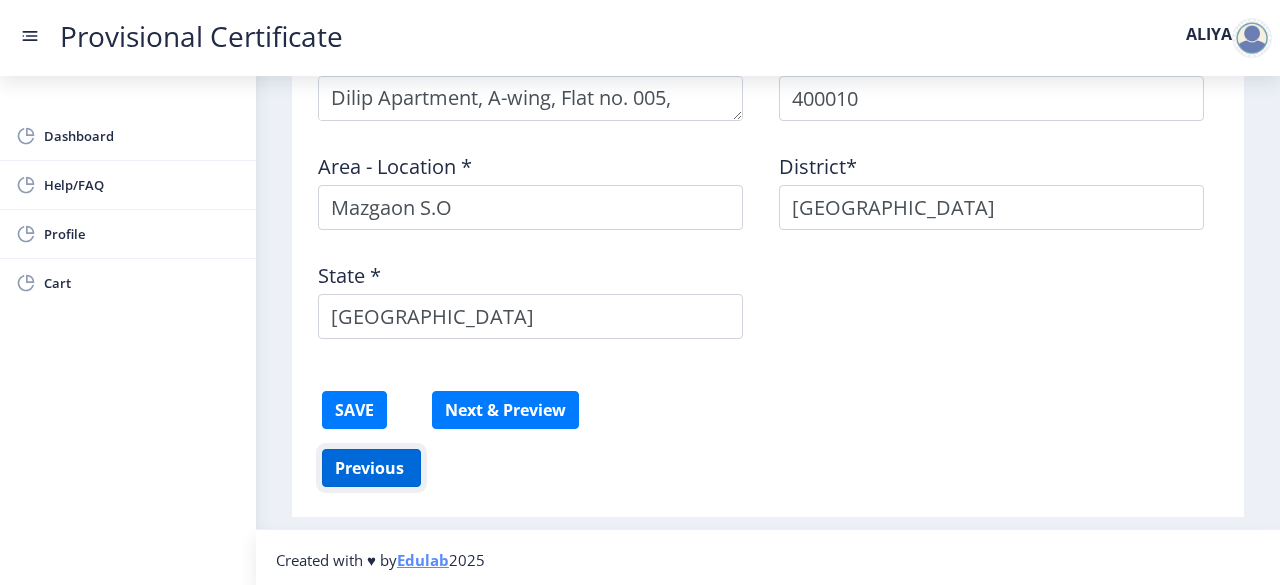 click on "Previous ‍" 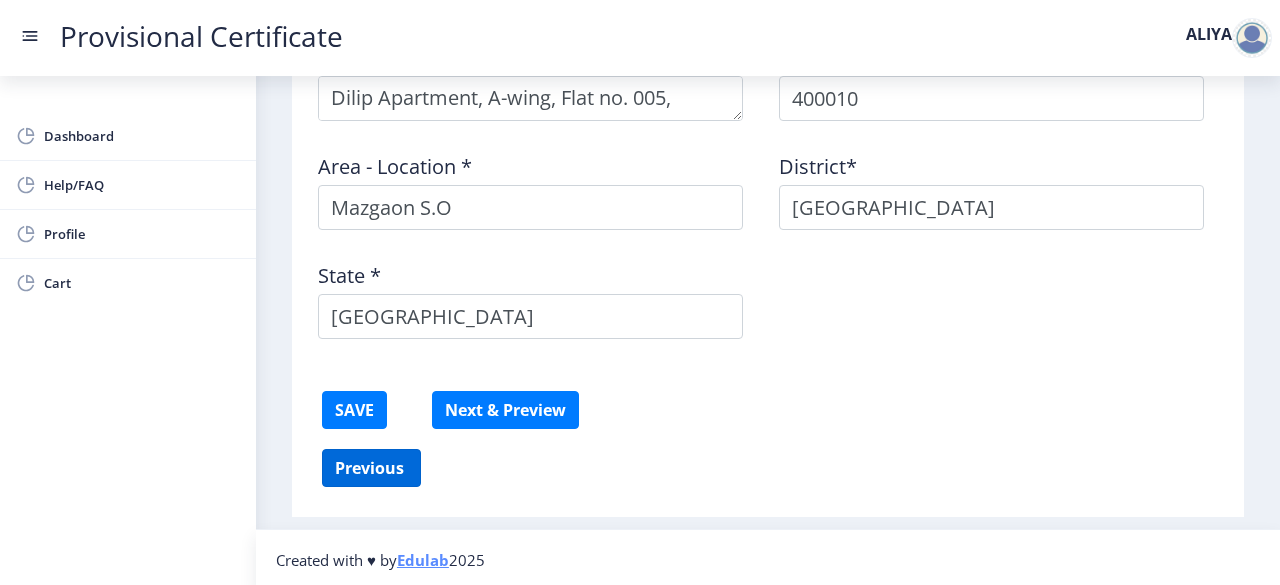 scroll, scrollTop: 828, scrollLeft: 0, axis: vertical 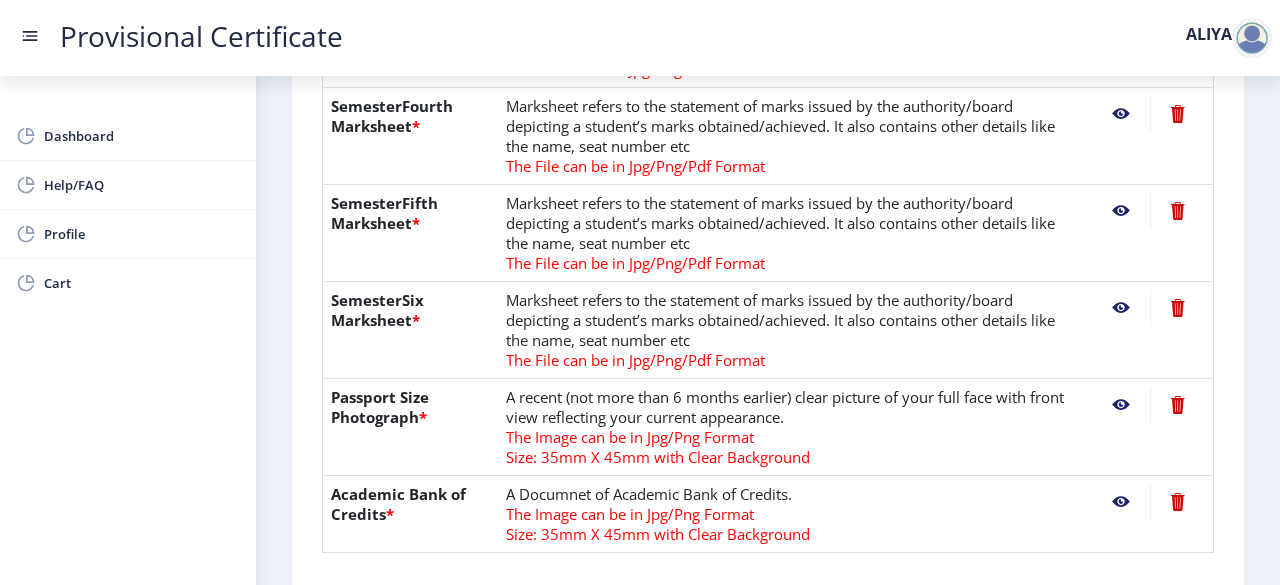 select on "O" 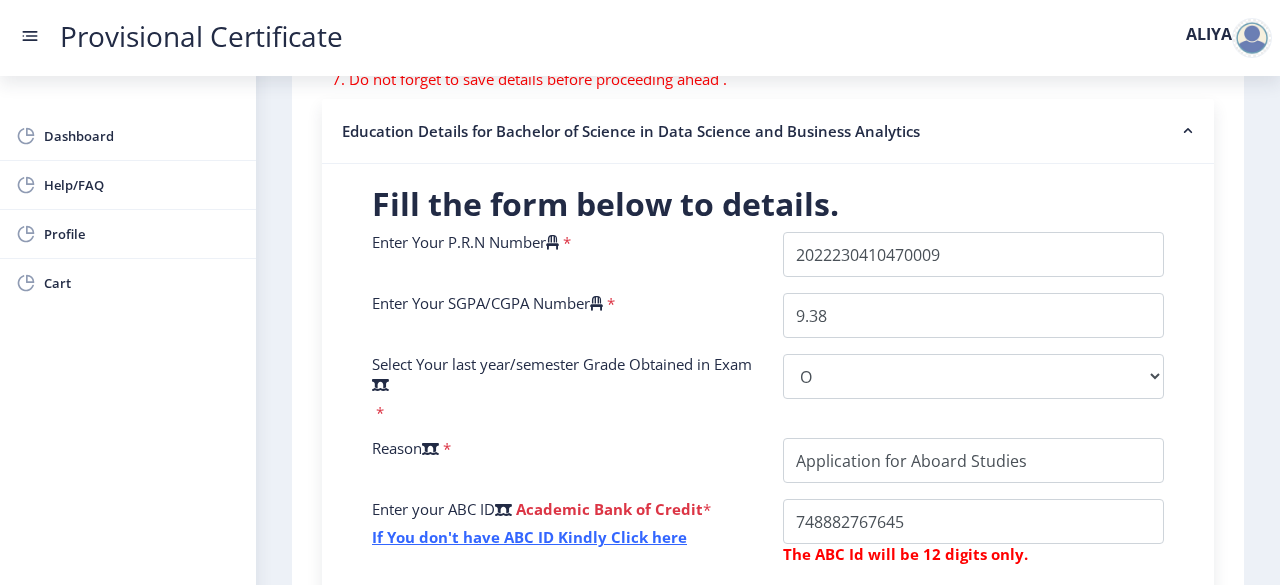 scroll, scrollTop: 399, scrollLeft: 0, axis: vertical 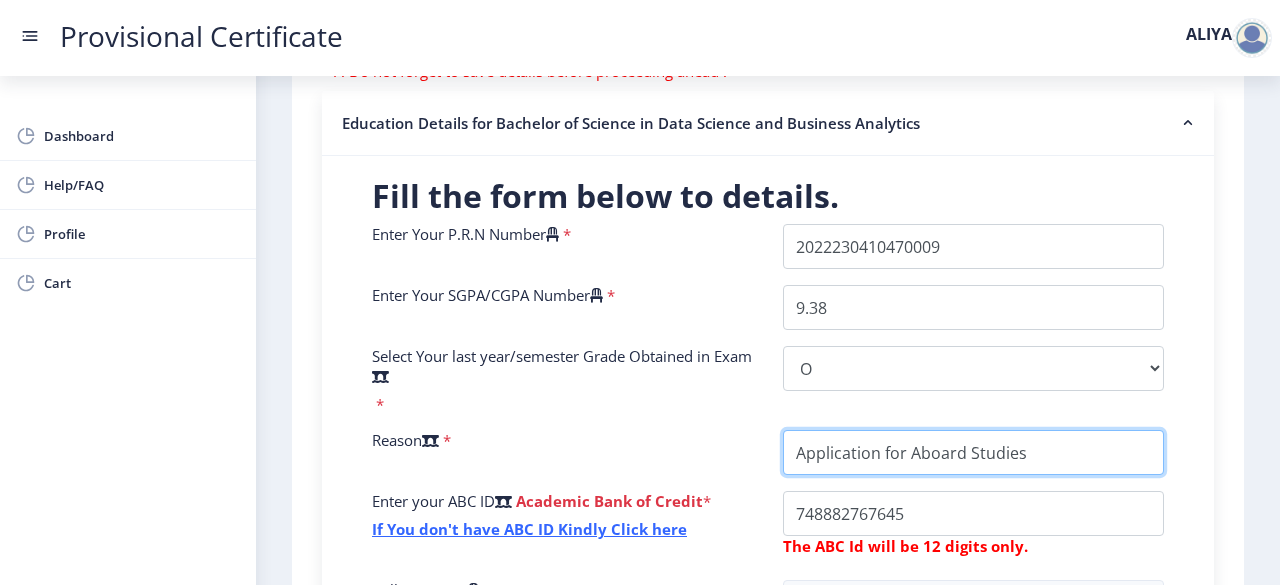 click on "College Name" at bounding box center [973, 452] 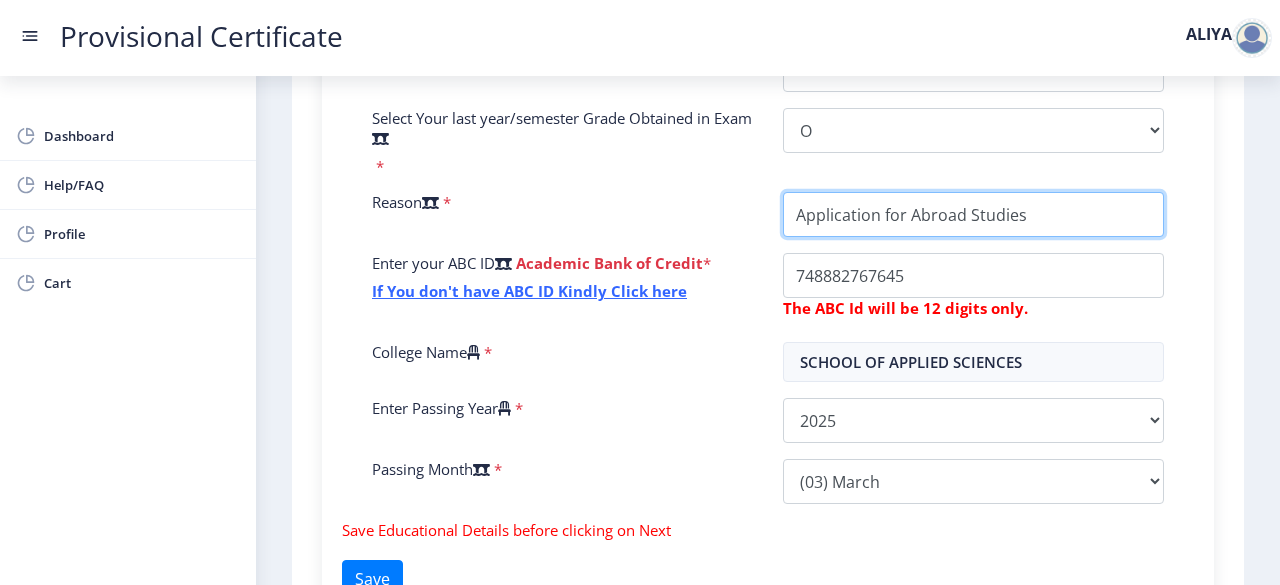 scroll, scrollTop: 642, scrollLeft: 0, axis: vertical 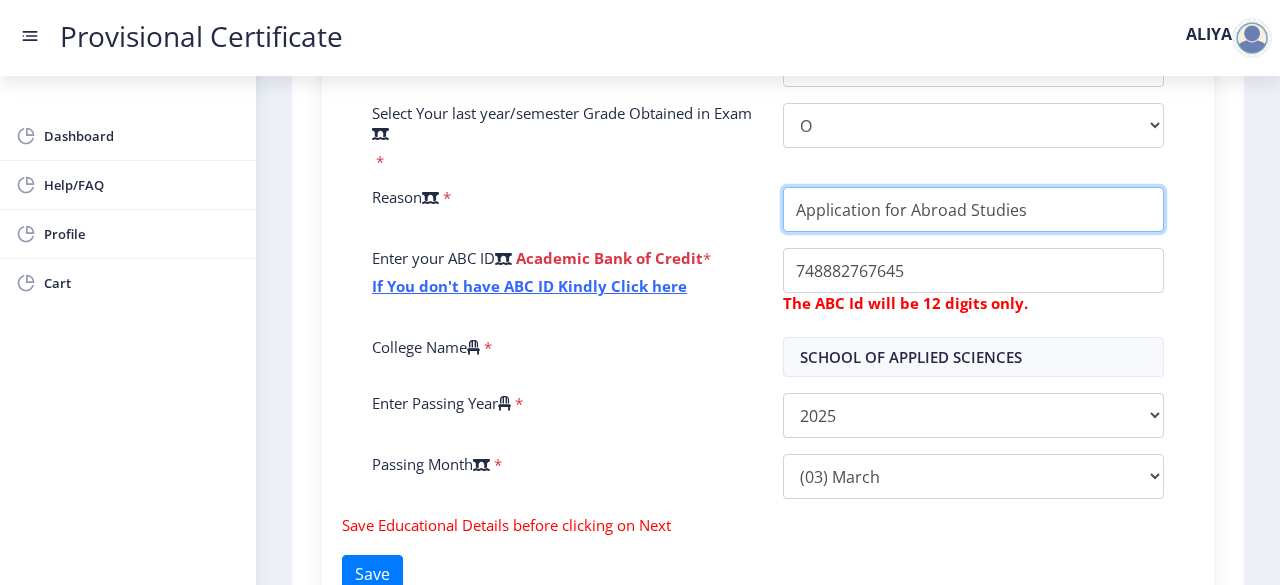 type on "Application for Abroad Studies" 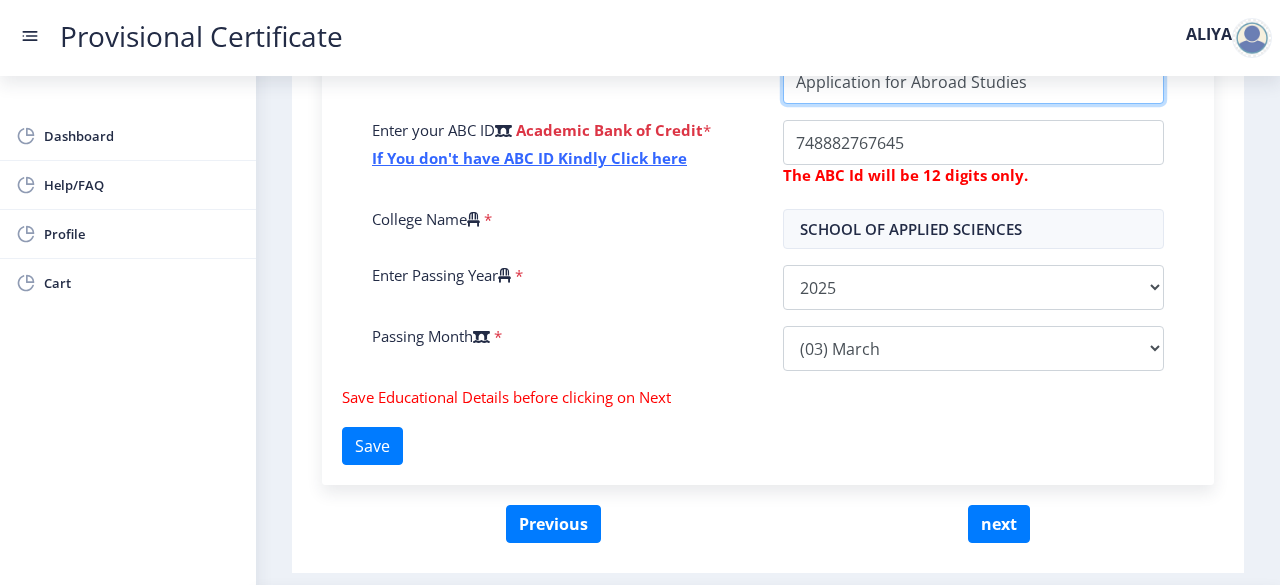 scroll, scrollTop: 772, scrollLeft: 0, axis: vertical 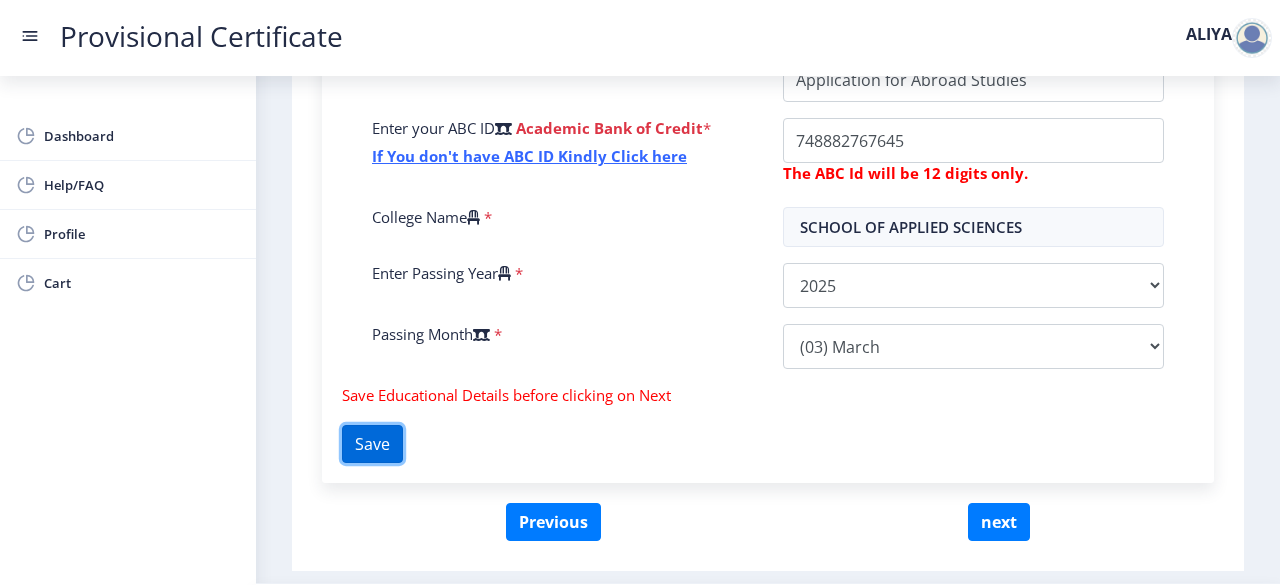click on "Save" 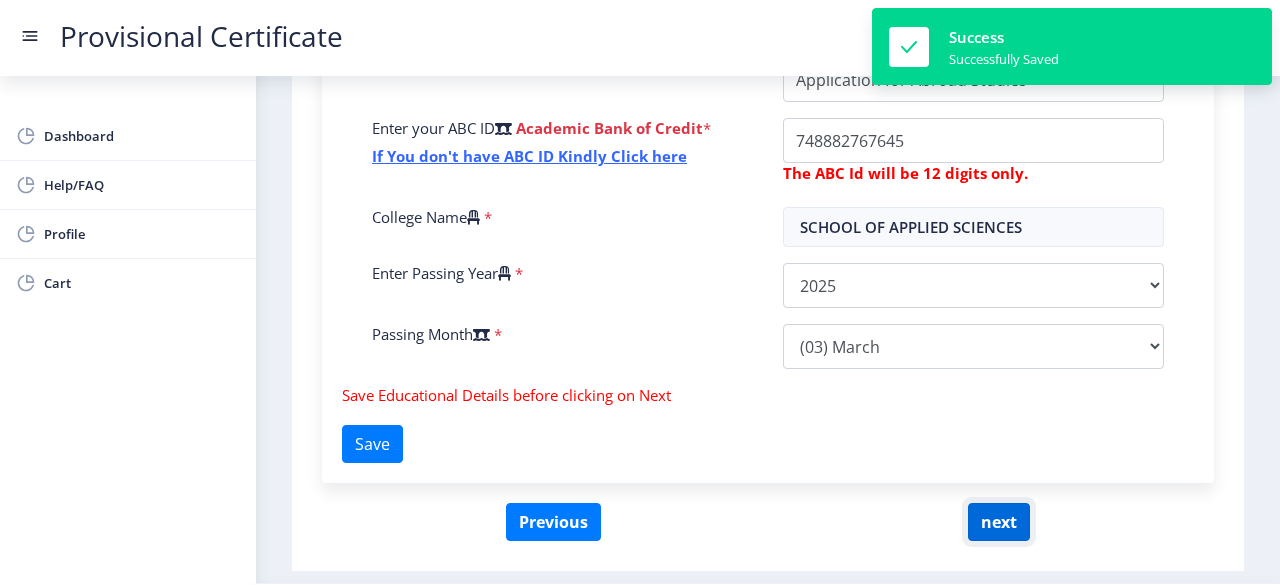 click on "next" 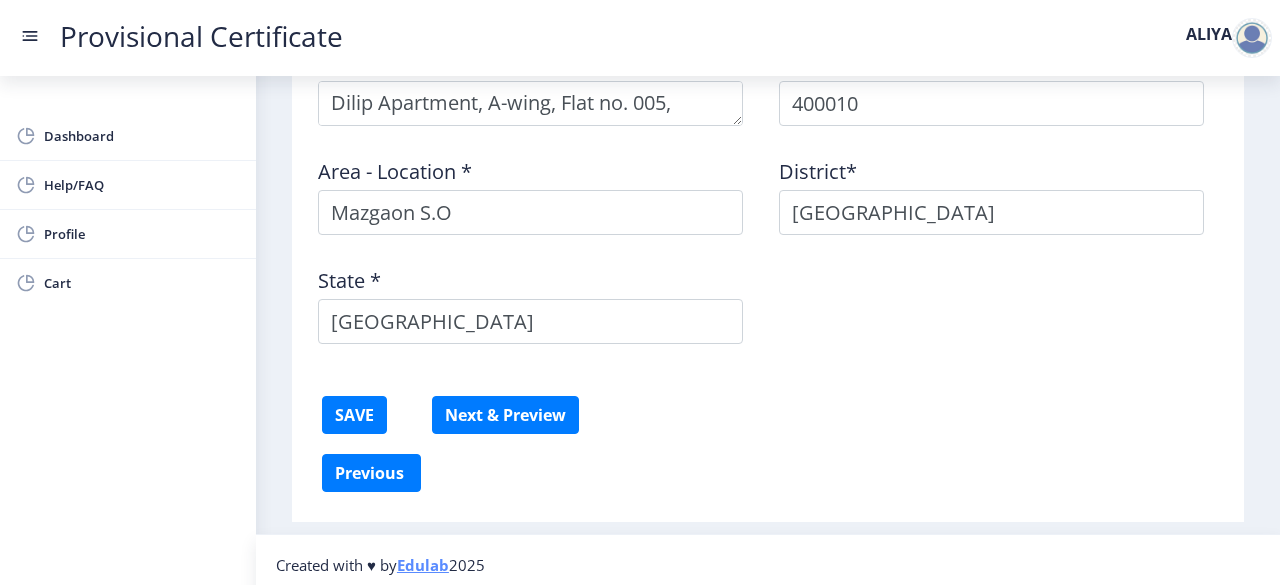 scroll, scrollTop: 1369, scrollLeft: 0, axis: vertical 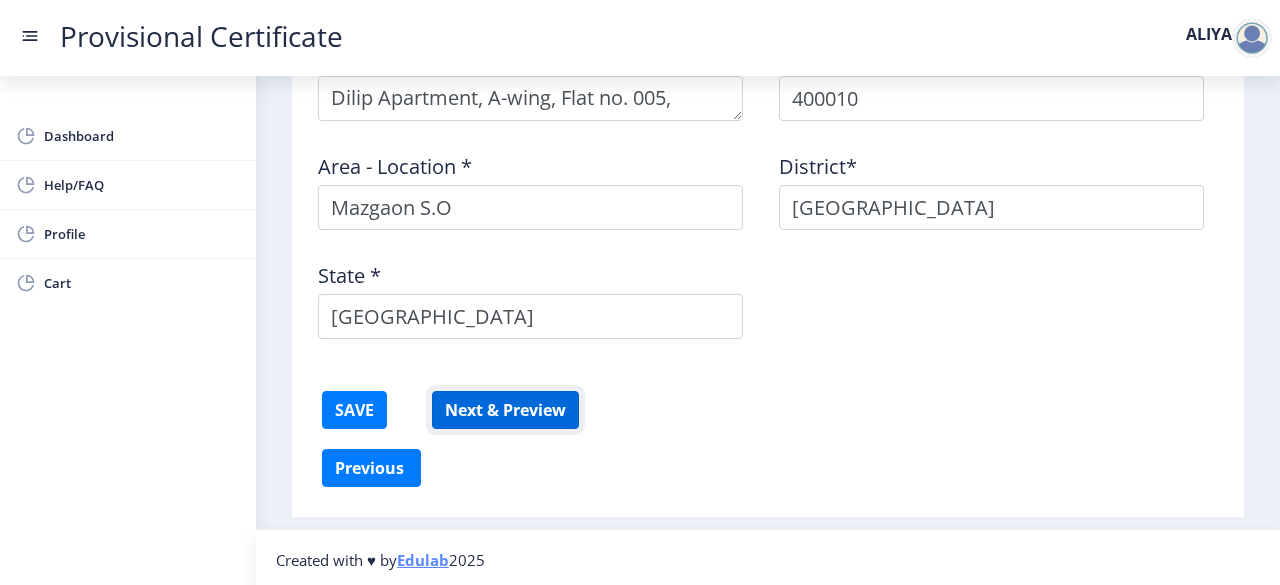 click on "Next & Preview" 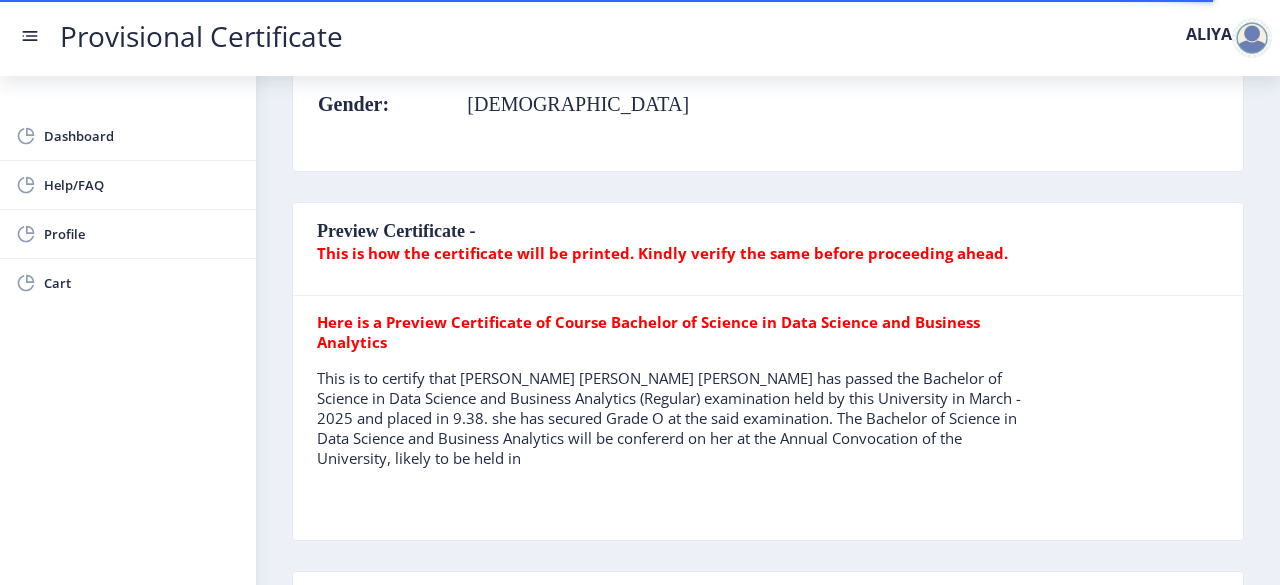scroll, scrollTop: 398, scrollLeft: 0, axis: vertical 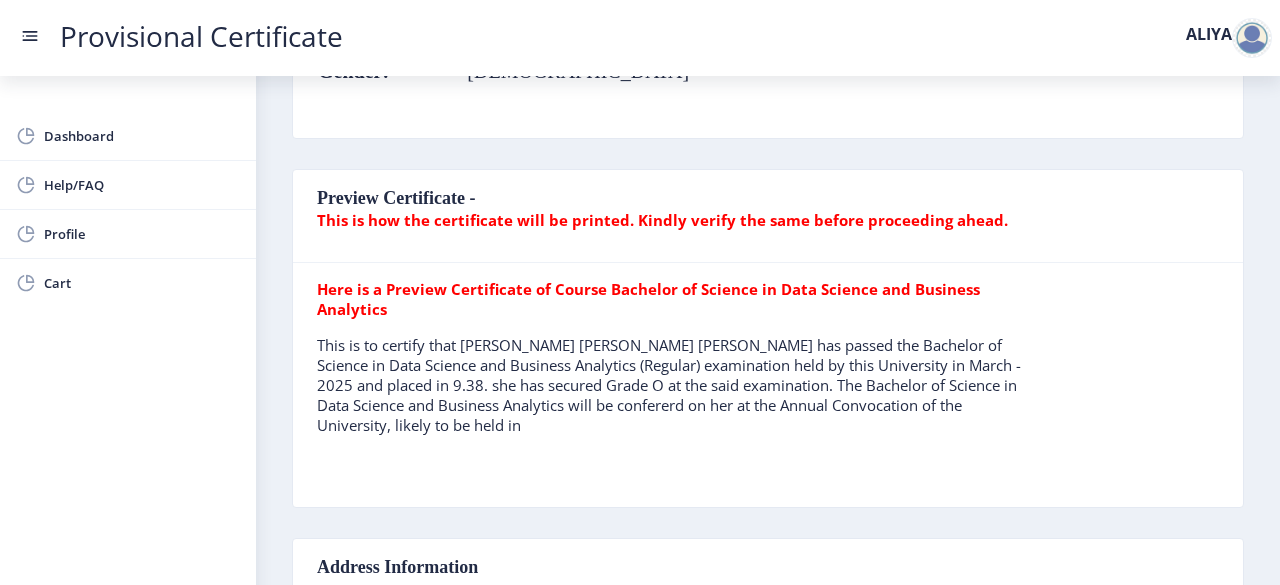 click on "This is to certify that MS. KONDKAR ALIYA IMTIYAZ HABIBA has passed the Bachelor of Science in Data Science and Business Analytics (Regular) examination held by this University in March - 2025 and placed in 9.38. she has secured Grade O at the said examination. The Bachelor of Science in Data Science and Business Analytics will be confererd on her at the Annual Convocation of the University, likely to be held in" 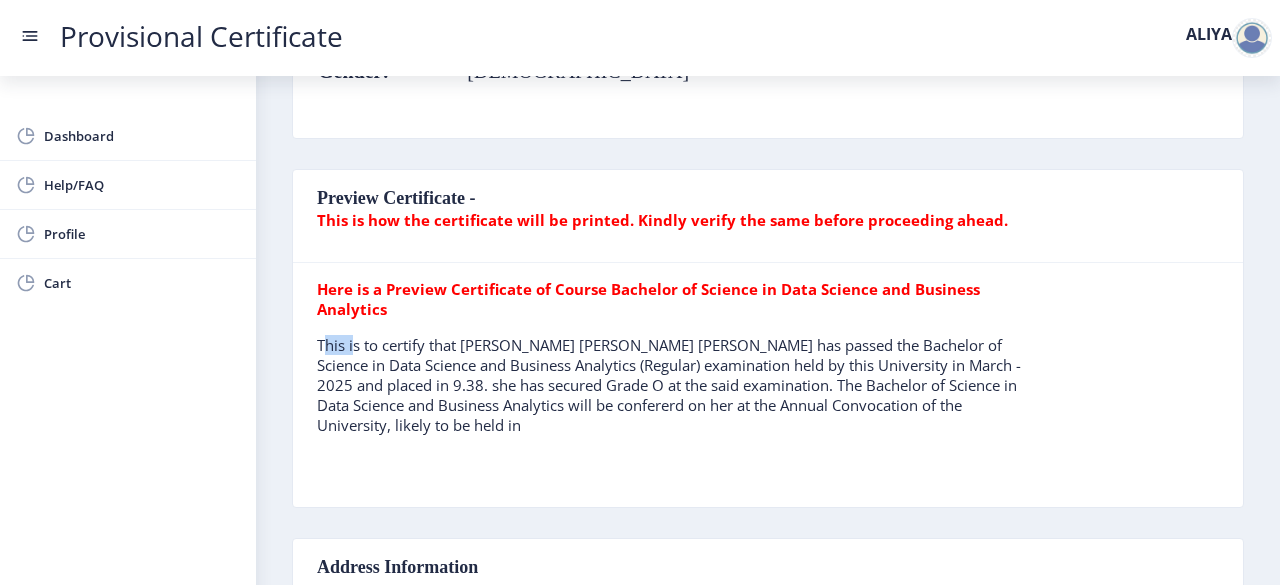 click on "This is to certify that MS. KONDKAR ALIYA IMTIYAZ HABIBA has passed the Bachelor of Science in Data Science and Business Analytics (Regular) examination held by this University in March - 2025 and placed in 9.38. she has secured Grade O at the said examination. The Bachelor of Science in Data Science and Business Analytics will be confererd on her at the Annual Convocation of the University, likely to be held in" 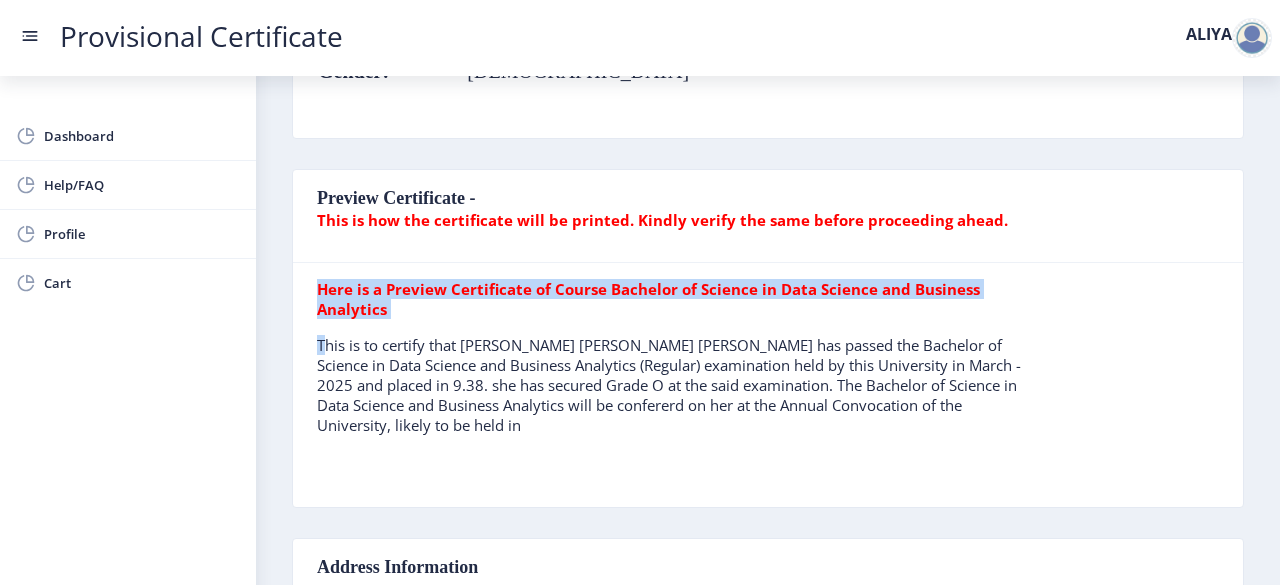 click on "This is to certify that MS. KONDKAR ALIYA IMTIYAZ HABIBA has passed the Bachelor of Science in Data Science and Business Analytics (Regular) examination held by this University in March - 2025 and placed in 9.38. she has secured Grade O at the said examination. The Bachelor of Science in Data Science and Business Analytics will be confererd on her at the Annual Convocation of the University, likely to be held in" 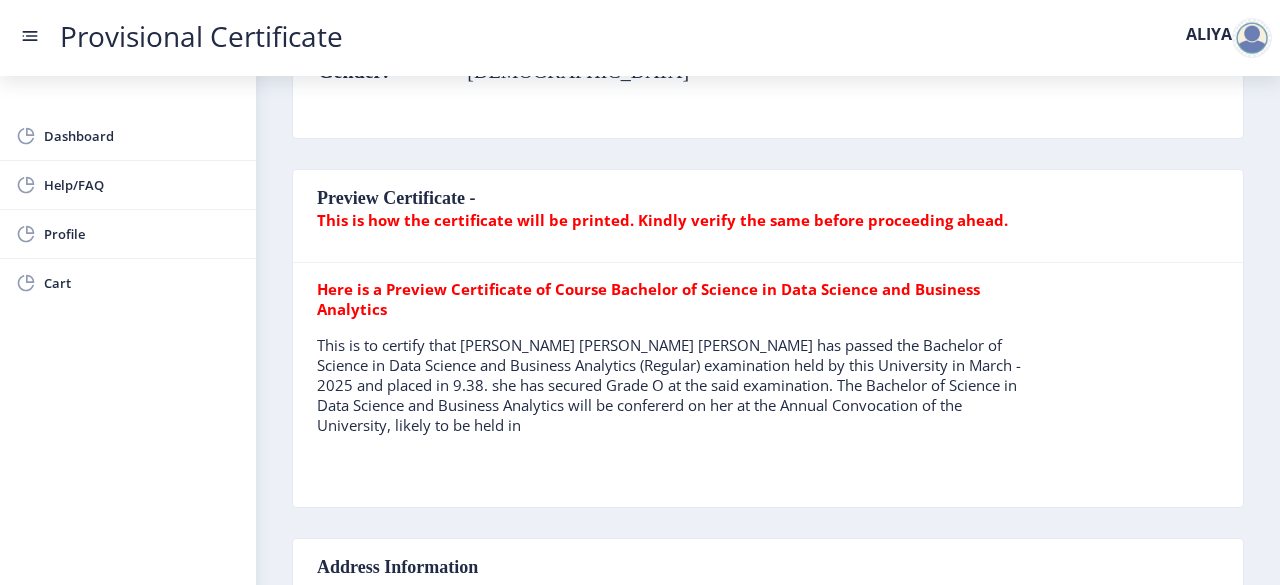 click on "Here is a Preview Certificate of Course Bachelor of Science in Data Science and Business Analytics  This is to certify that MS. KONDKAR ALIYA IMTIYAZ HABIBA has passed the Bachelor of Science in Data Science and Business Analytics (Regular) examination held by this University in March - 2025 and placed in 9.38. she has secured Grade O at the said examination. The Bachelor of Science in Data Science and Business Analytics will be confererd on her at the Annual Convocation of the University, likely to be held in" 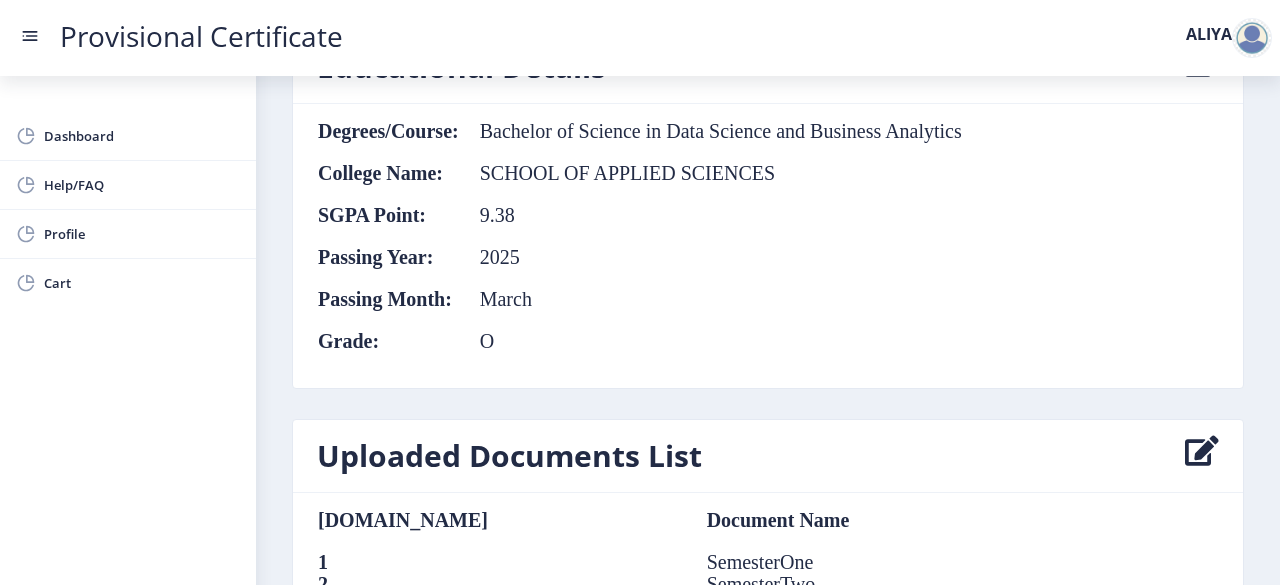 scroll, scrollTop: 1047, scrollLeft: 0, axis: vertical 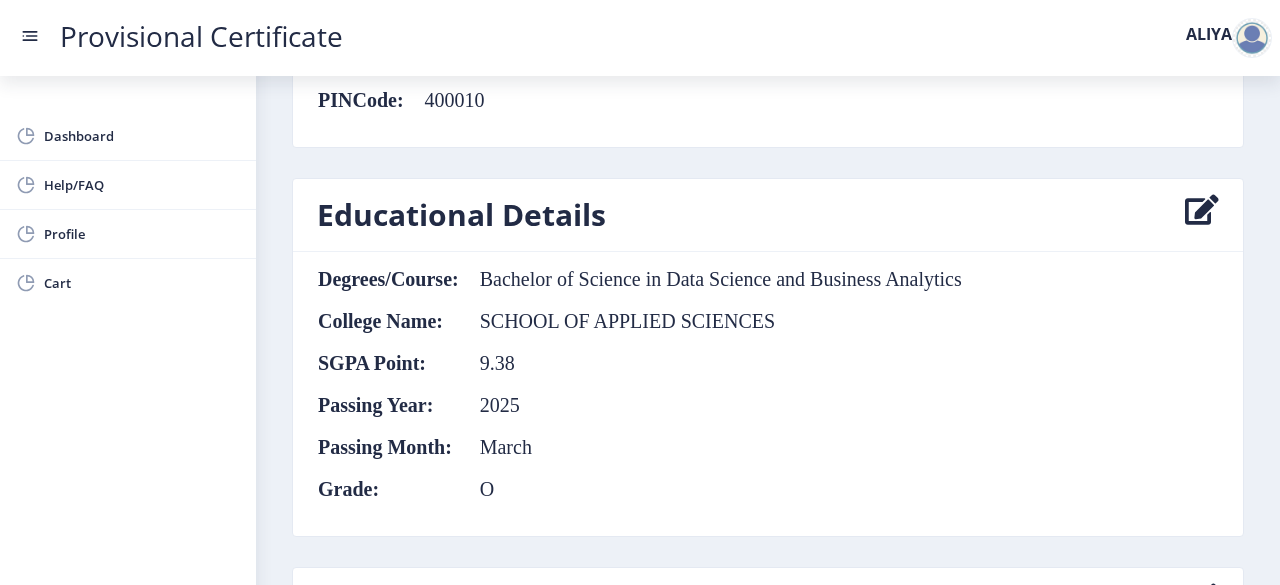 click 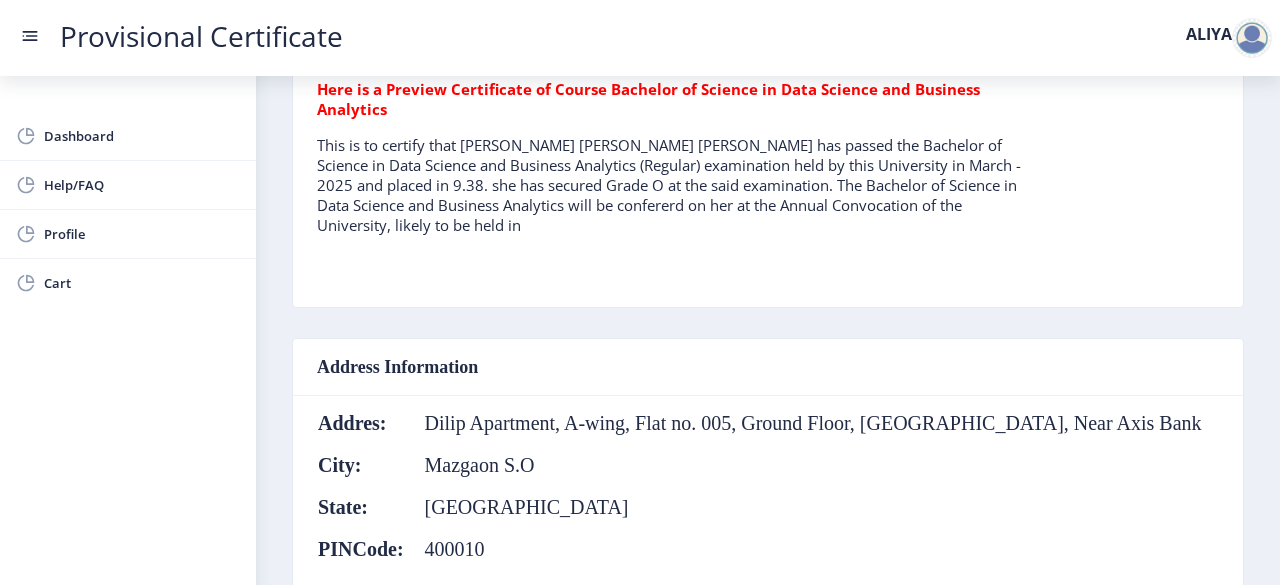 select on "O" 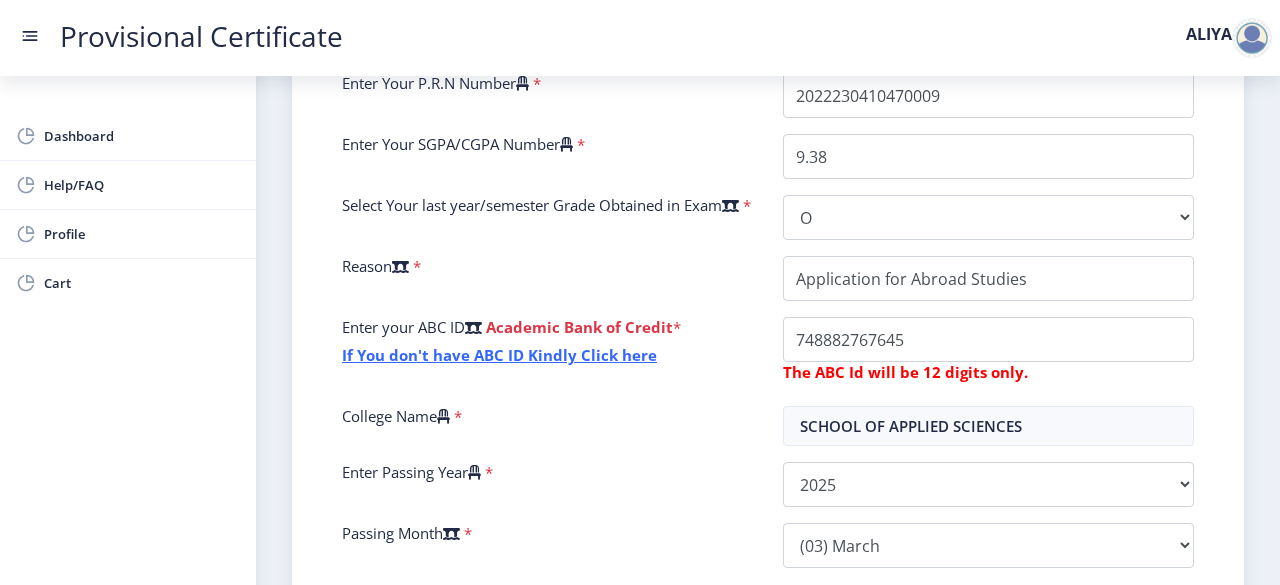 scroll, scrollTop: 451, scrollLeft: 0, axis: vertical 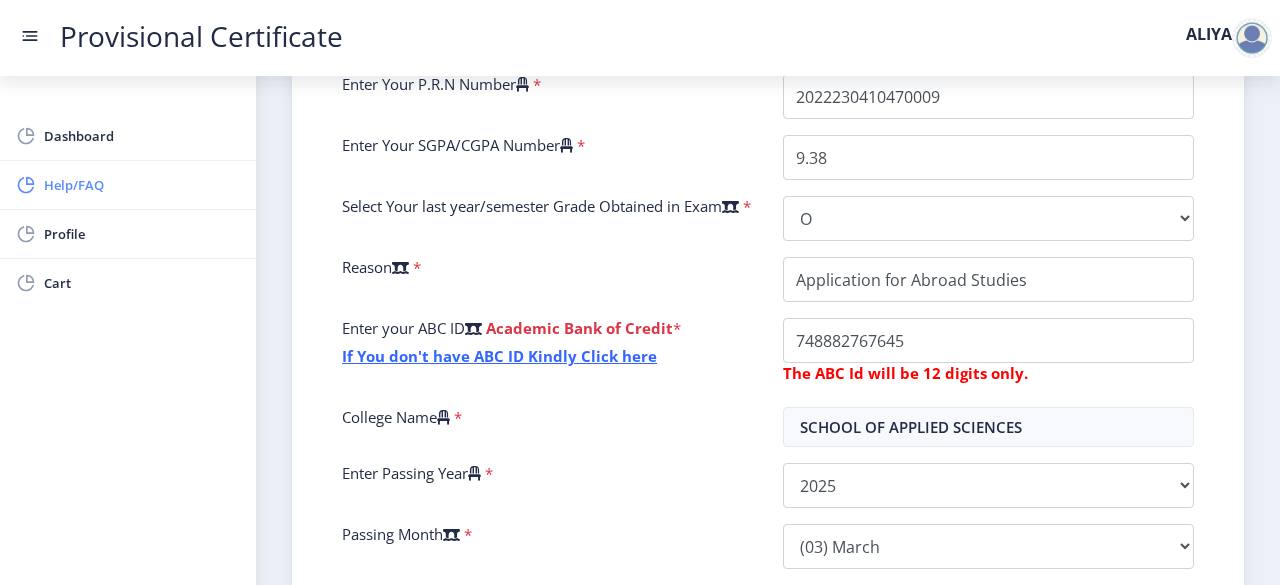 click on "Help/FAQ" 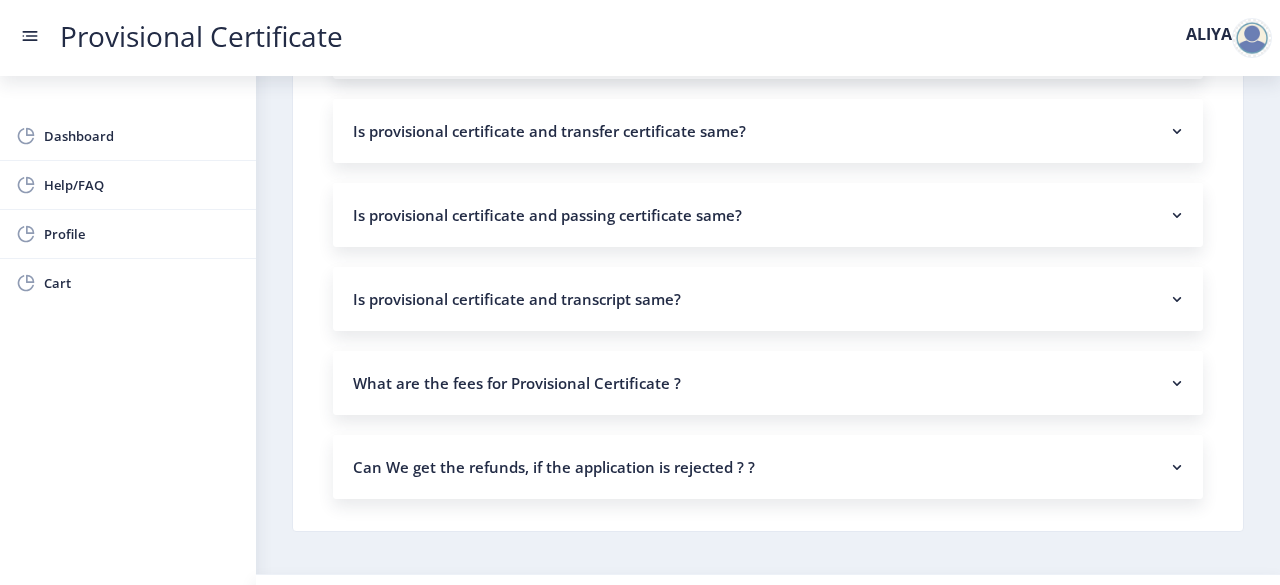 scroll, scrollTop: 1642, scrollLeft: 0, axis: vertical 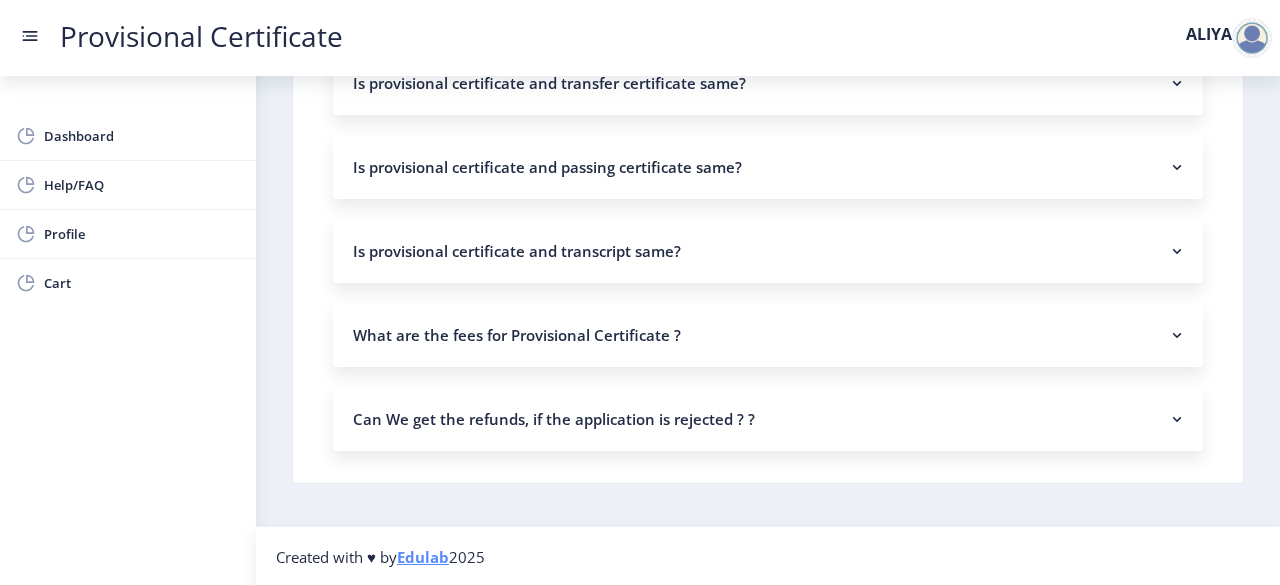 click on "What are the fees for Provisional Certificate ?" 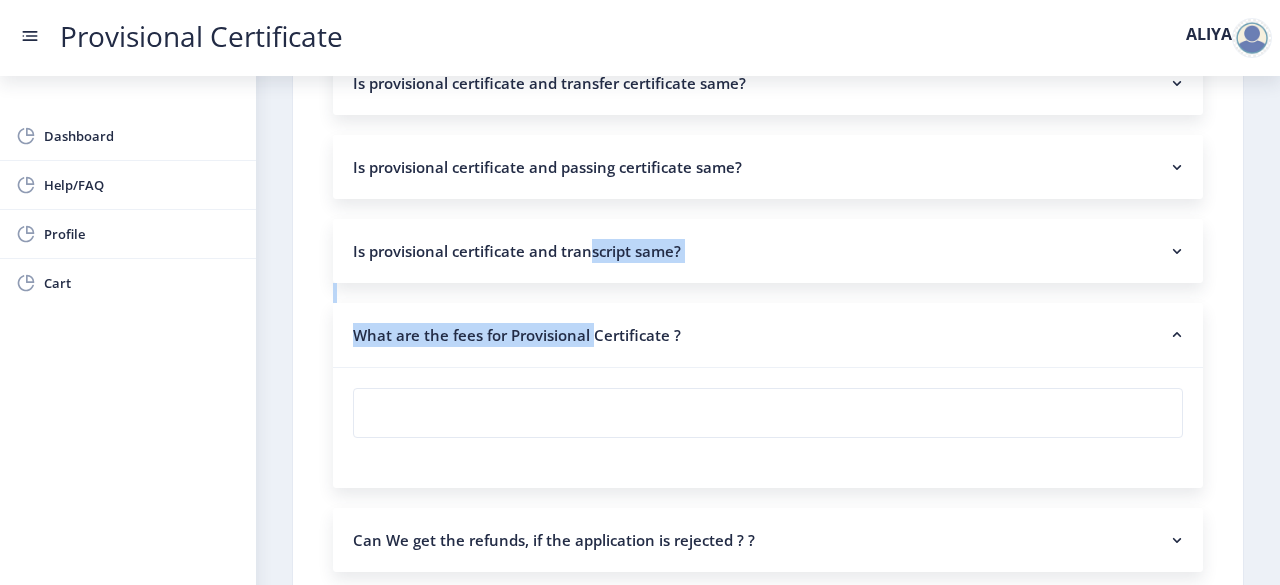 drag, startPoint x: 592, startPoint y: 322, endPoint x: 592, endPoint y: 233, distance: 89 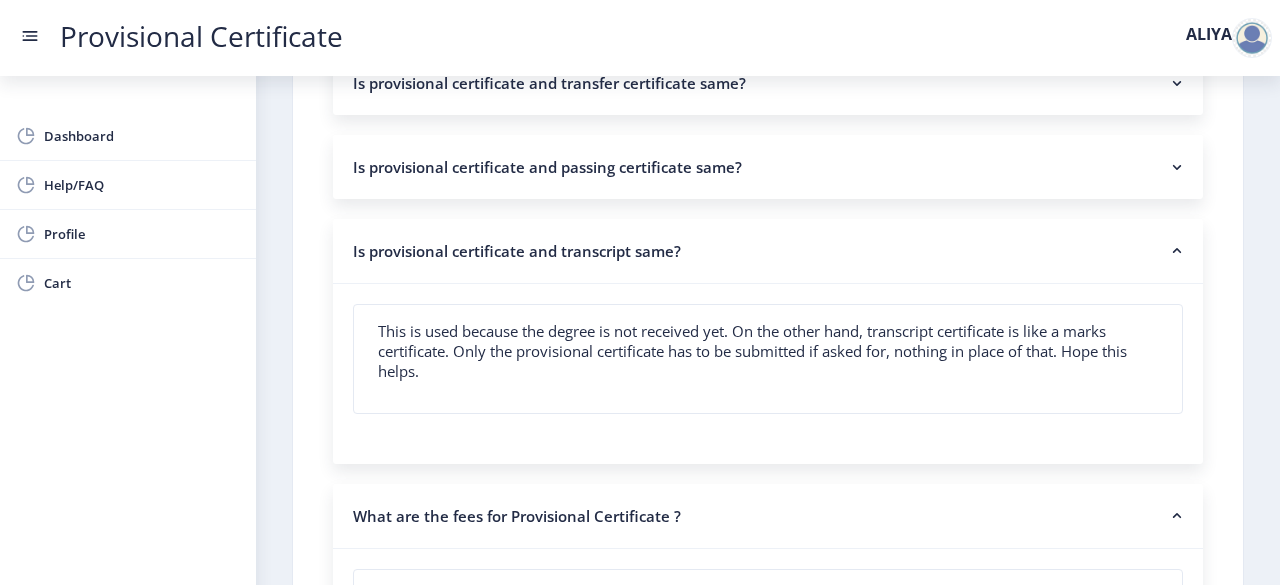 scroll, scrollTop: 1554, scrollLeft: 0, axis: vertical 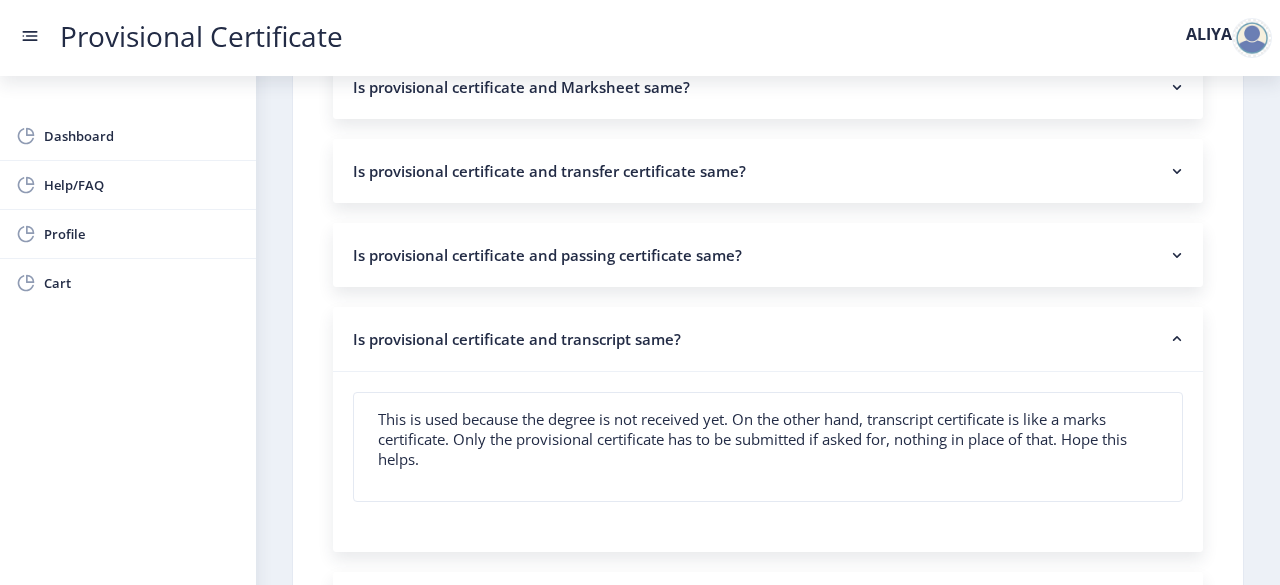 click on "Is provisional certificate and passing certificate same?" 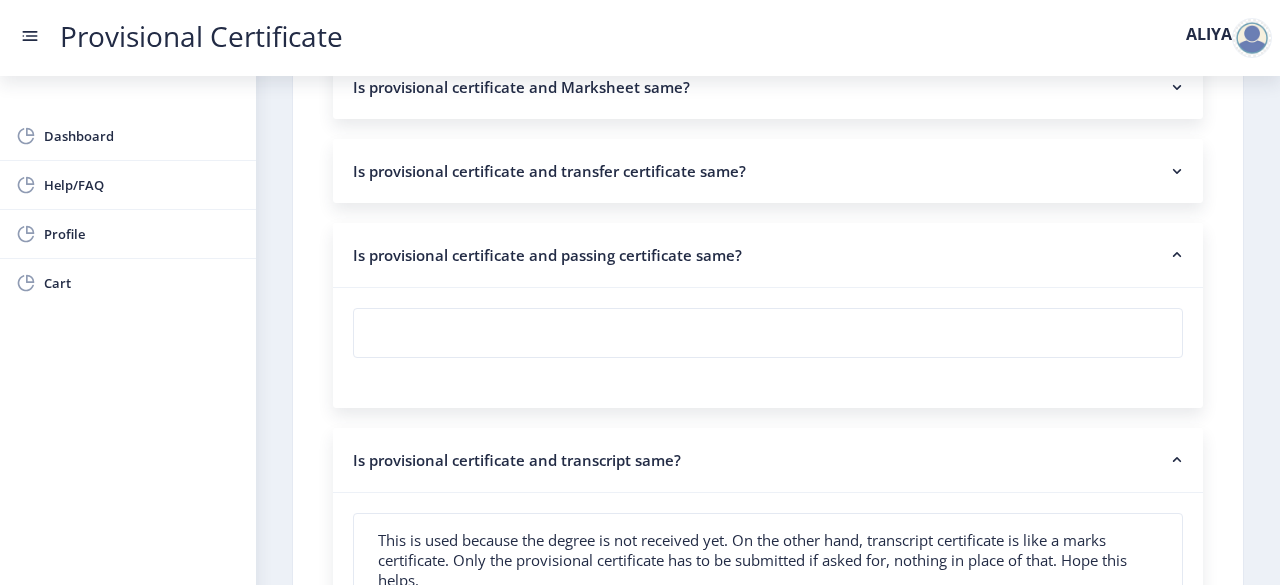 click on "Is provisional certificate and passing certificate same?" 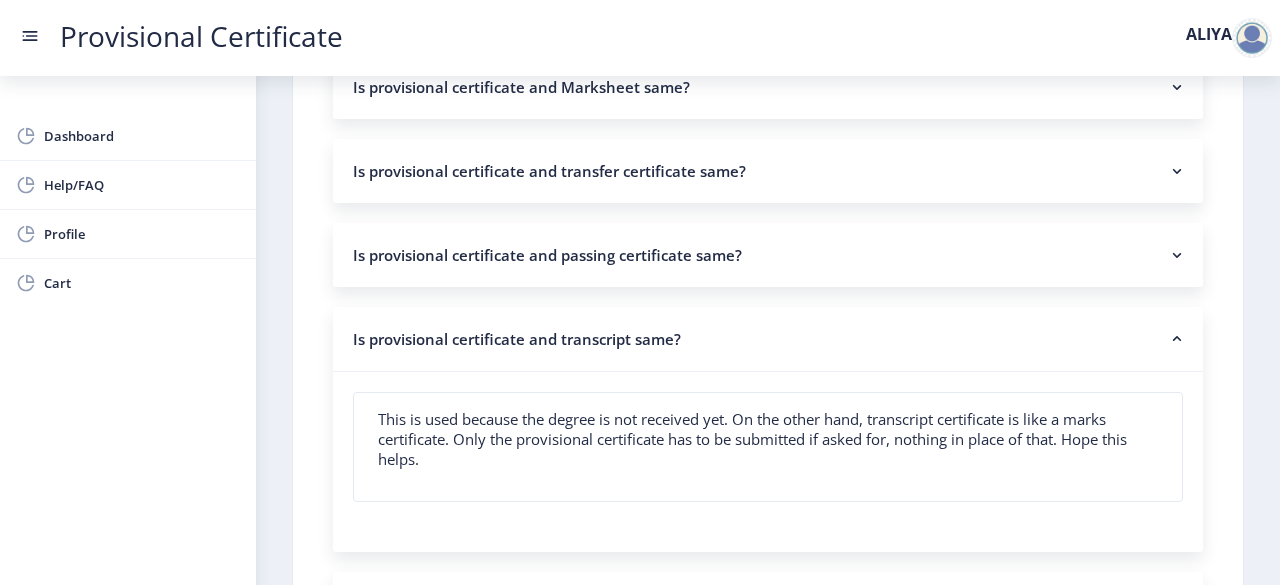 click on "Is provisional certificate and transfer certificate same?" 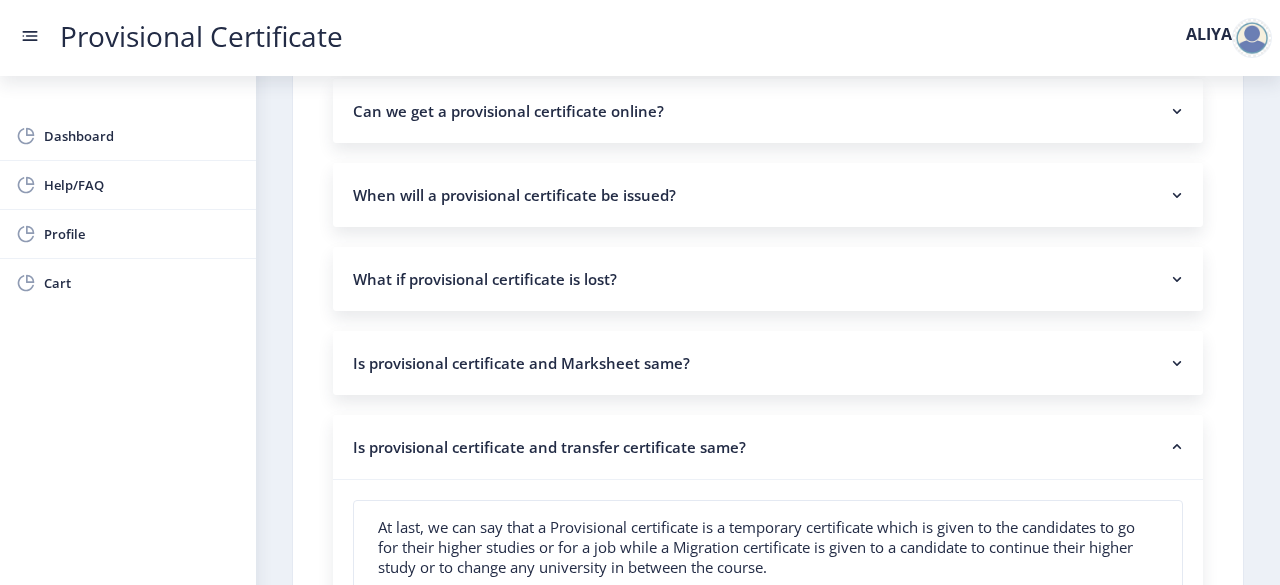 scroll, scrollTop: 1278, scrollLeft: 0, axis: vertical 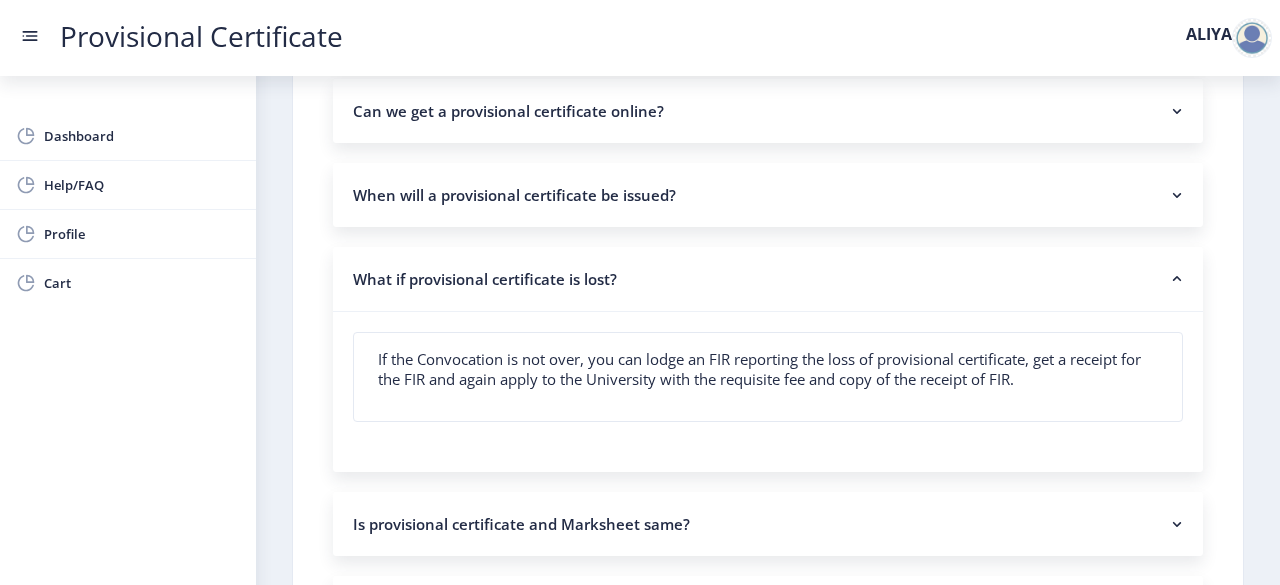 click on "What if provisional certificate is lost?" 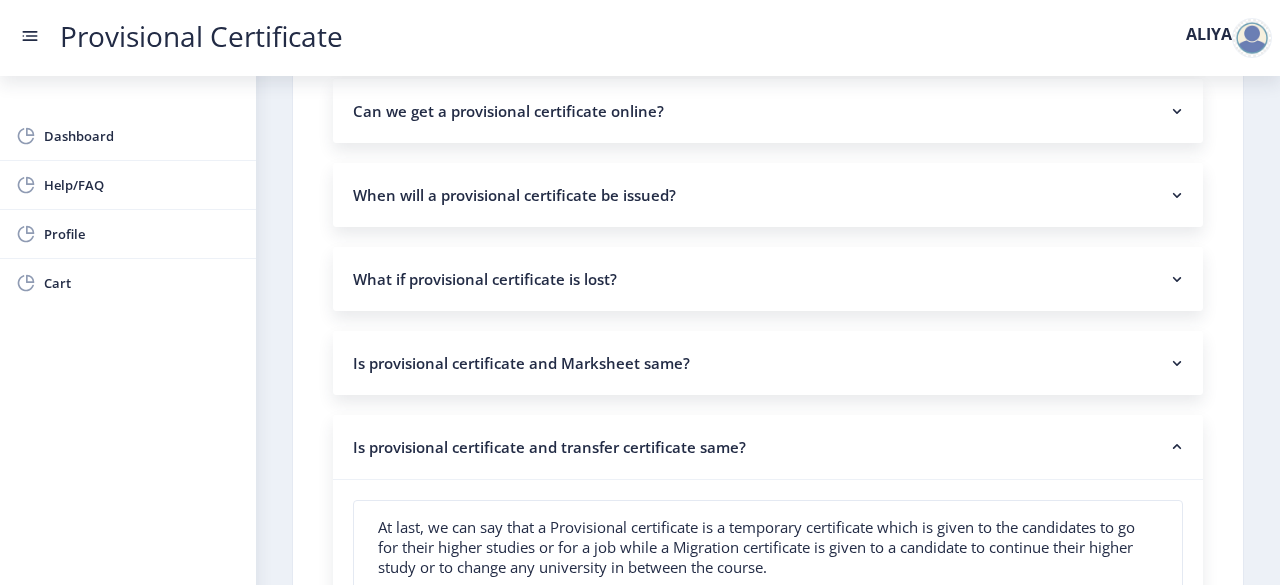 scroll, scrollTop: 1148, scrollLeft: 0, axis: vertical 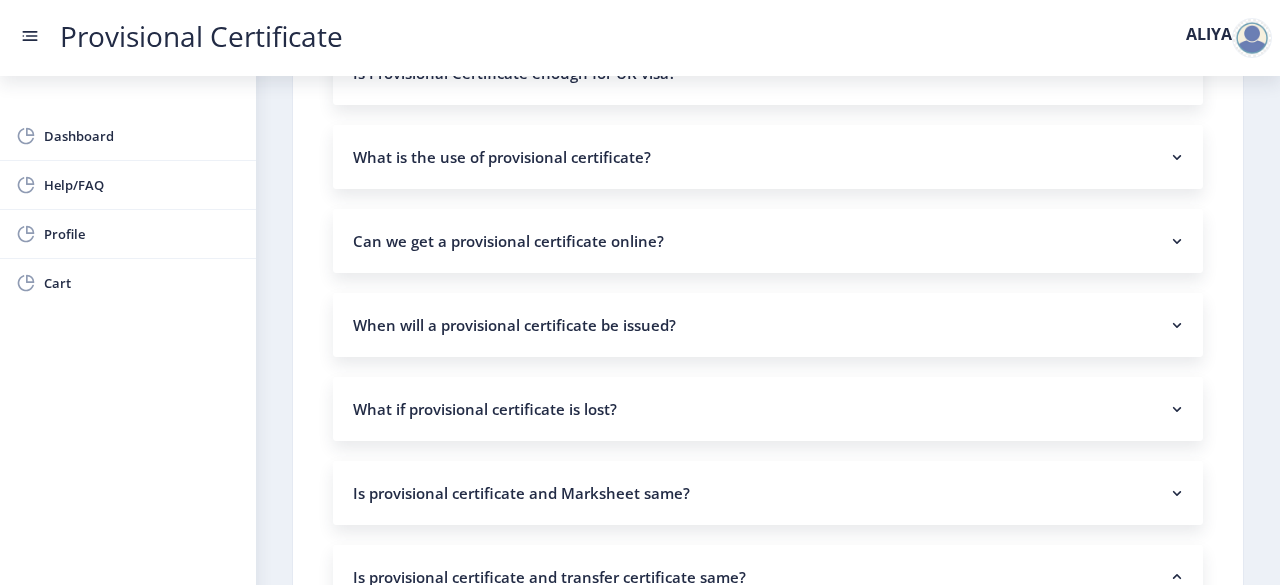 click on "Can we get a provisional certificate online?" 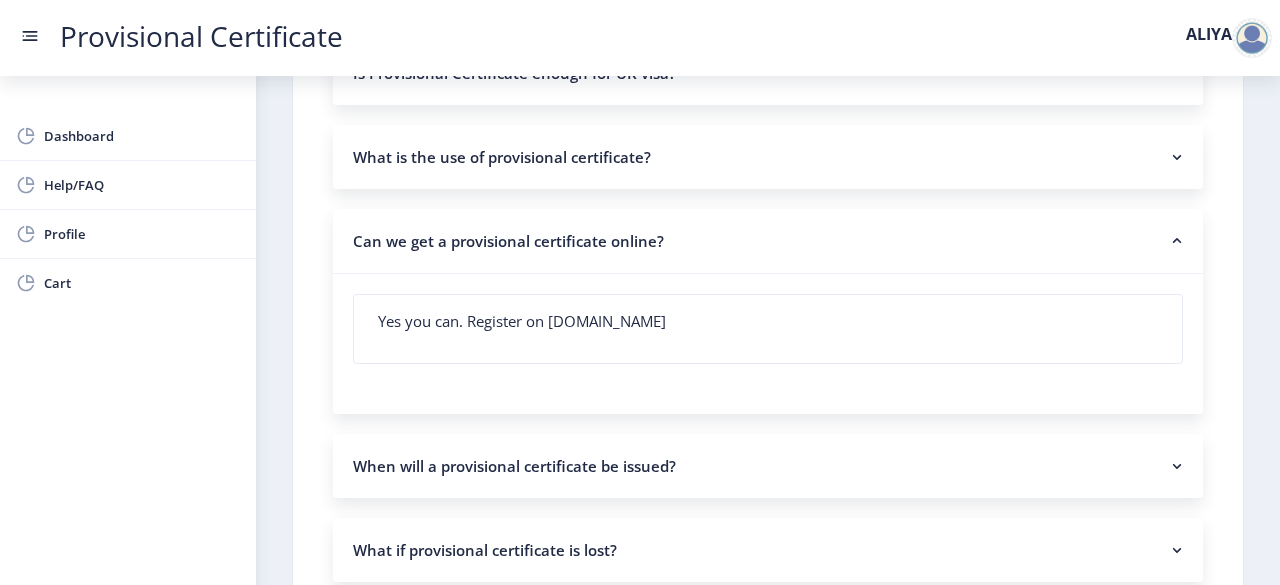 click on "What is the use of provisional certificate?" 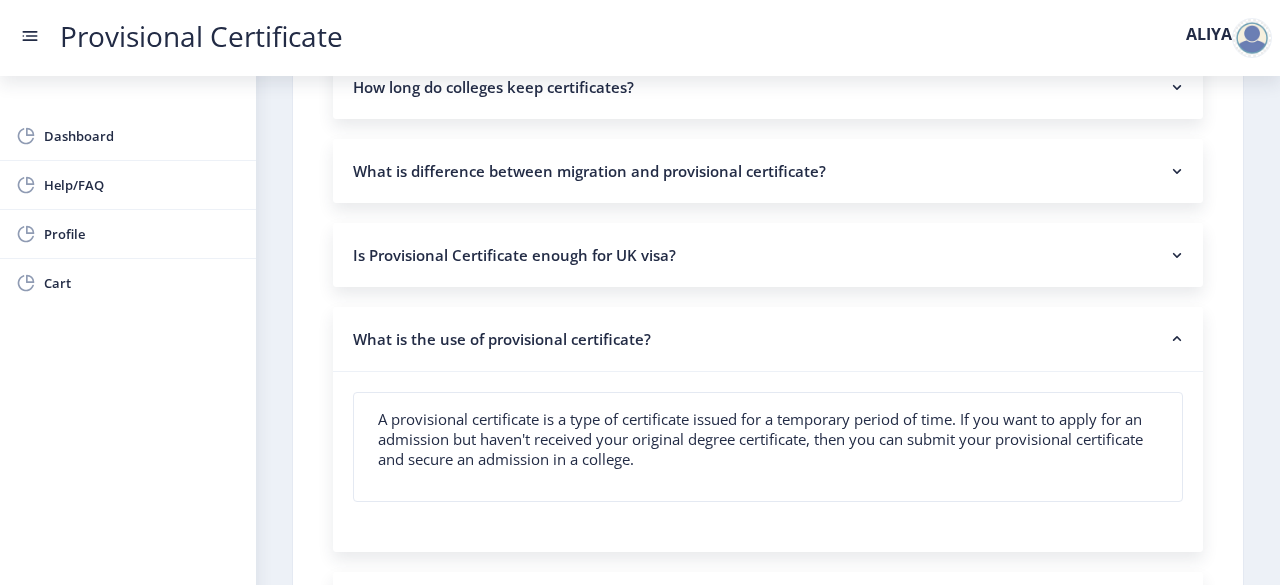 scroll, scrollTop: 972, scrollLeft: 0, axis: vertical 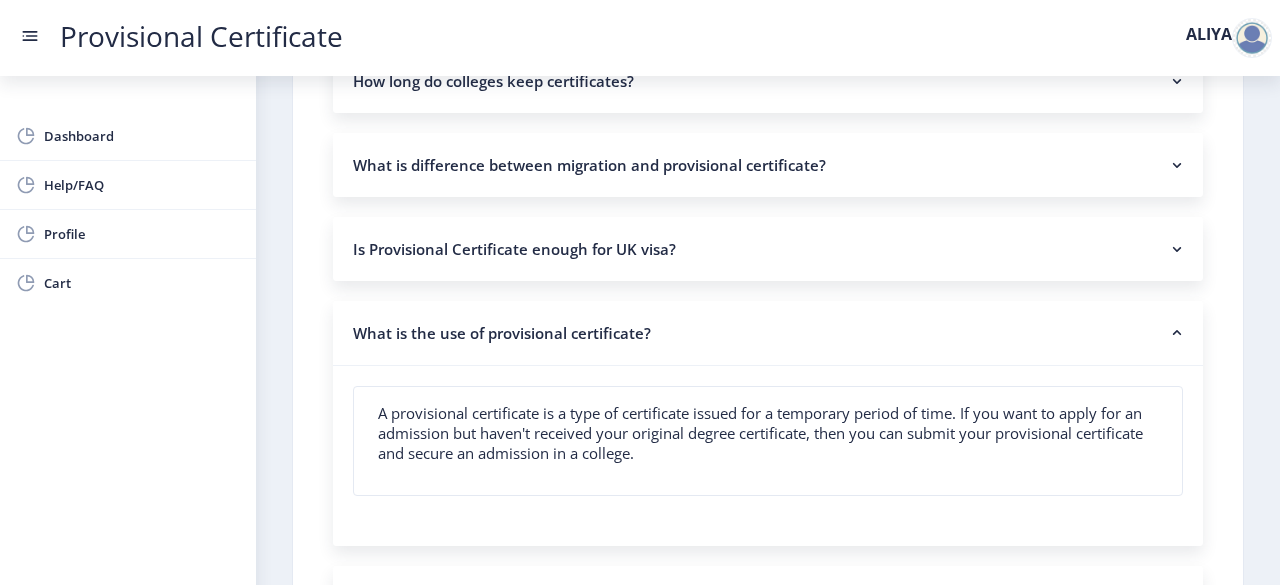 click on "Is Provisional Certificate enough for UK visa?" 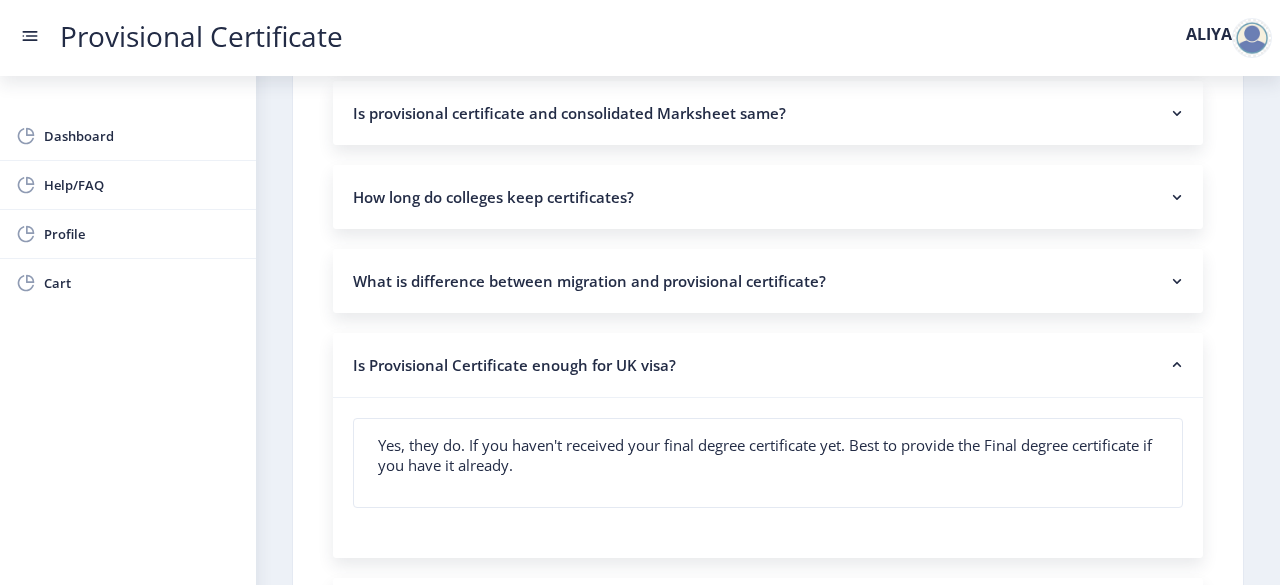 scroll, scrollTop: 852, scrollLeft: 0, axis: vertical 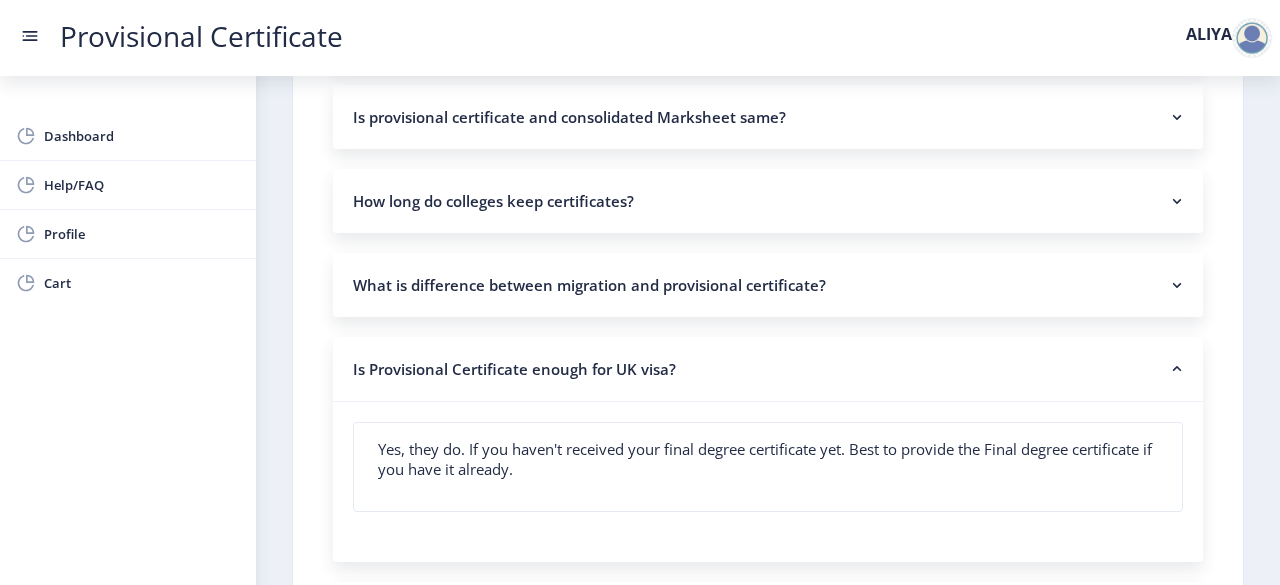 click on "What is difference between migration and provisional certificate?" 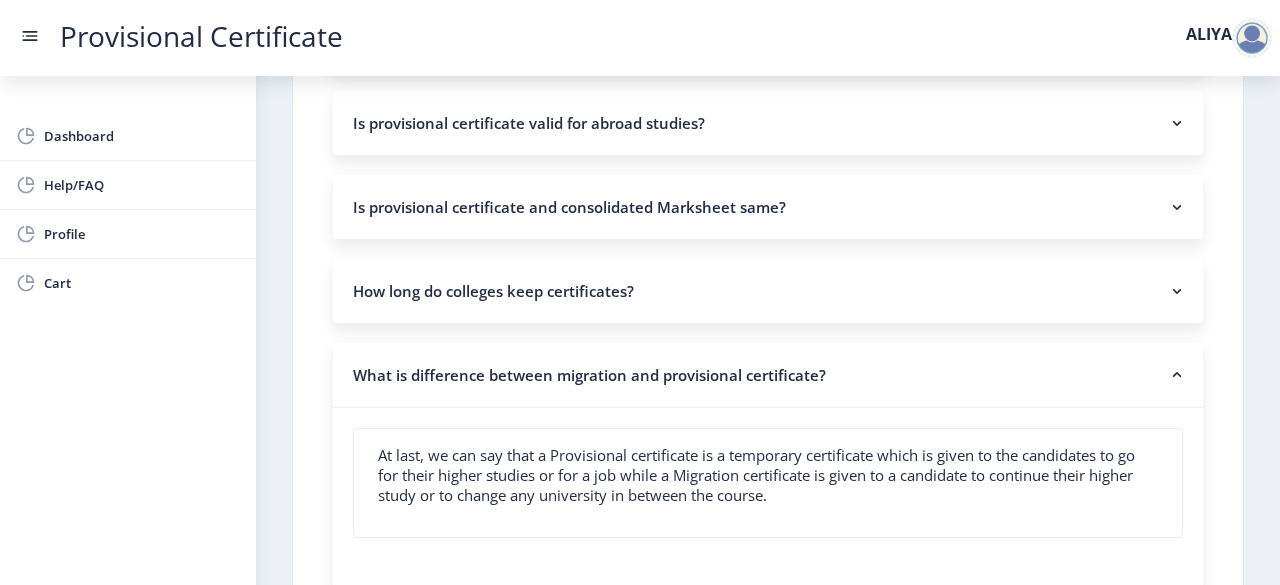 scroll, scrollTop: 740, scrollLeft: 0, axis: vertical 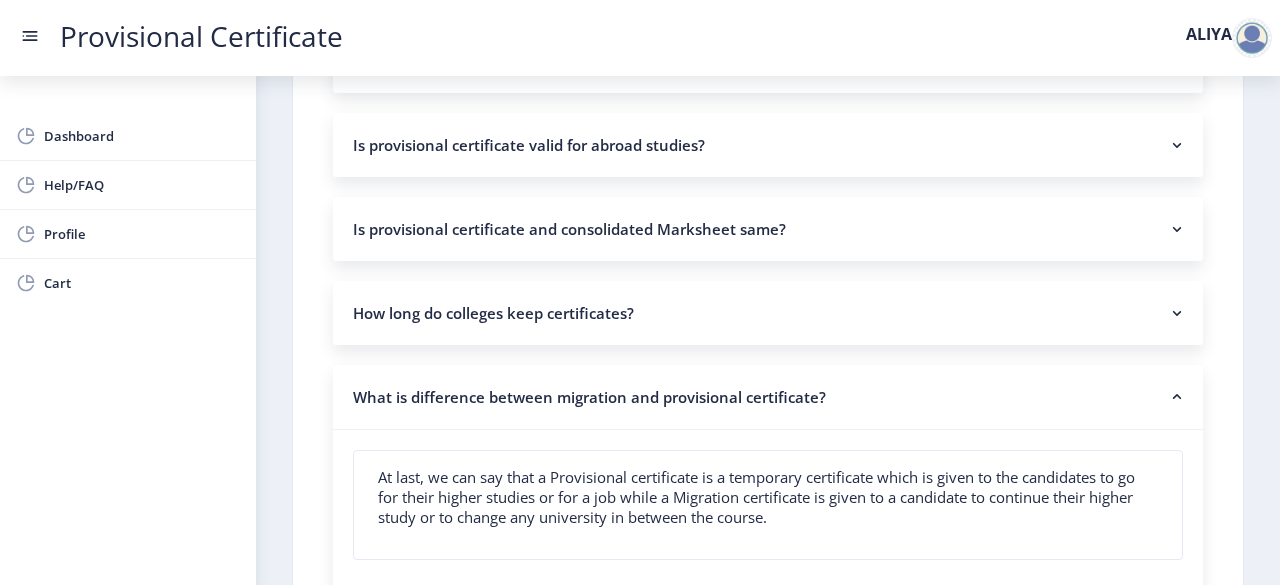 click on "How long do colleges keep certificates?" 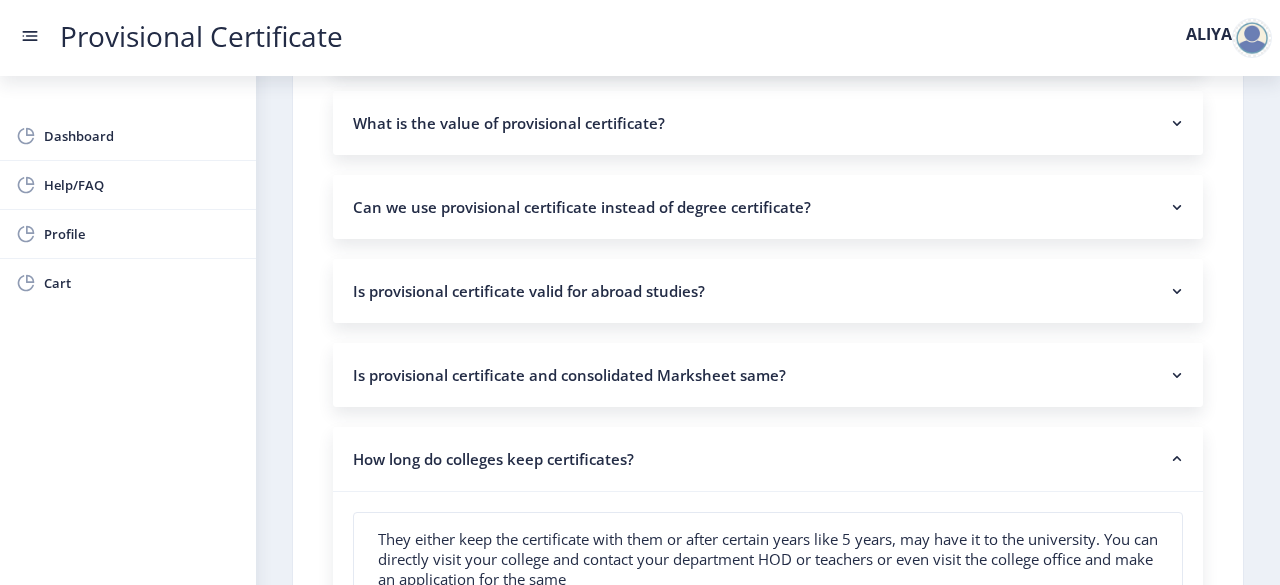 scroll, scrollTop: 586, scrollLeft: 0, axis: vertical 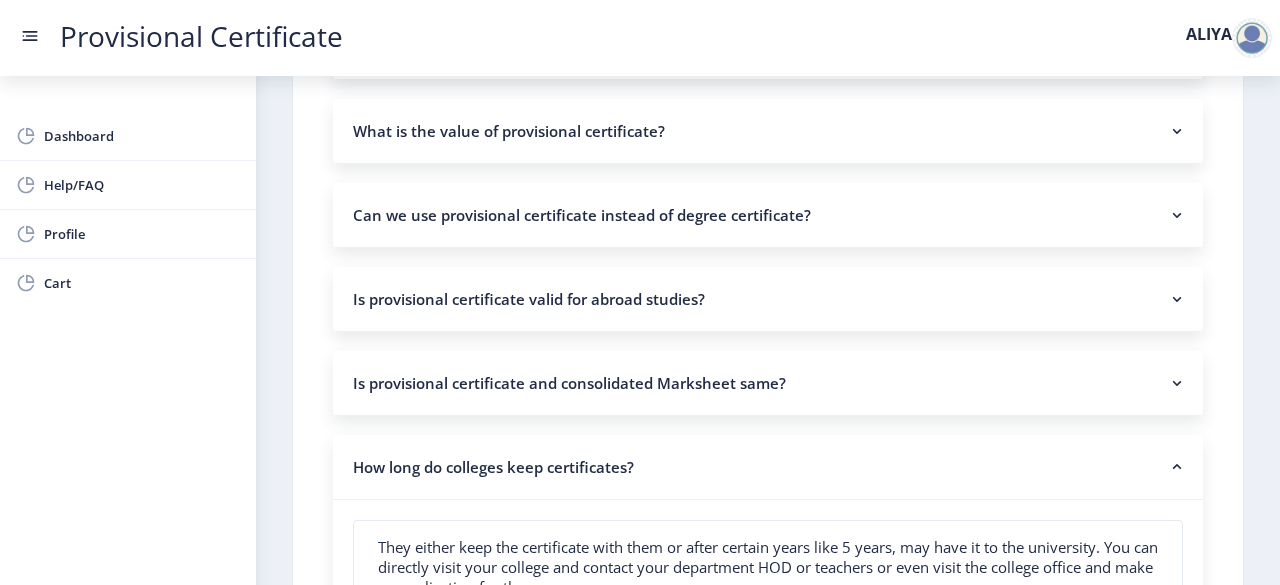 click on "Is provisional certificate valid for abroad studies?" 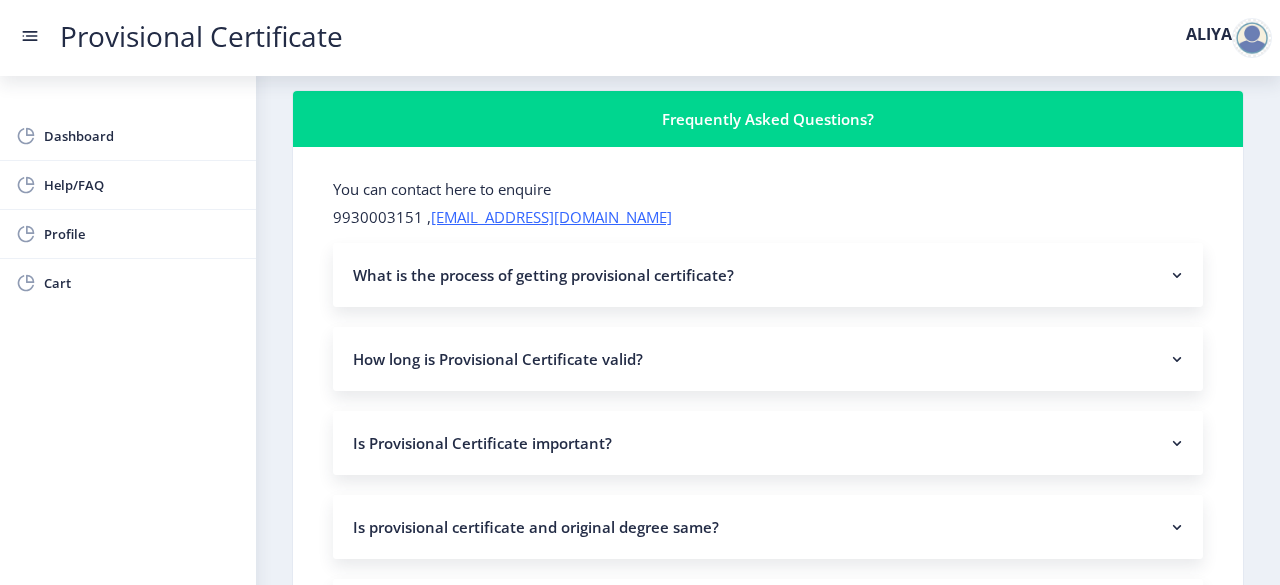 scroll, scrollTop: 0, scrollLeft: 0, axis: both 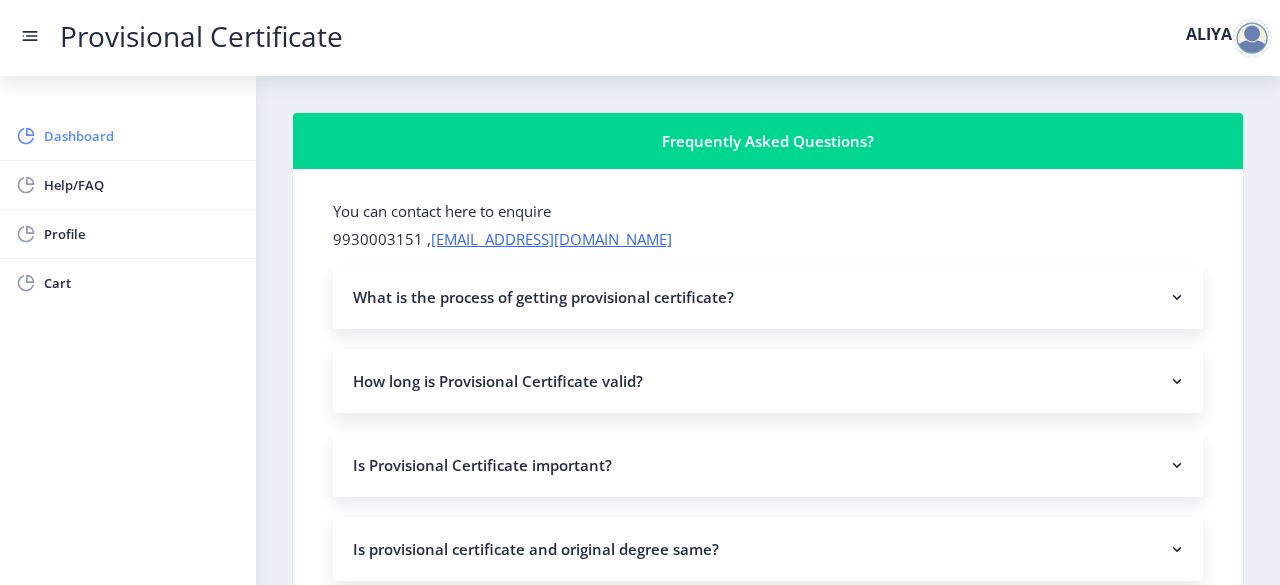 click on "Dashboard" 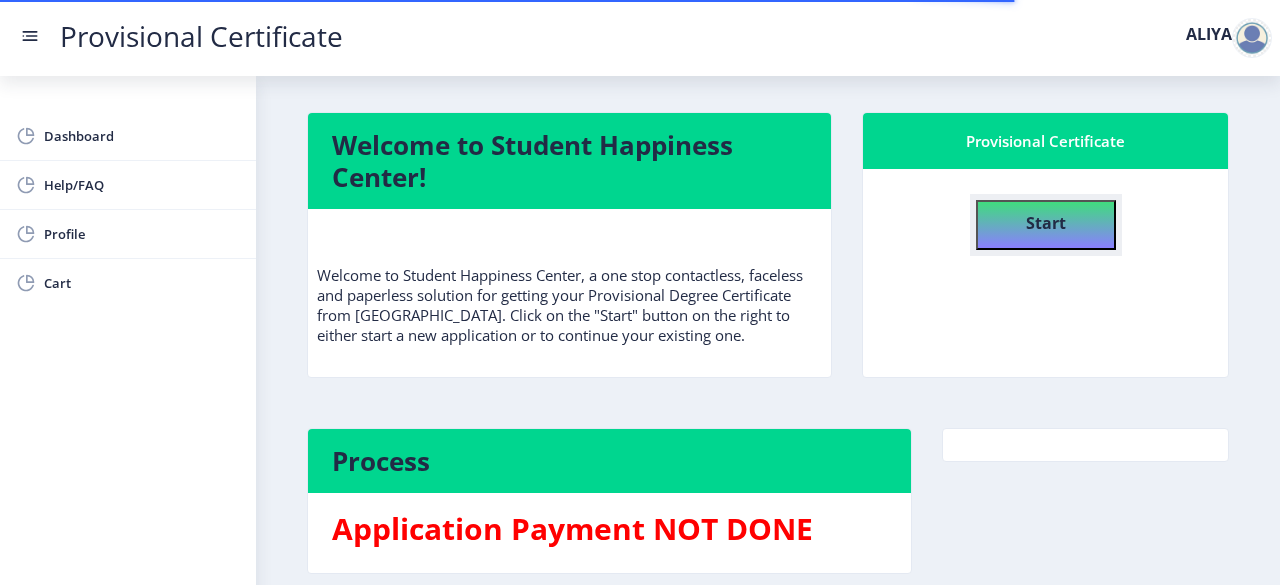 click on "Start" 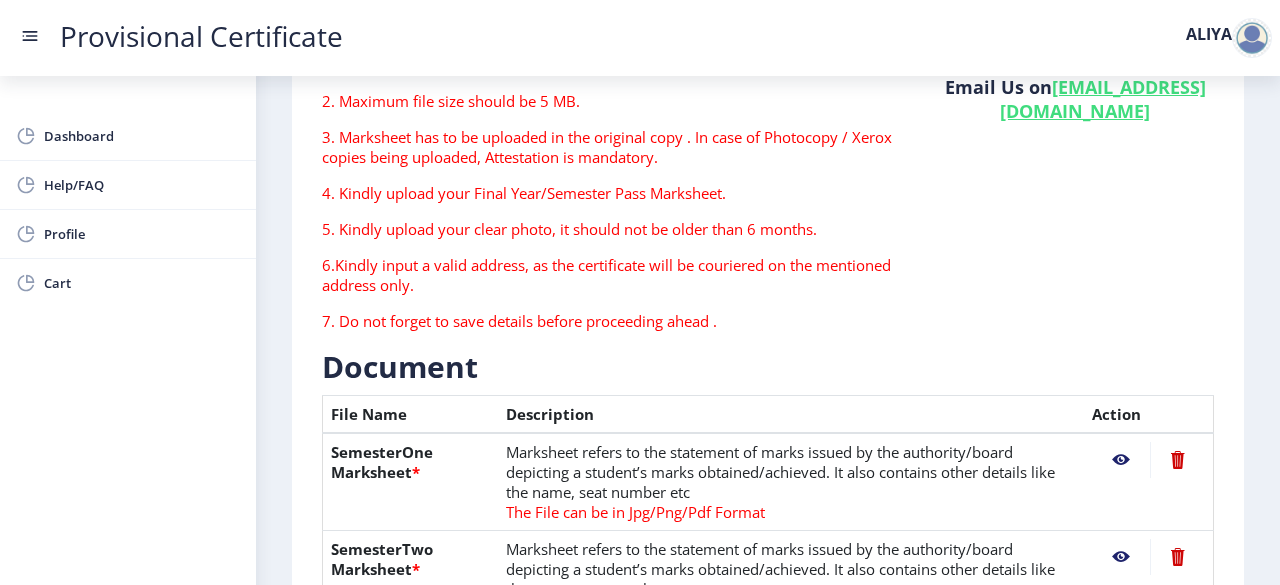 scroll, scrollTop: 0, scrollLeft: 0, axis: both 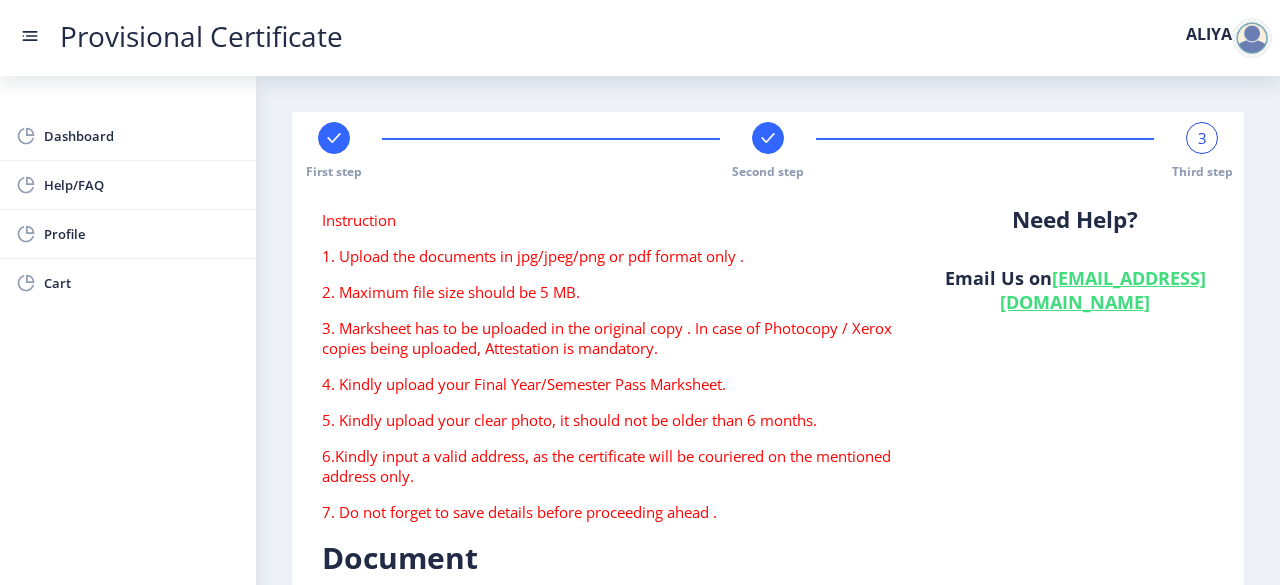 click on "3" 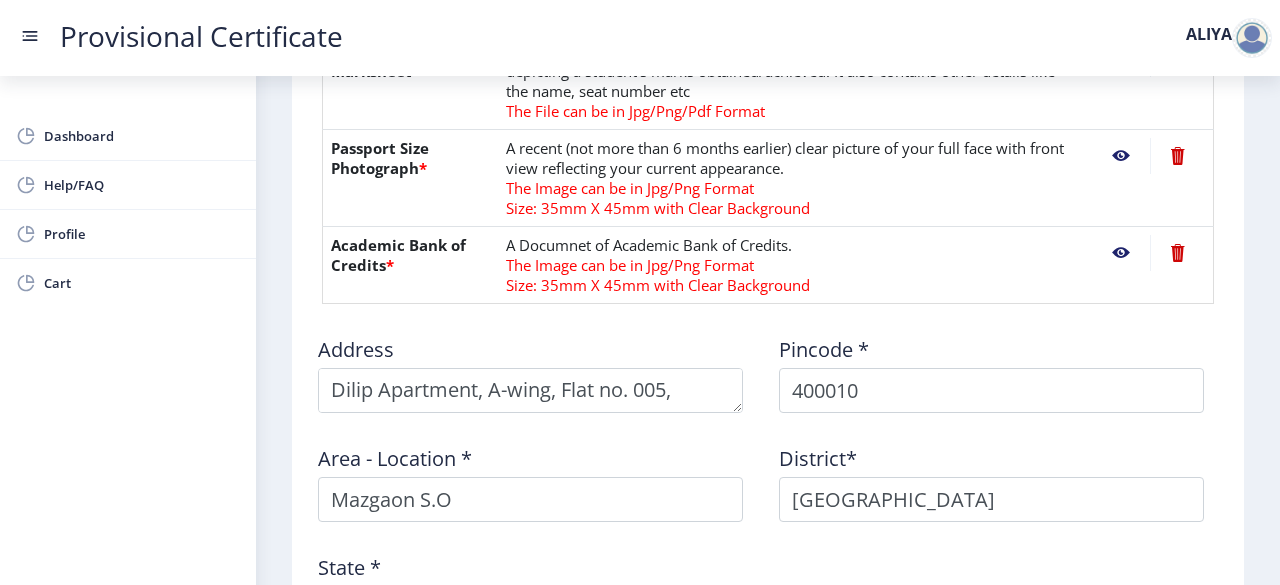 scroll, scrollTop: 1369, scrollLeft: 0, axis: vertical 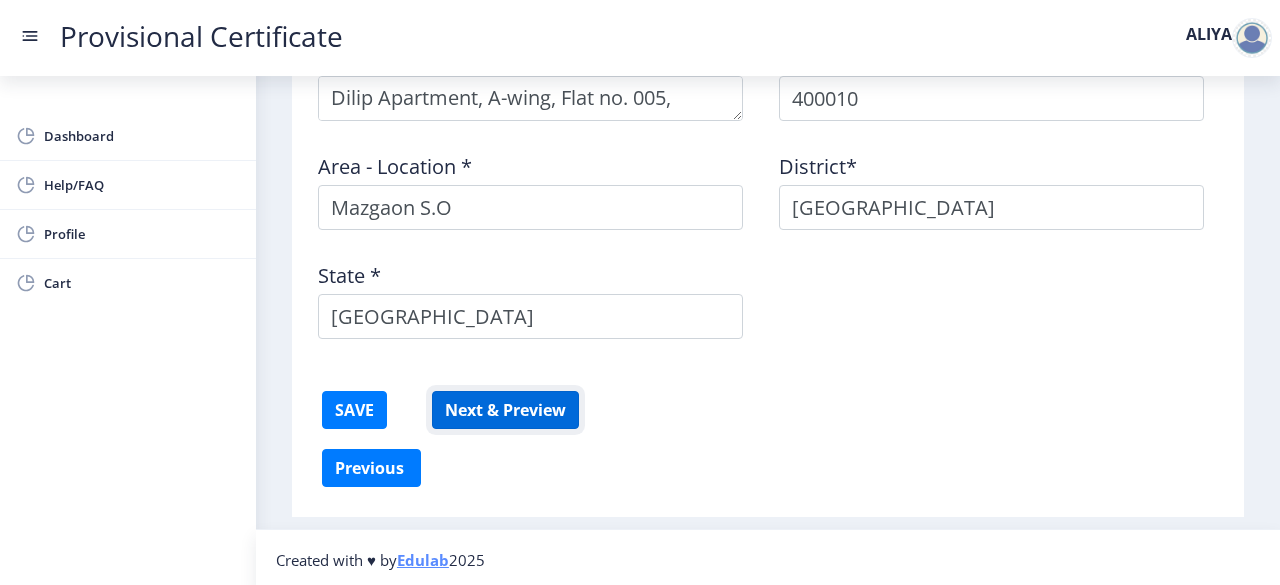 click on "Next & Preview" 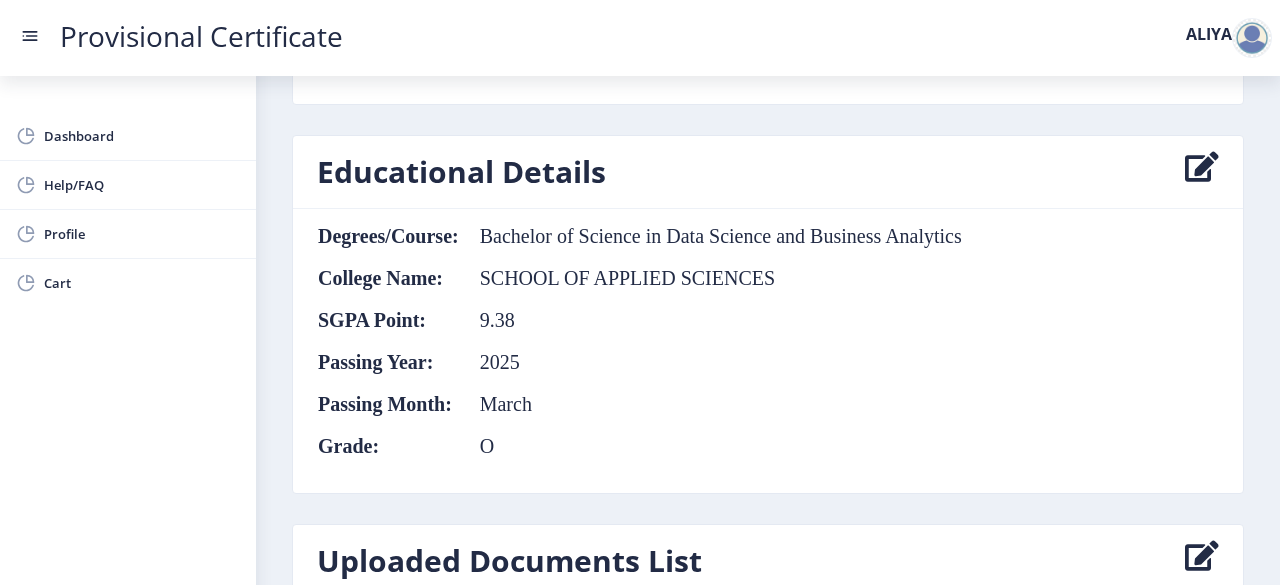 scroll, scrollTop: 1125, scrollLeft: 0, axis: vertical 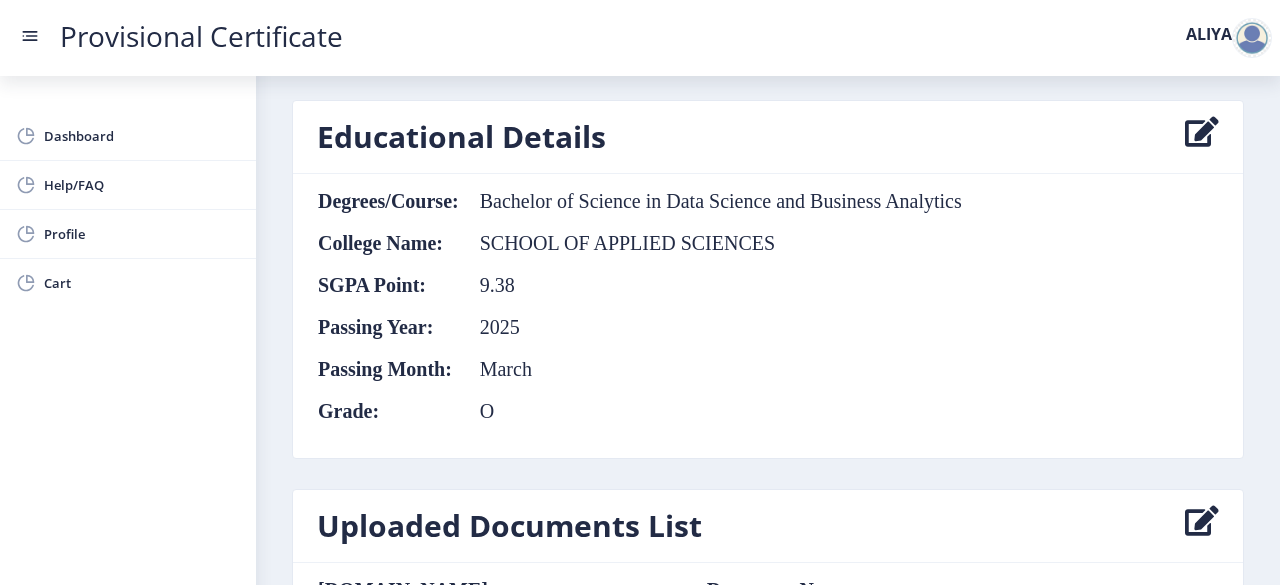 click on "Educational Details" 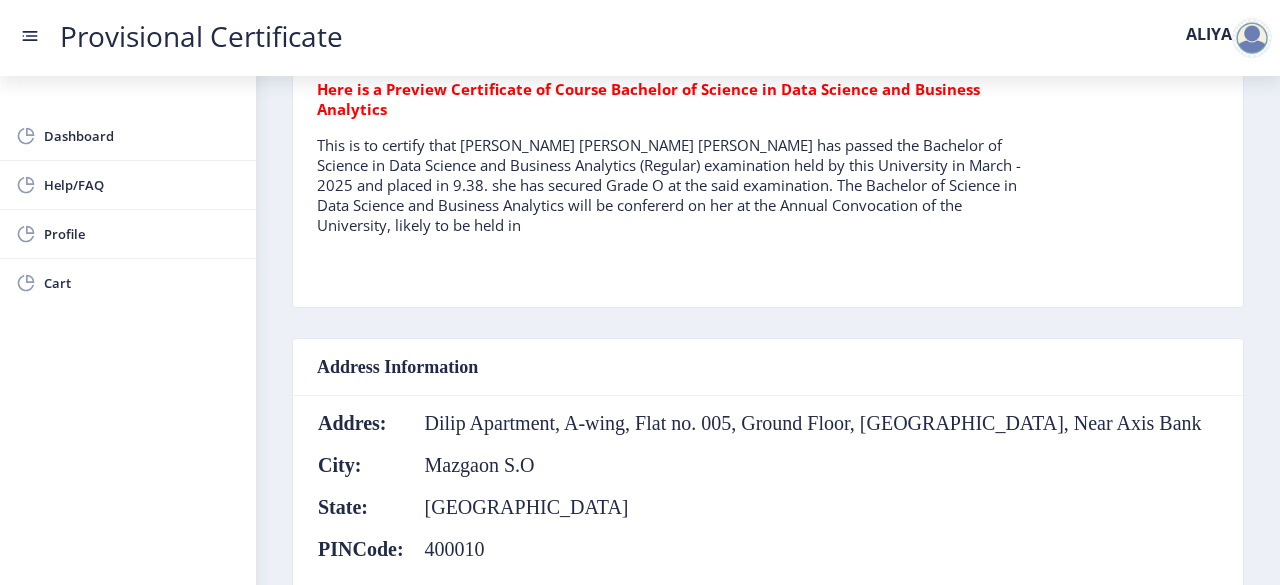 select on "O" 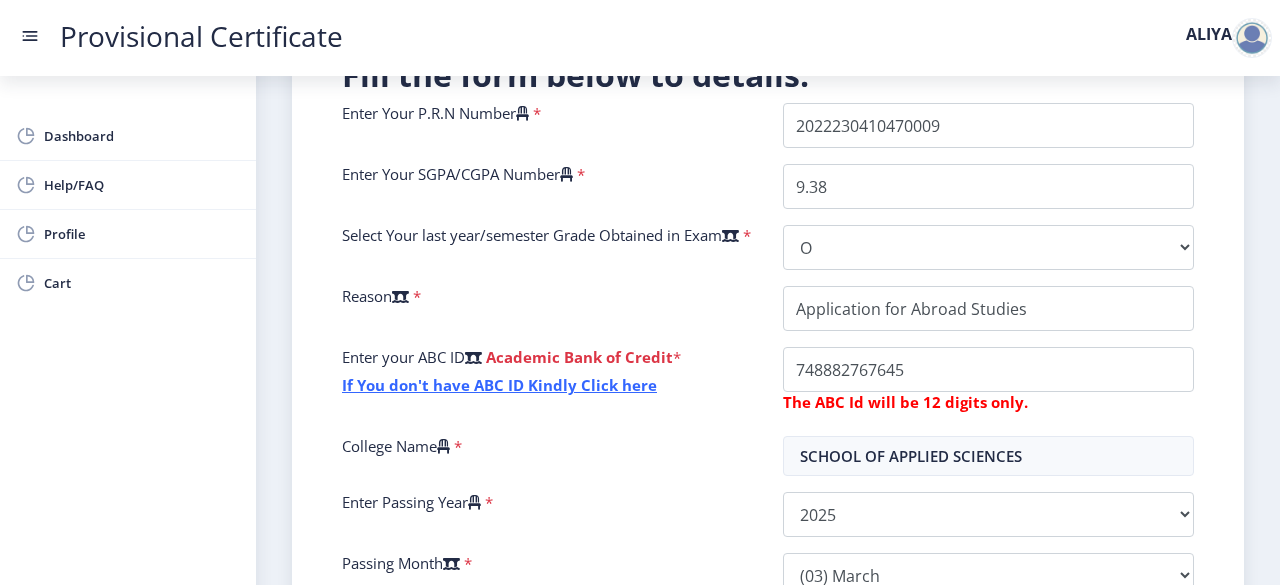 scroll, scrollTop: 420, scrollLeft: 0, axis: vertical 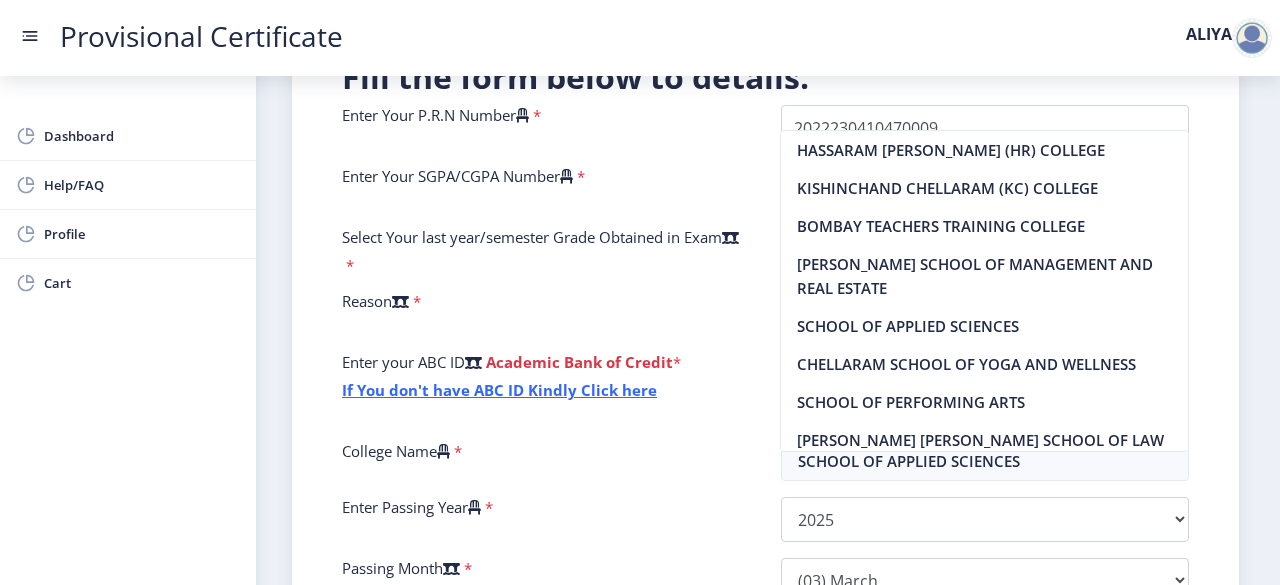click on "Select Your last year/semester Grade Obtained in Exam" 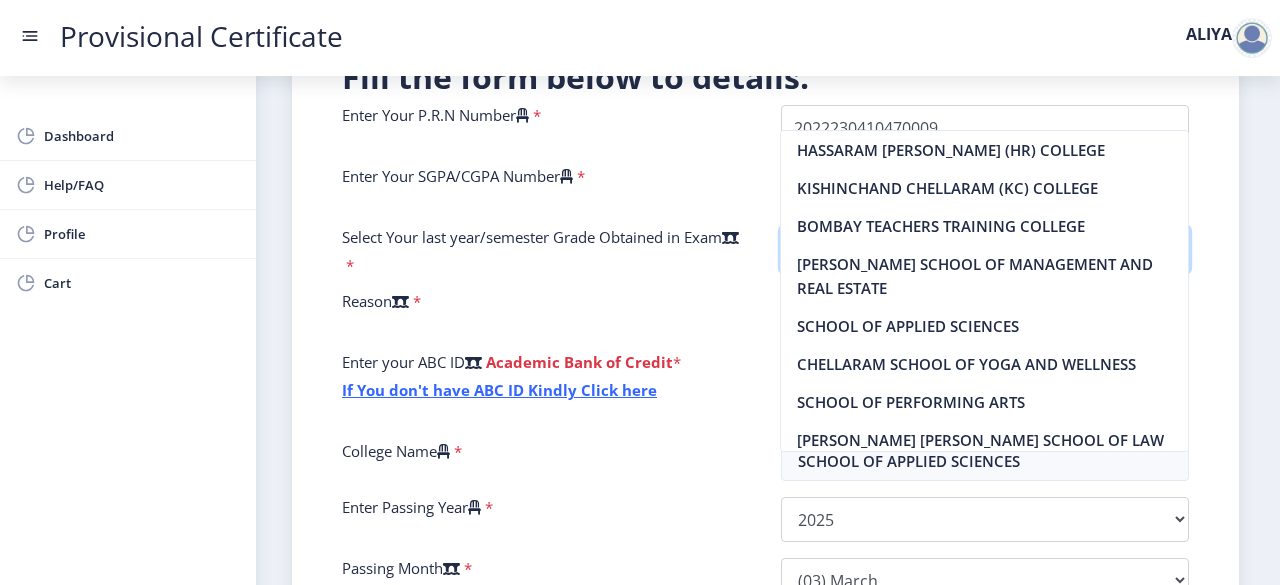 click on "Select Grade  O   A+   A   B+   B   C   D   F(Fail)" at bounding box center (985, 249) 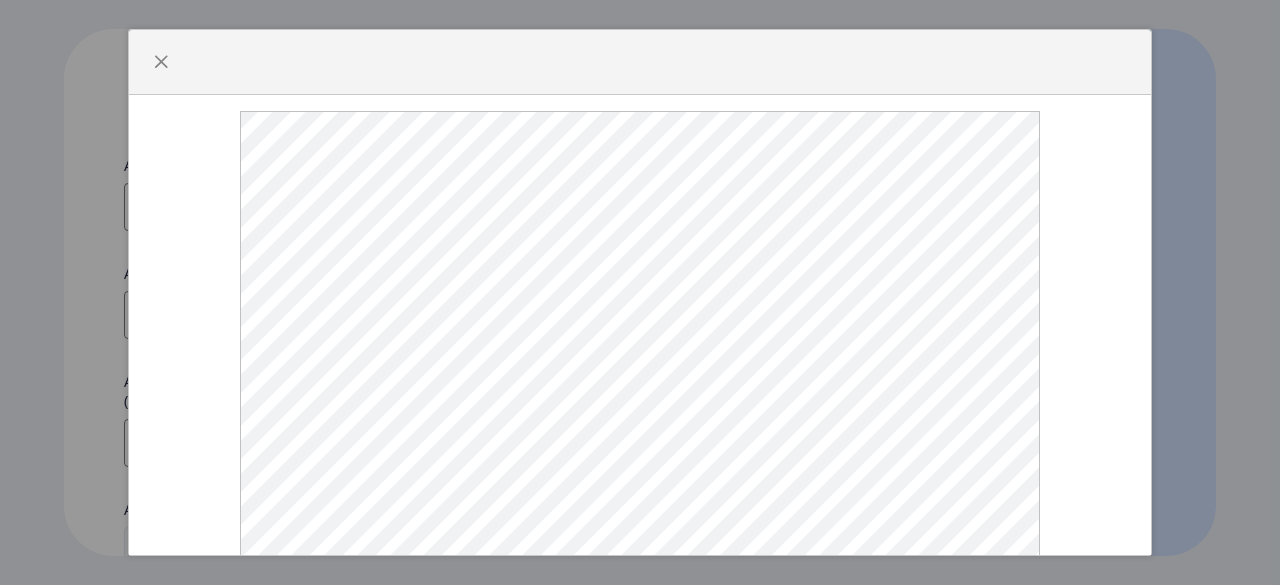 select 